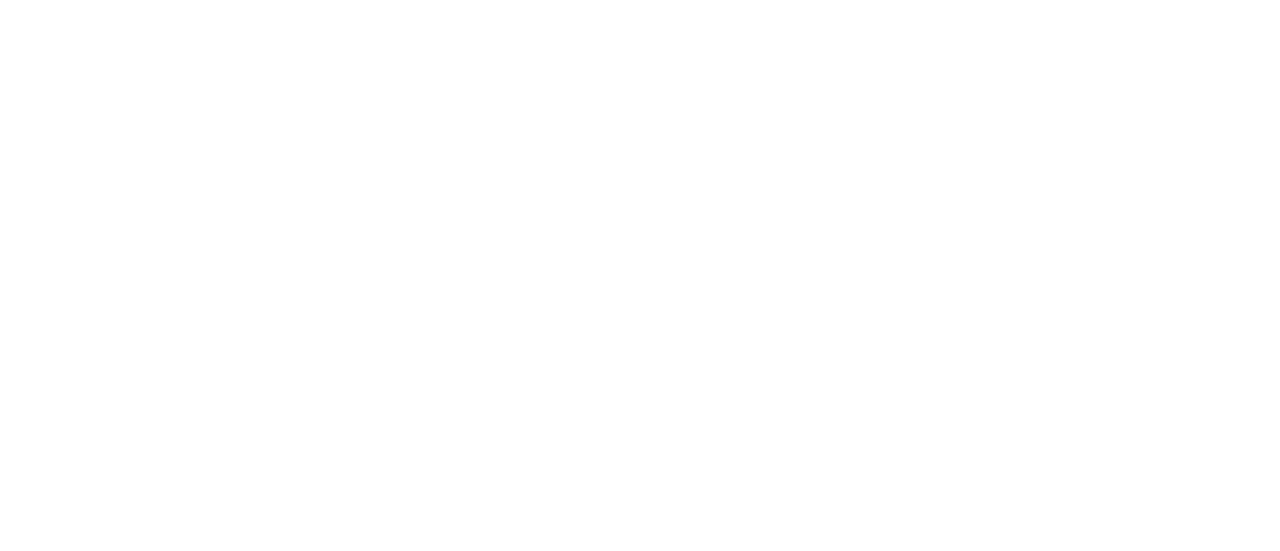 scroll, scrollTop: 0, scrollLeft: 0, axis: both 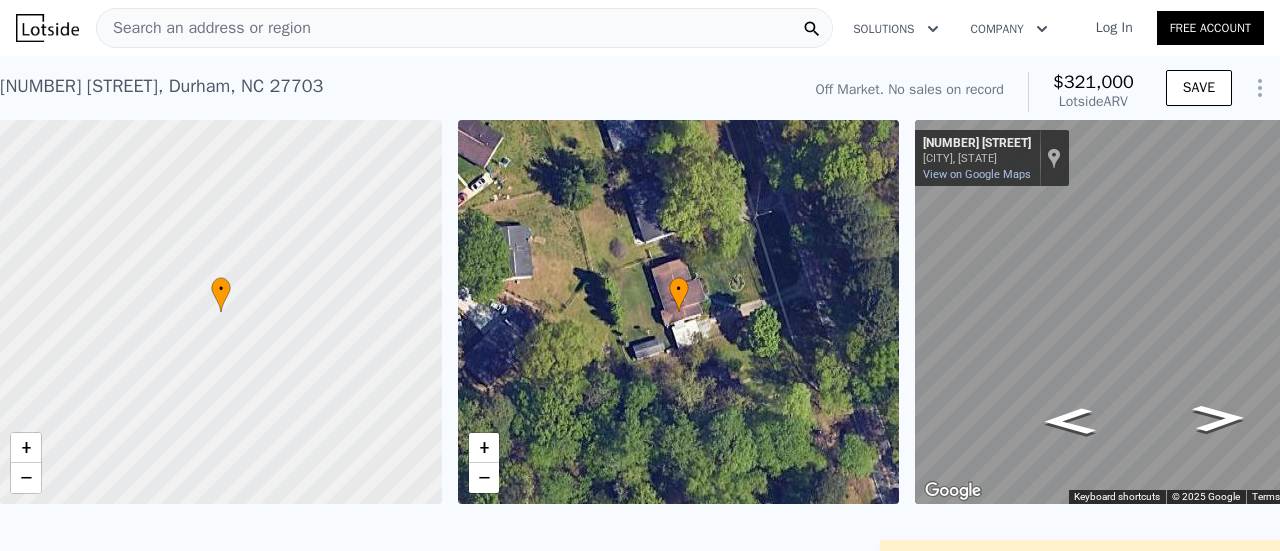 click on "Log In" at bounding box center [1114, 28] 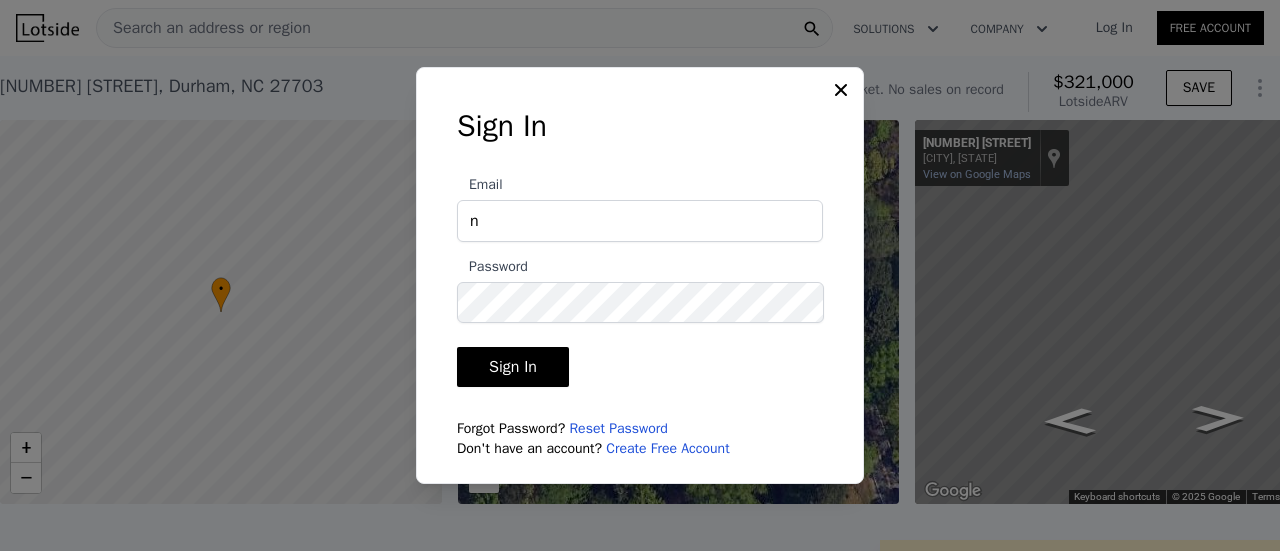 type on "[EMAIL]" 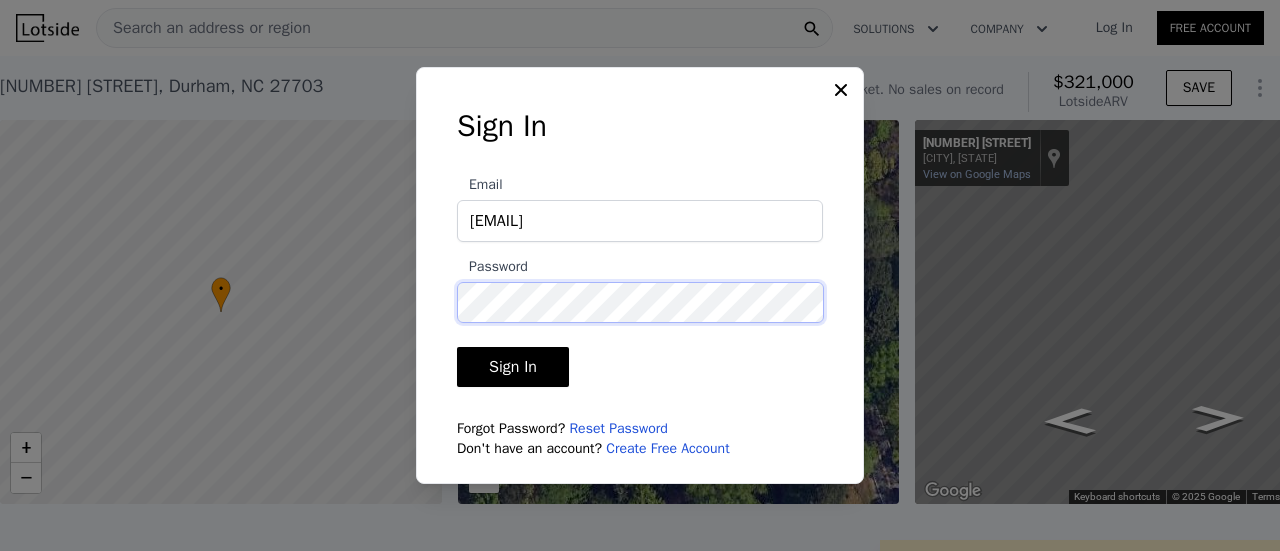click on "Sign In" at bounding box center [513, 367] 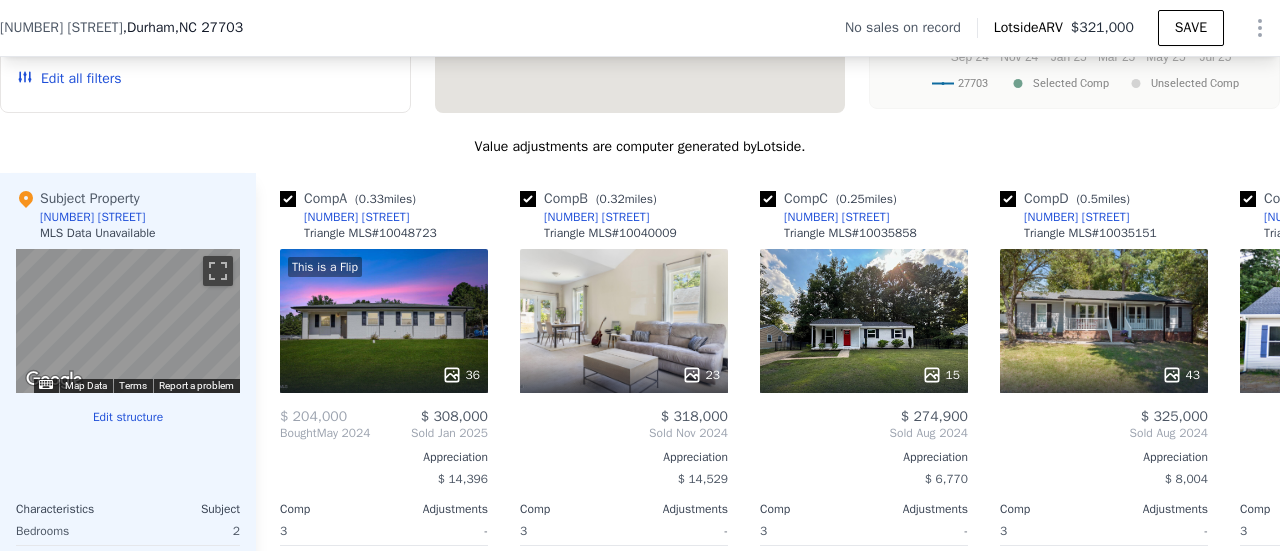 scroll, scrollTop: 1692, scrollLeft: 0, axis: vertical 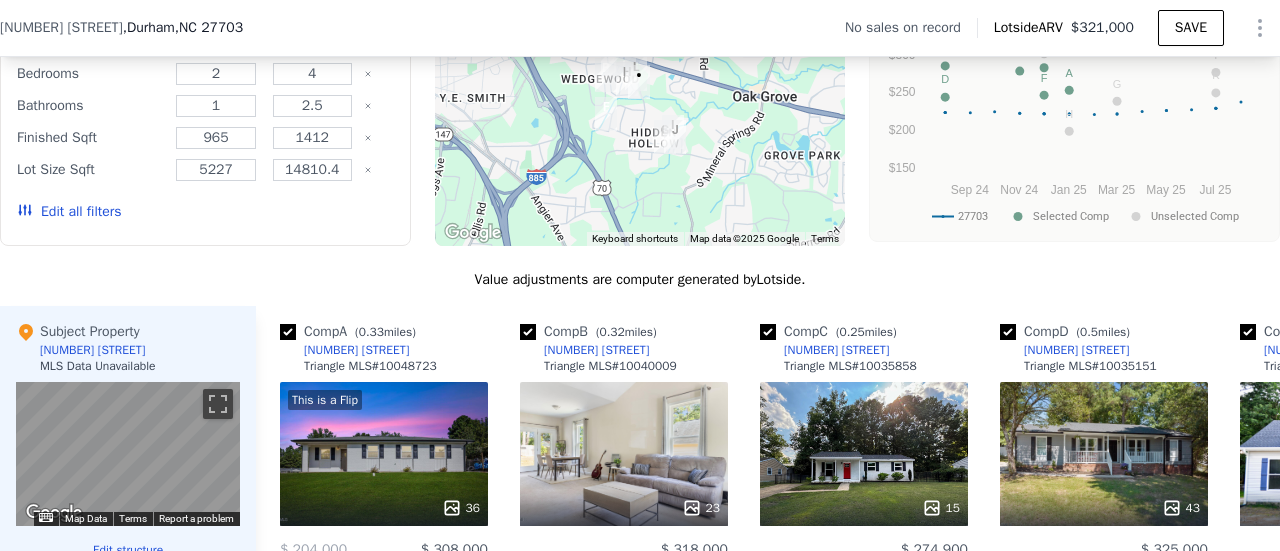 click on "Edit all filters" at bounding box center [69, 212] 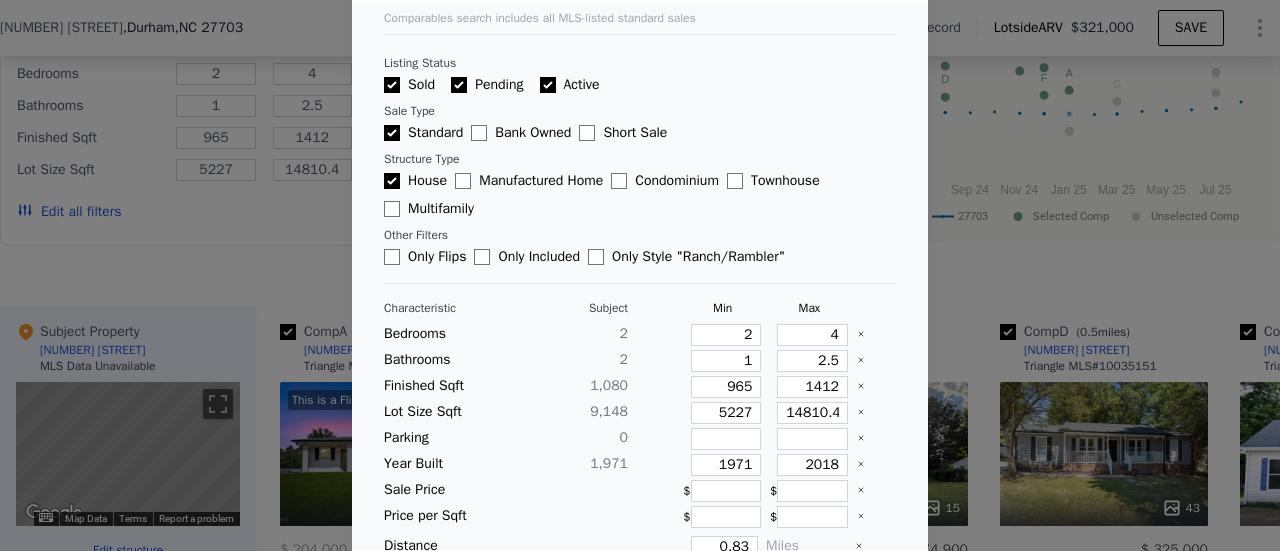 scroll, scrollTop: 100, scrollLeft: 0, axis: vertical 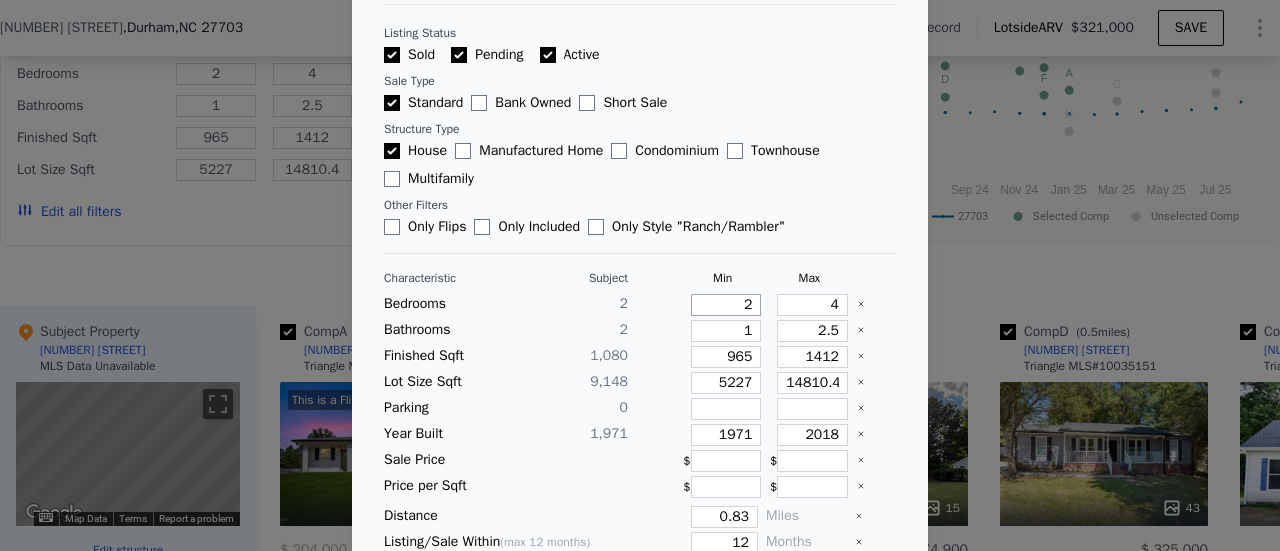 click on "2" at bounding box center (726, 305) 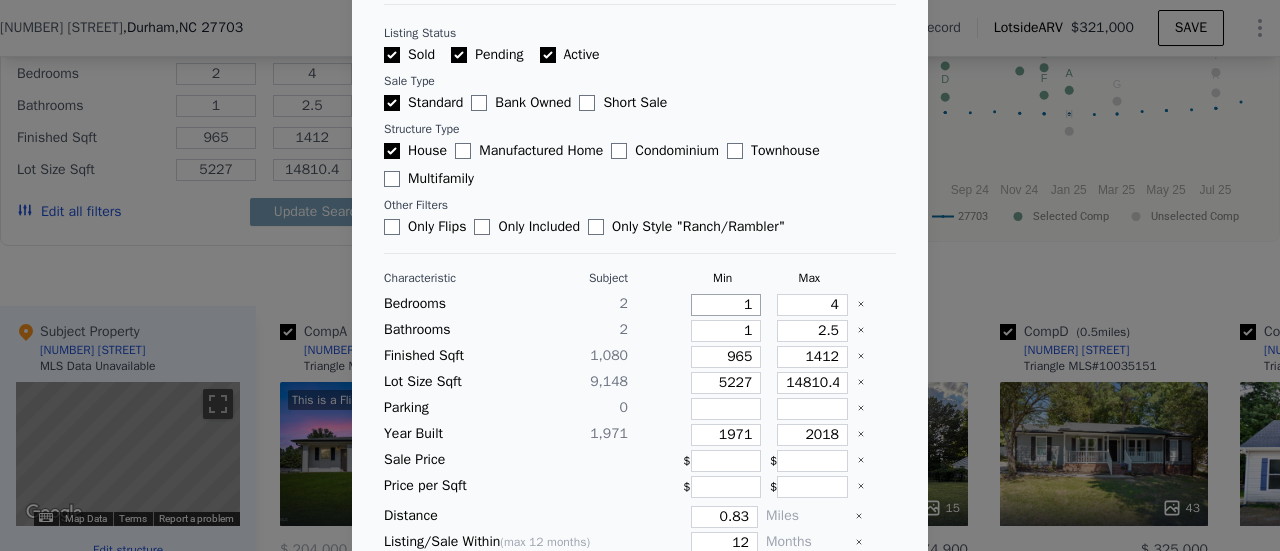 type on "1" 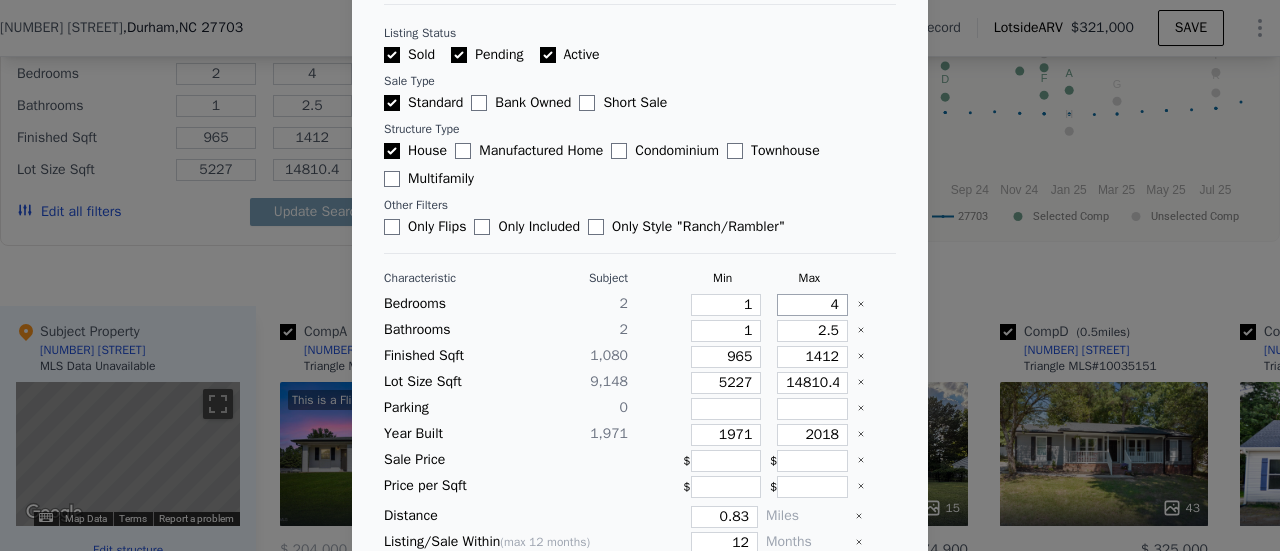 type on "1" 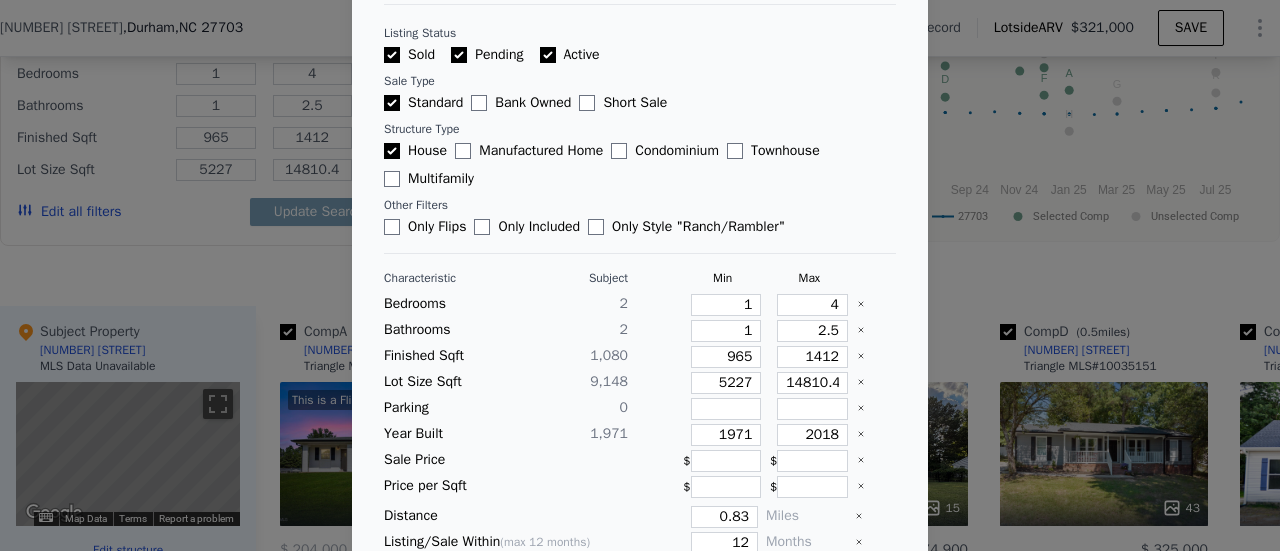 type 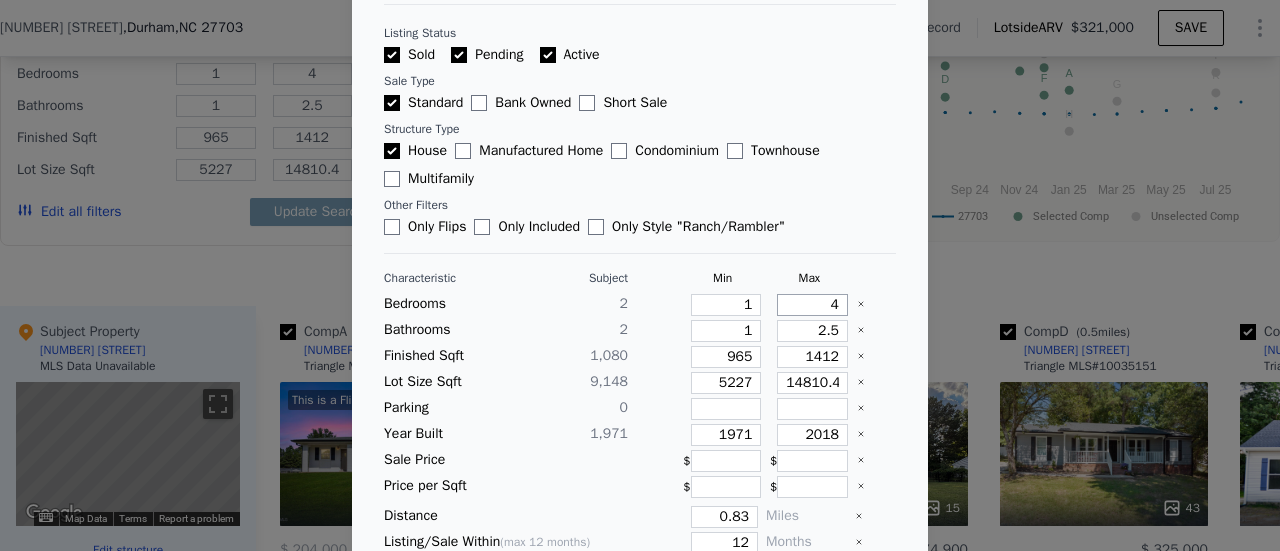 type on "3" 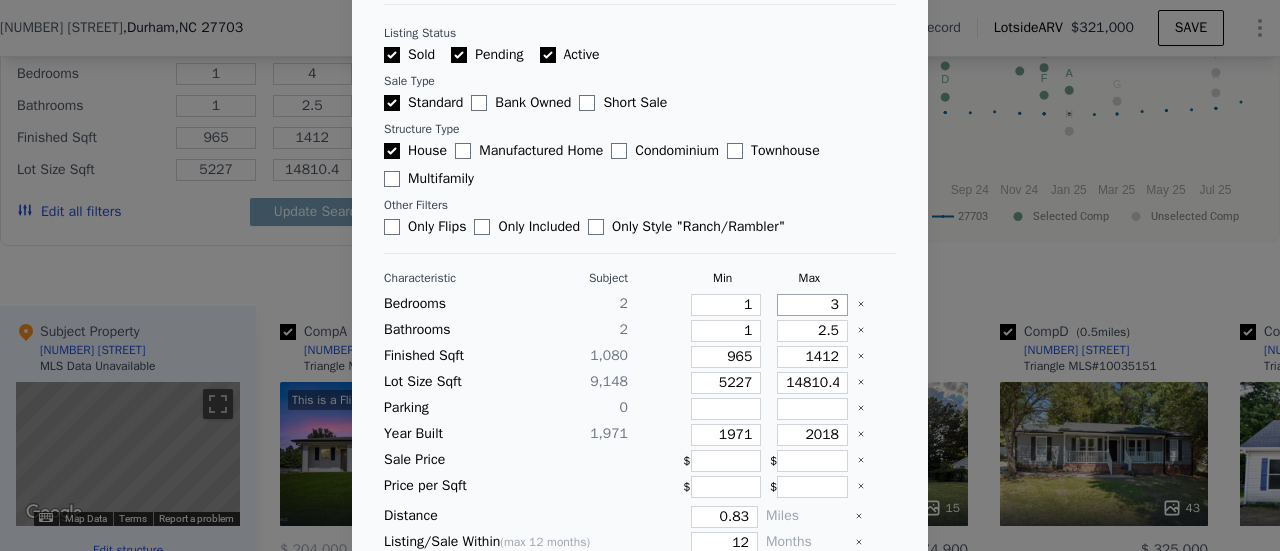 type on "3" 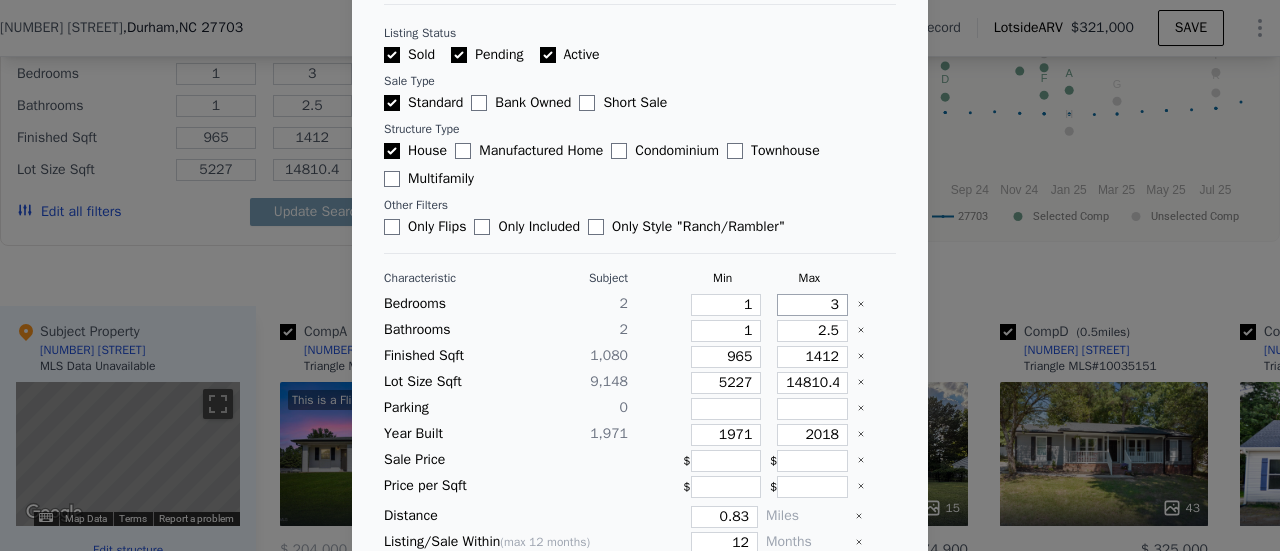 type on "3" 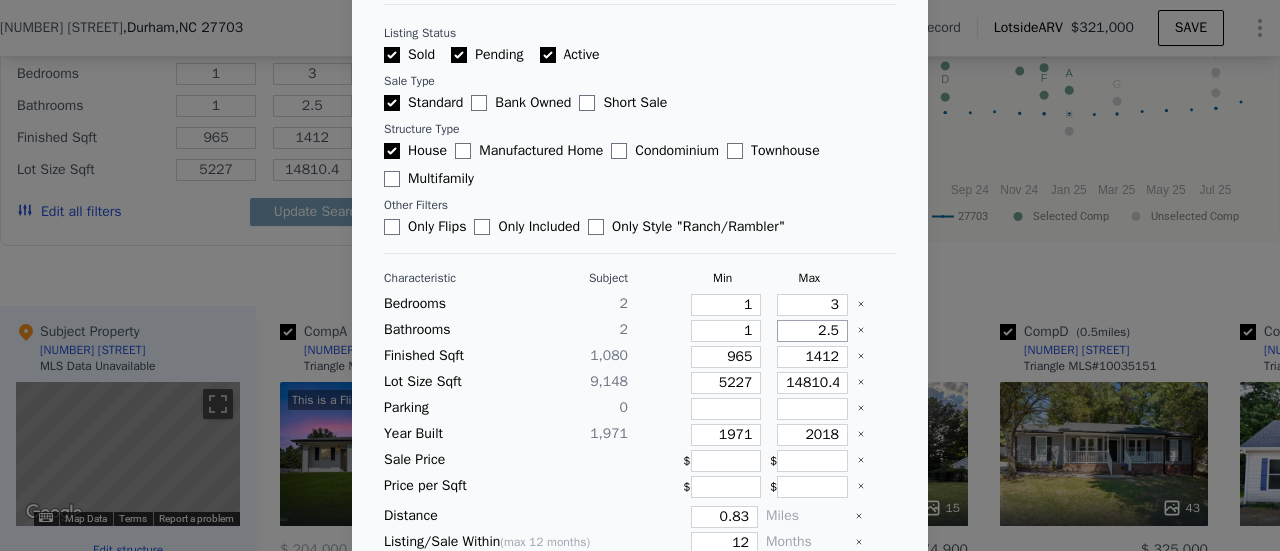 type on "3" 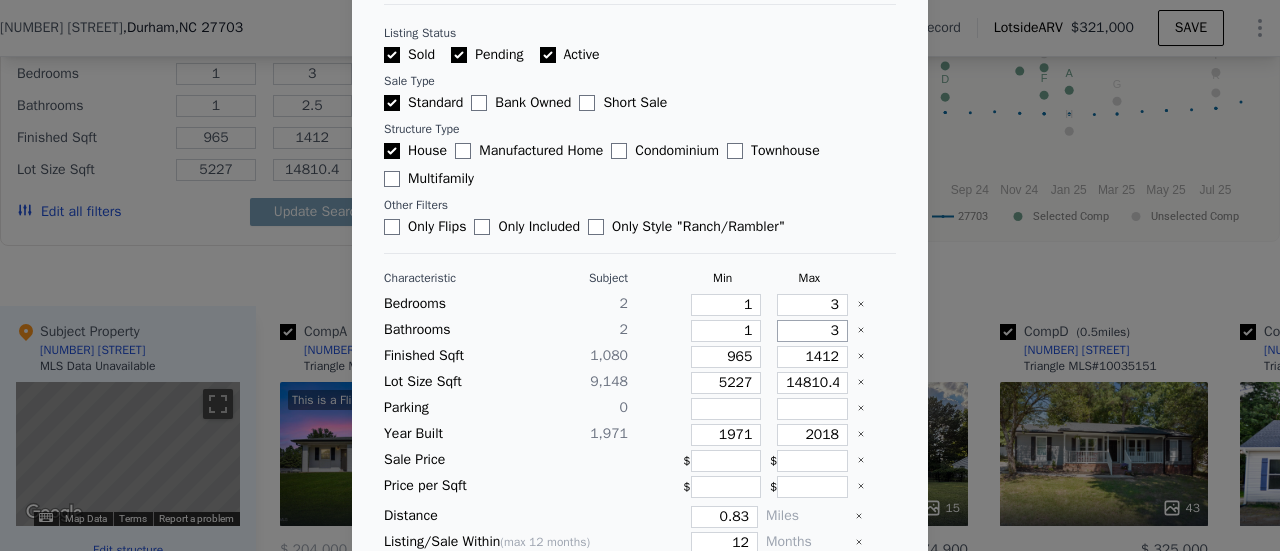 type on "3" 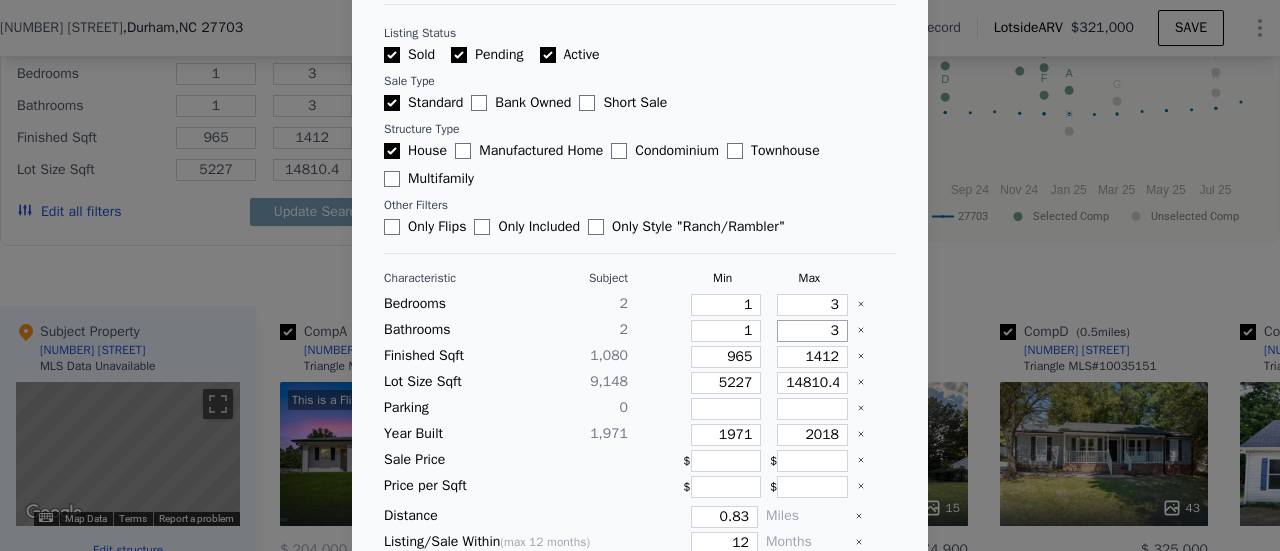 type on "3" 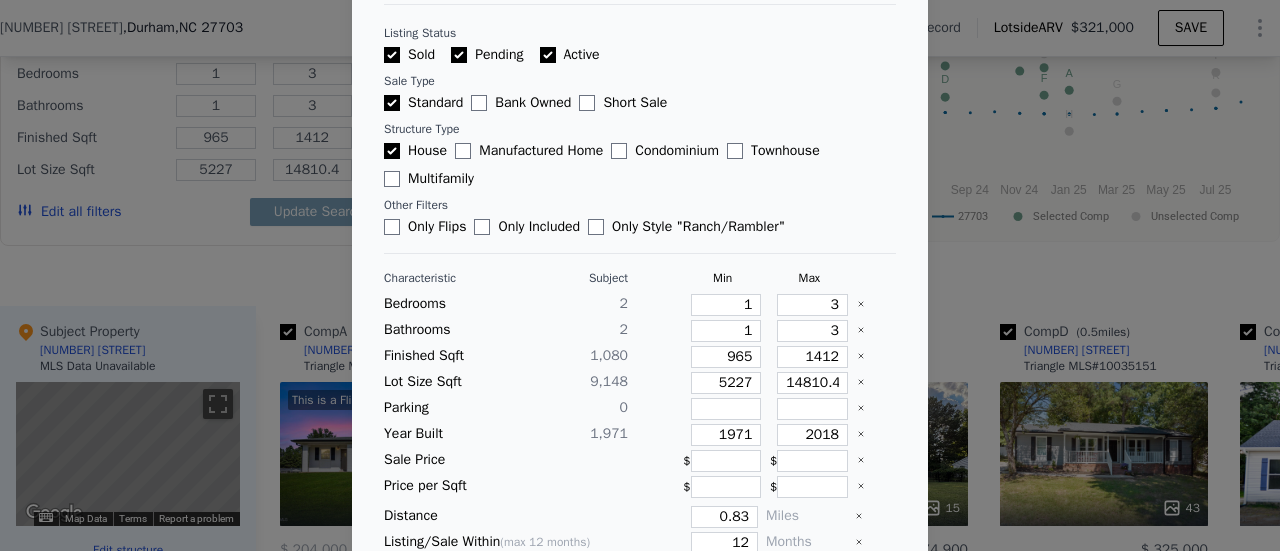 type 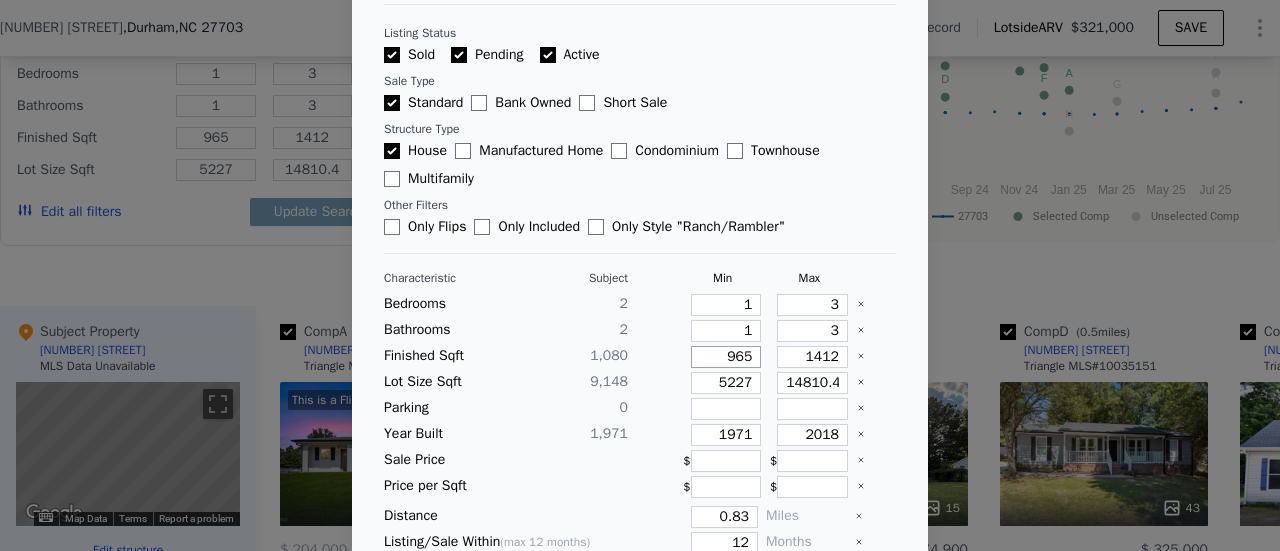 type on "8" 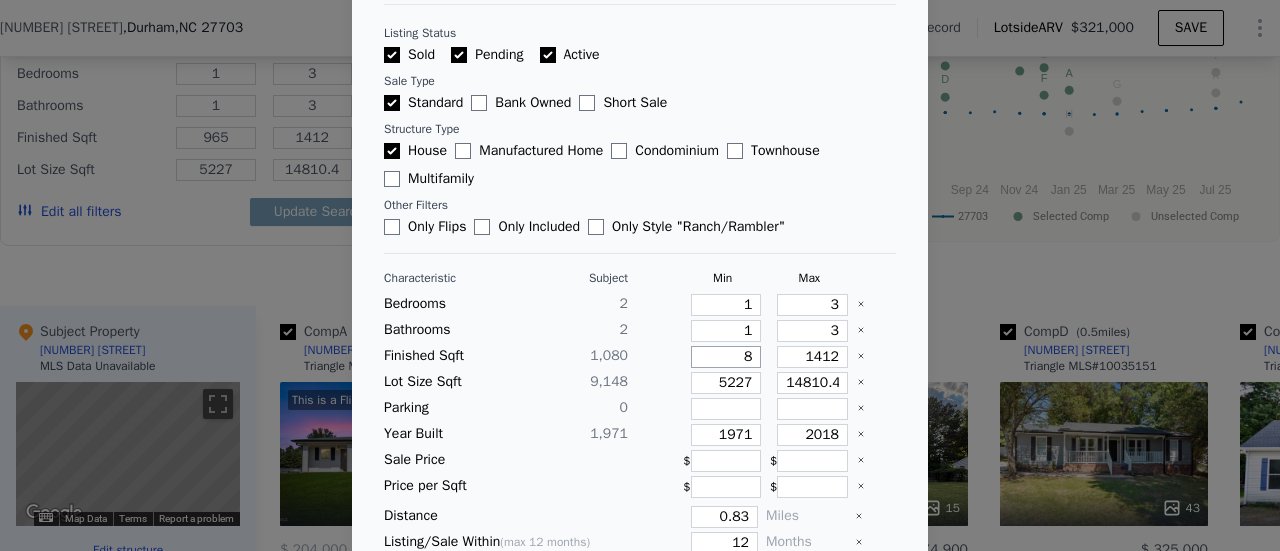type on "8" 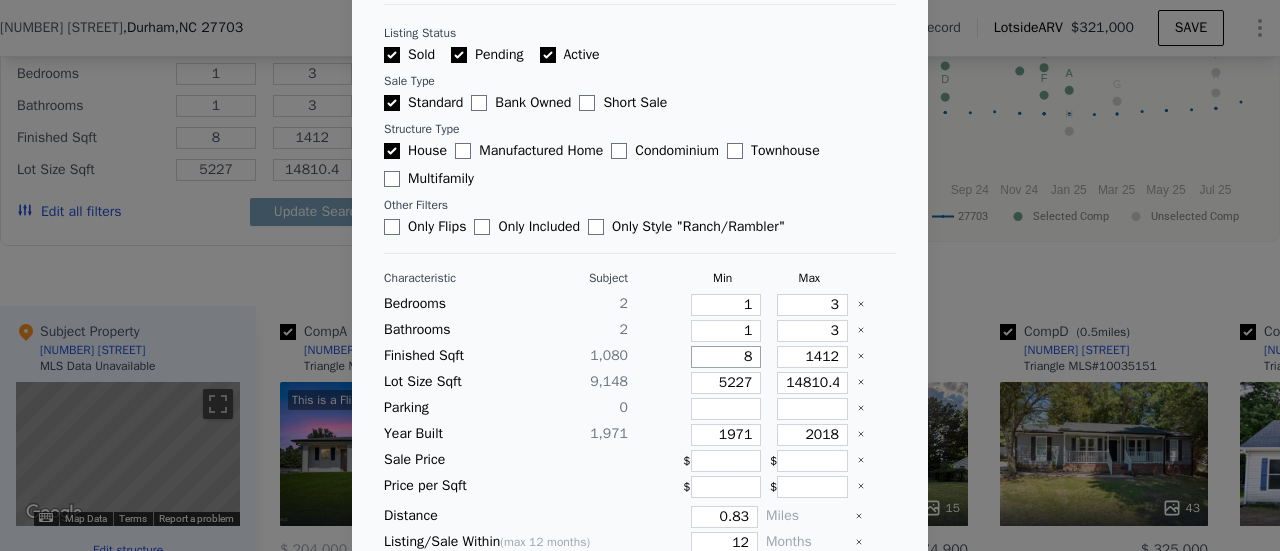 type on "83" 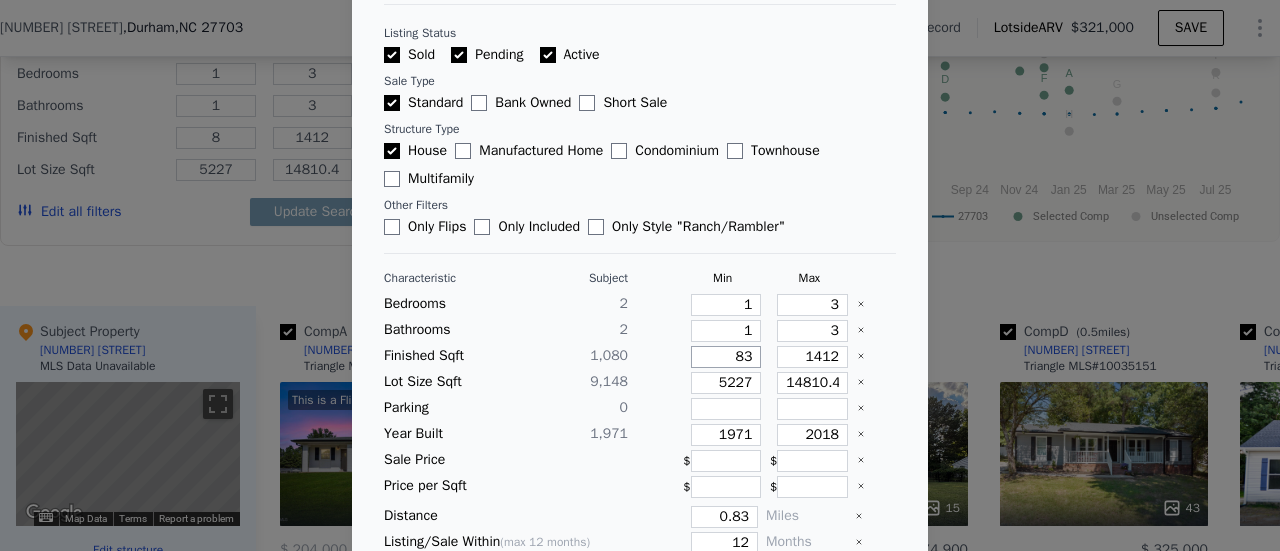 type on "83" 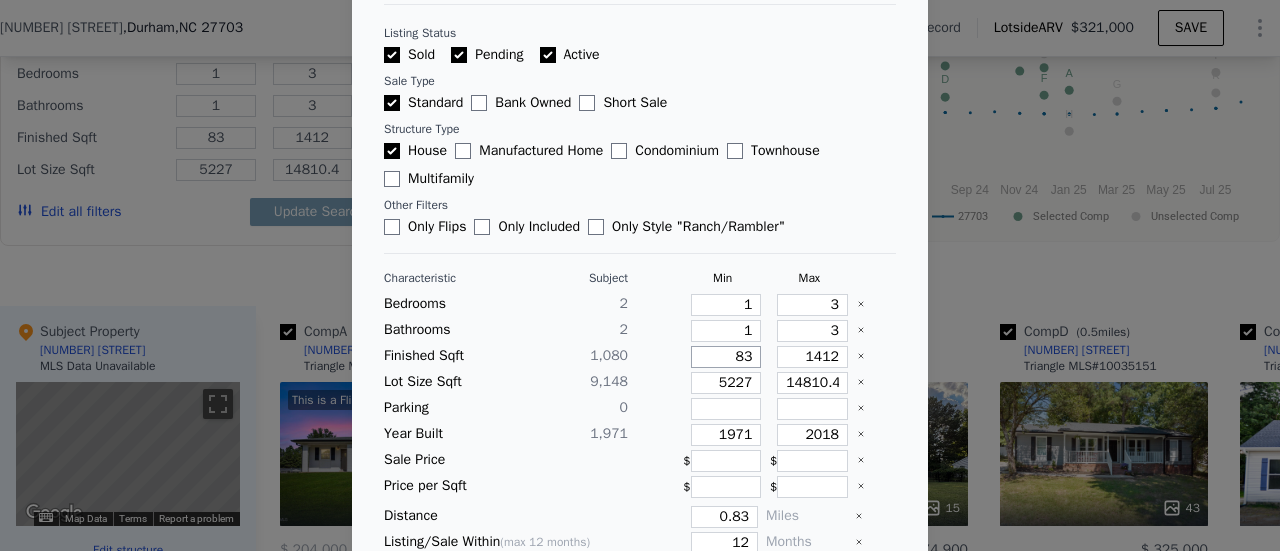 type on "830" 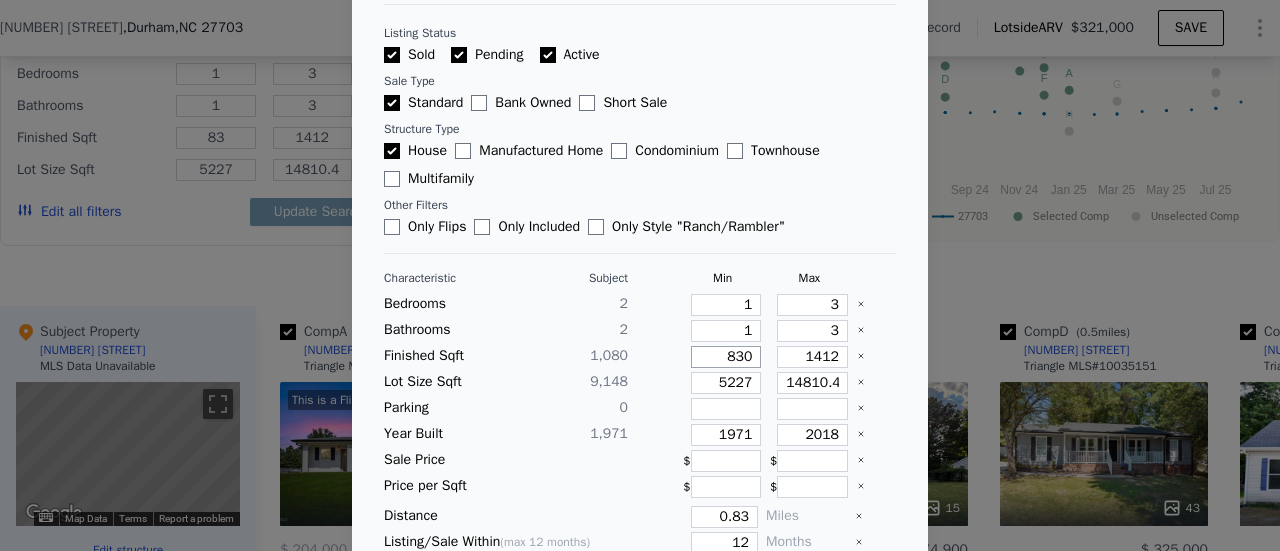 type on "830" 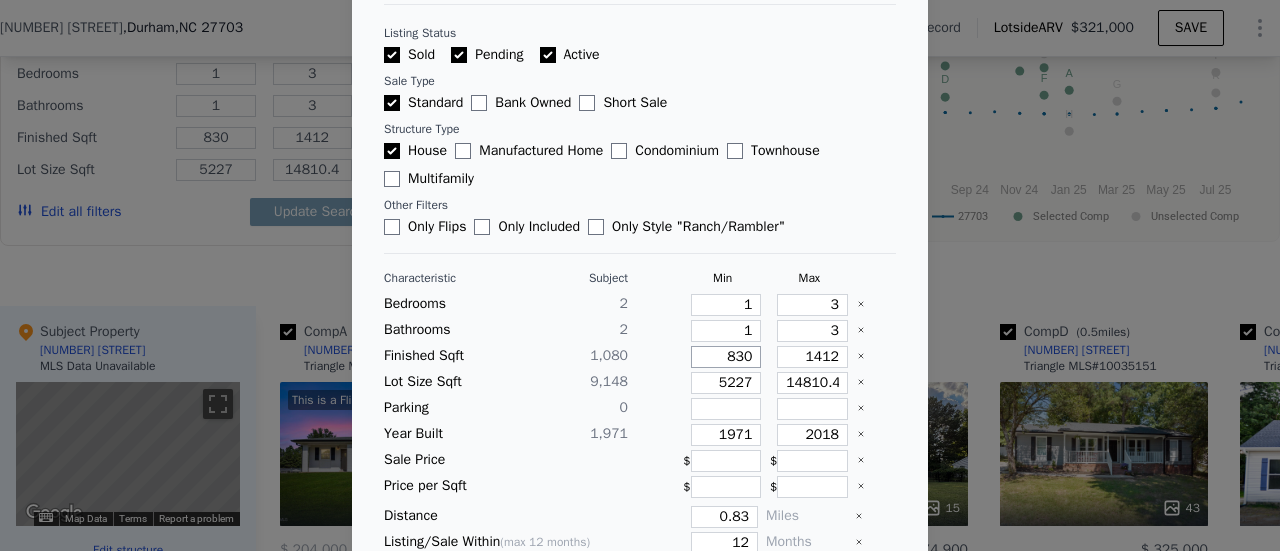 type on "830" 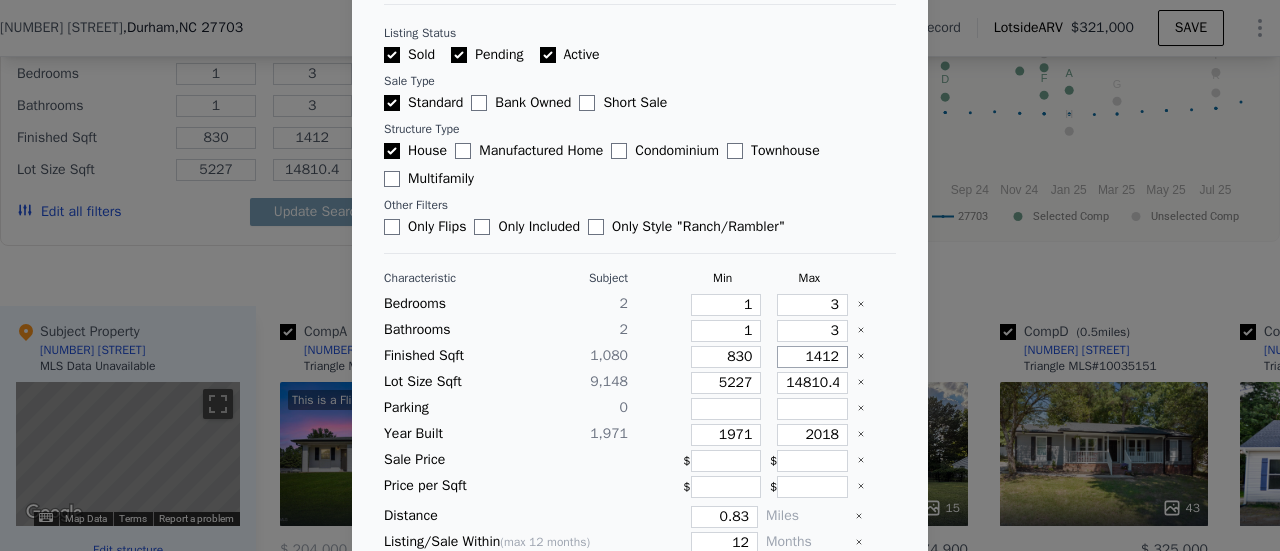 type on "1" 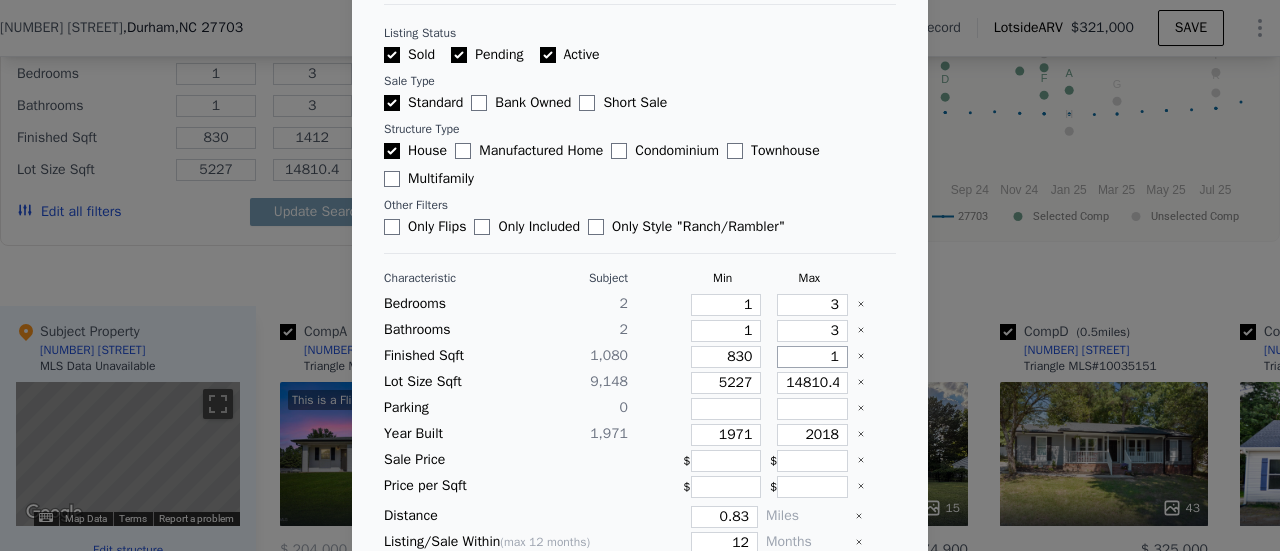 type on "1" 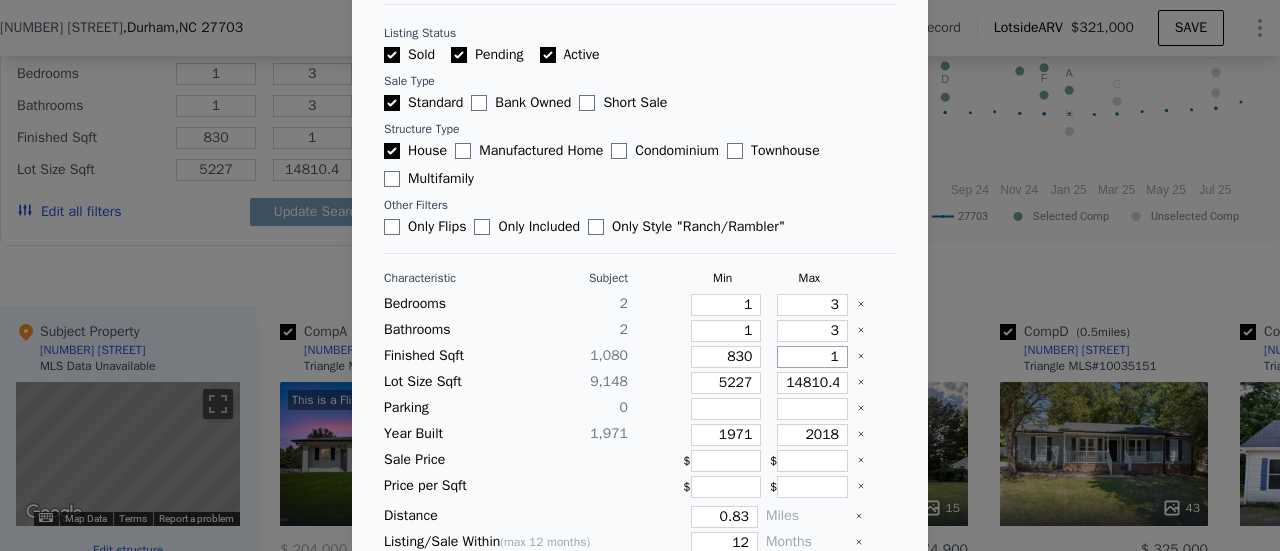 type on "13" 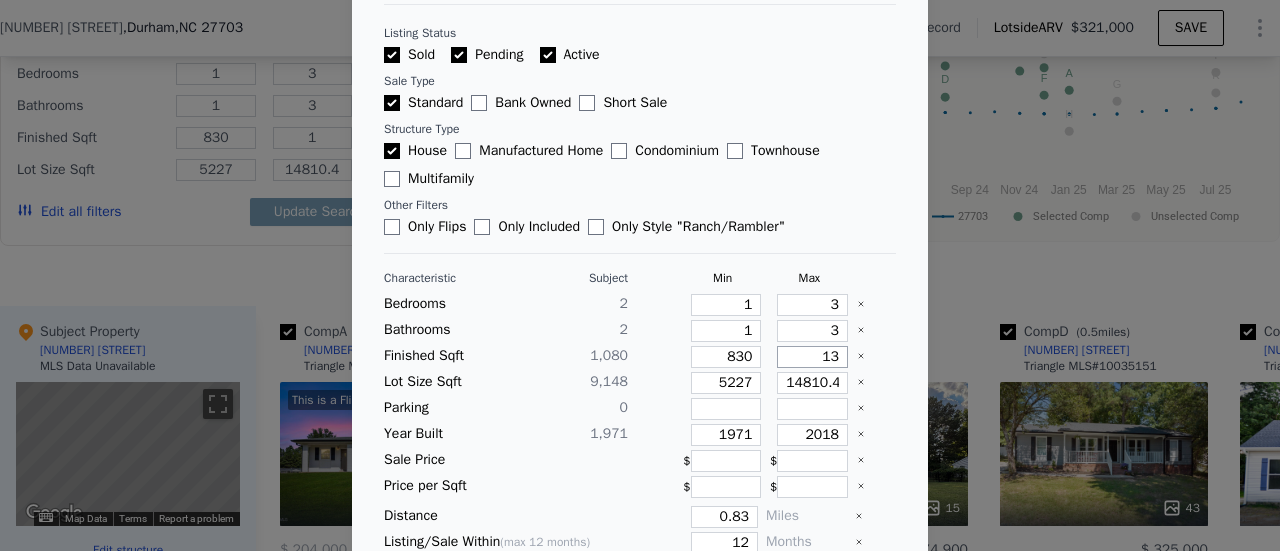 type on "13" 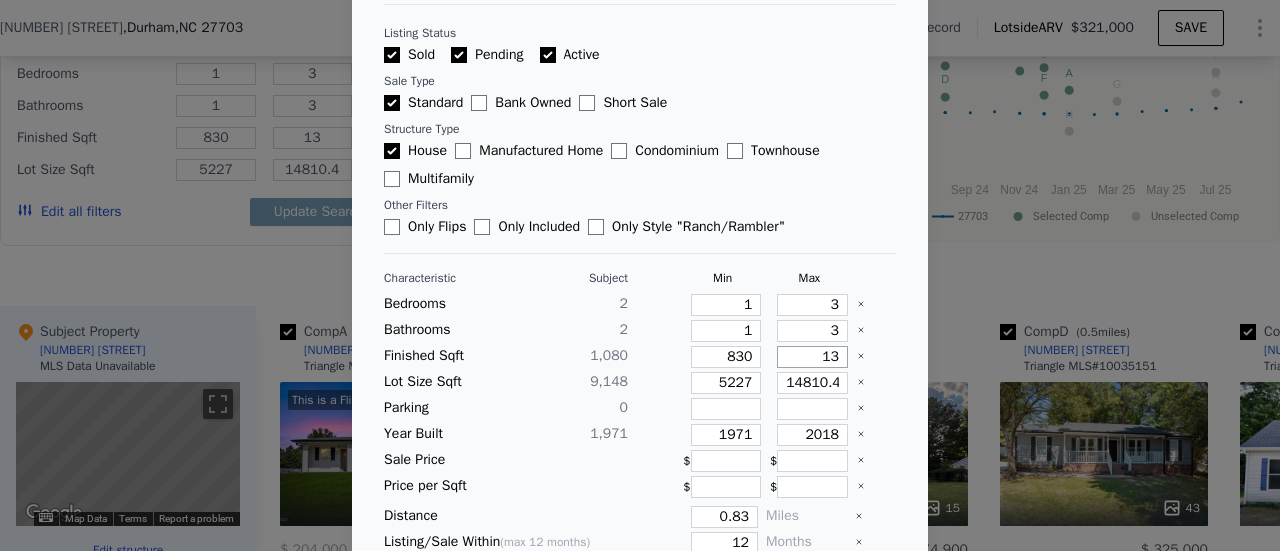 type on "133" 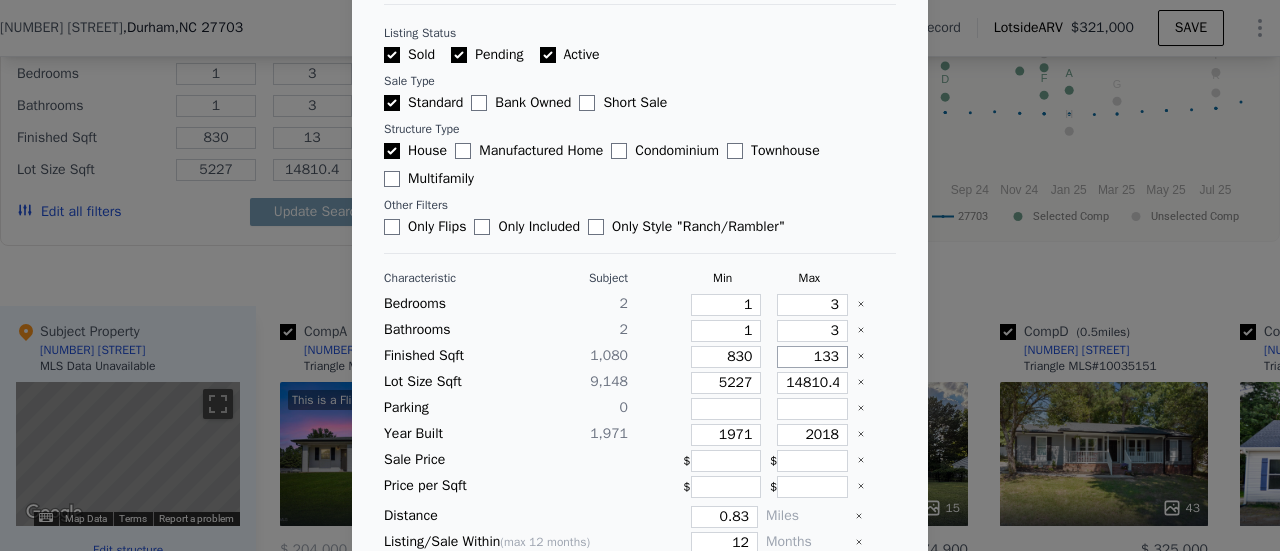 type on "133" 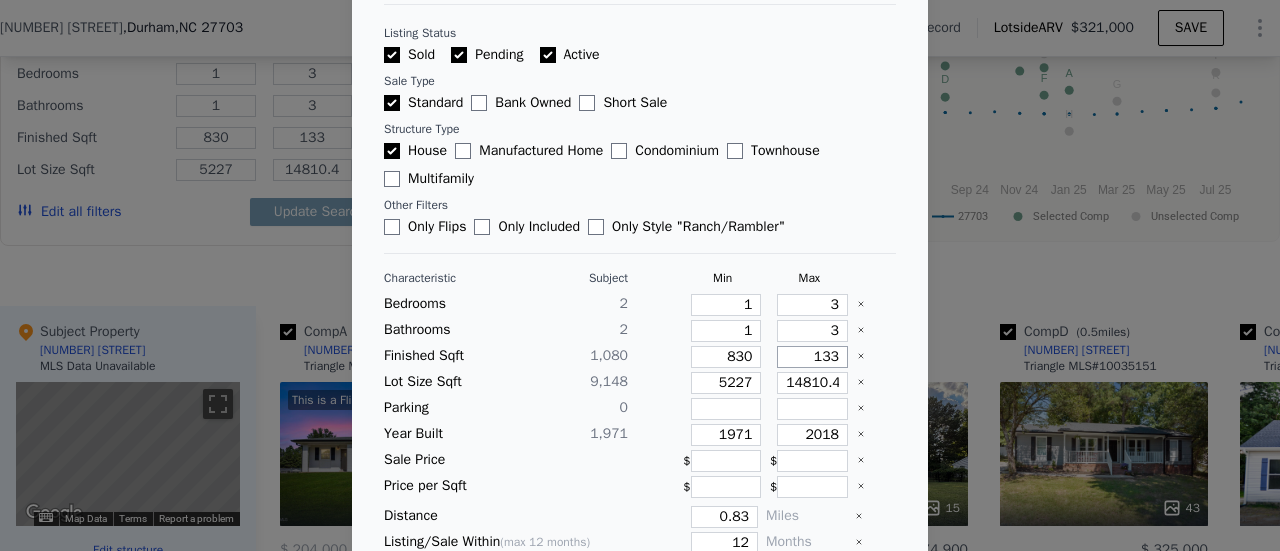 type on "1330" 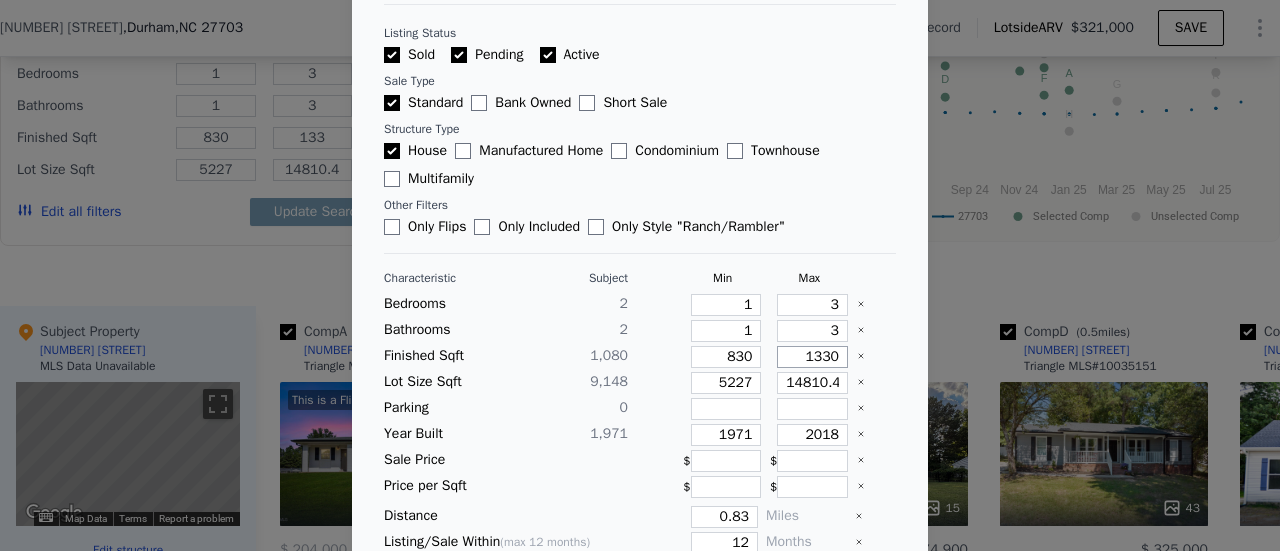type on "1330" 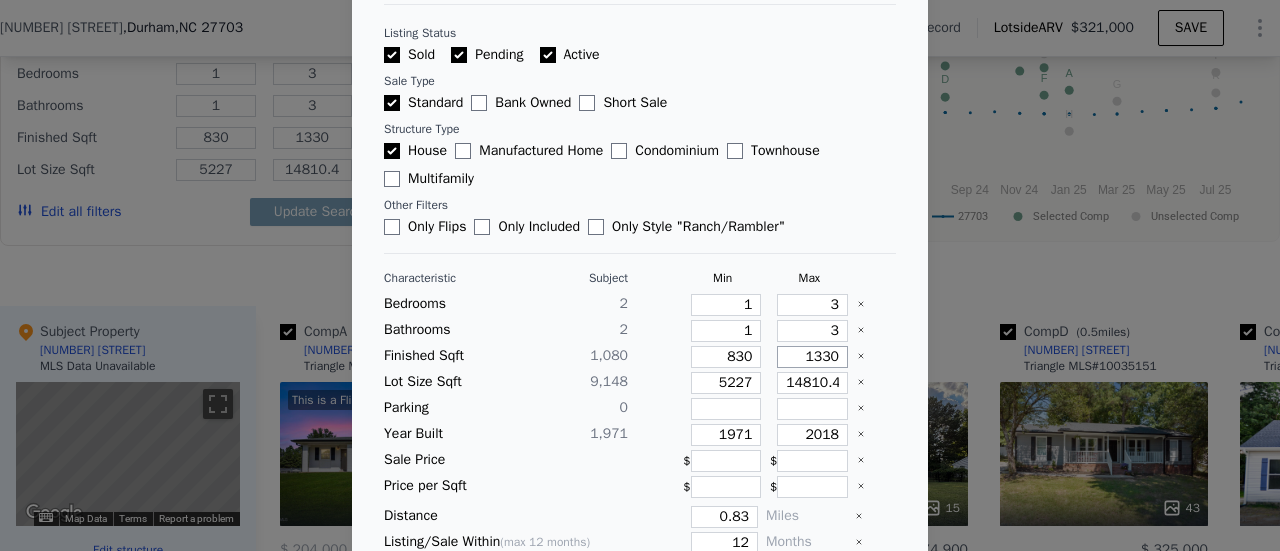 type on "1330" 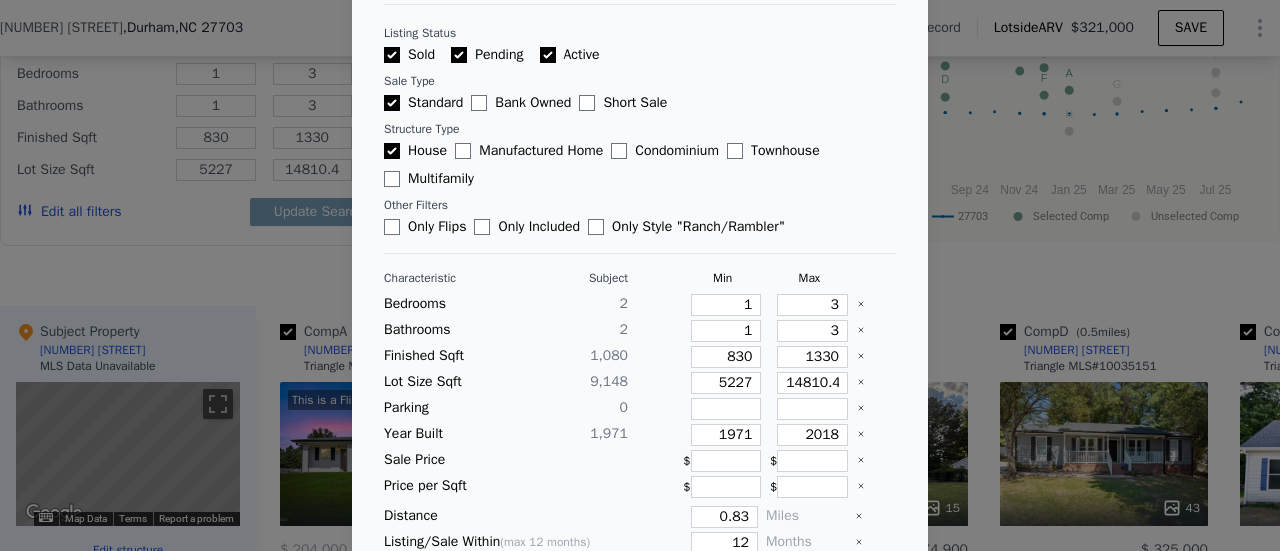 type 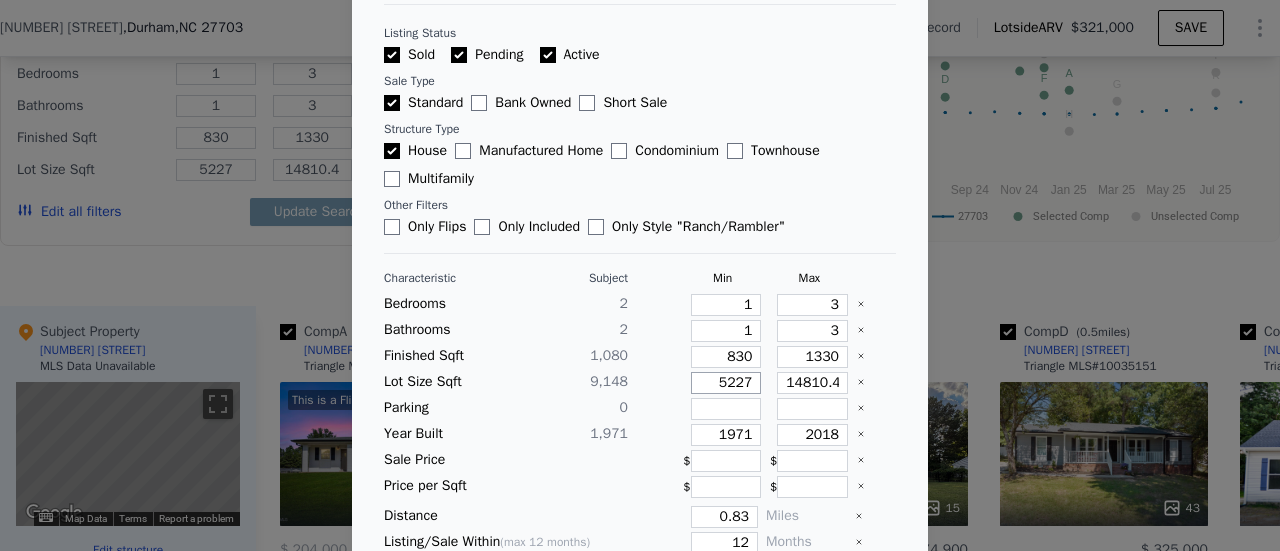 type on "5" 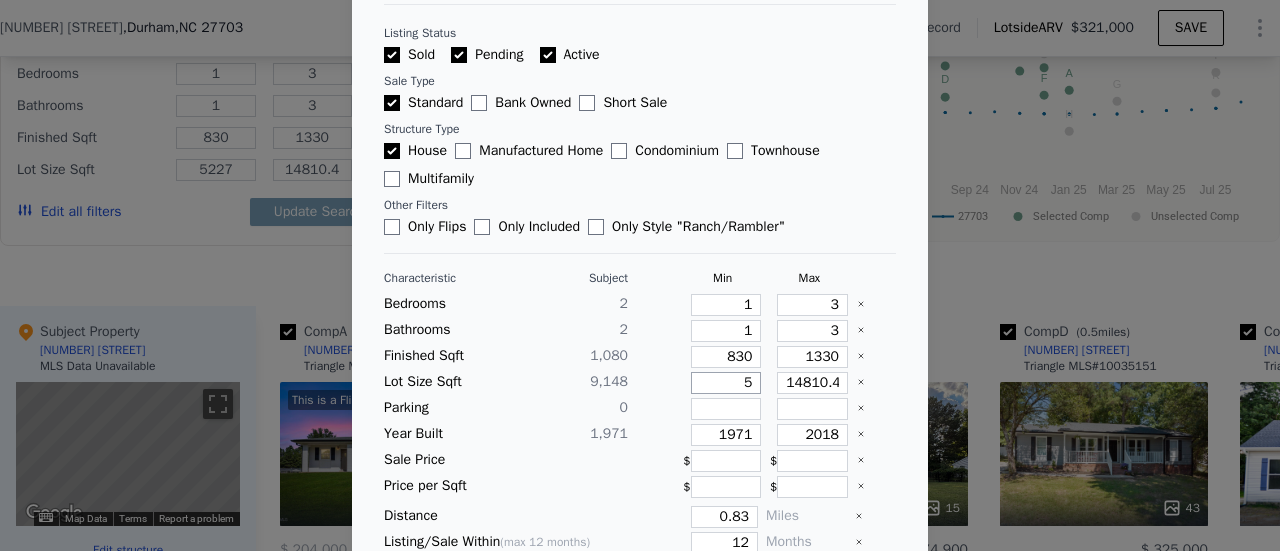 type on "5" 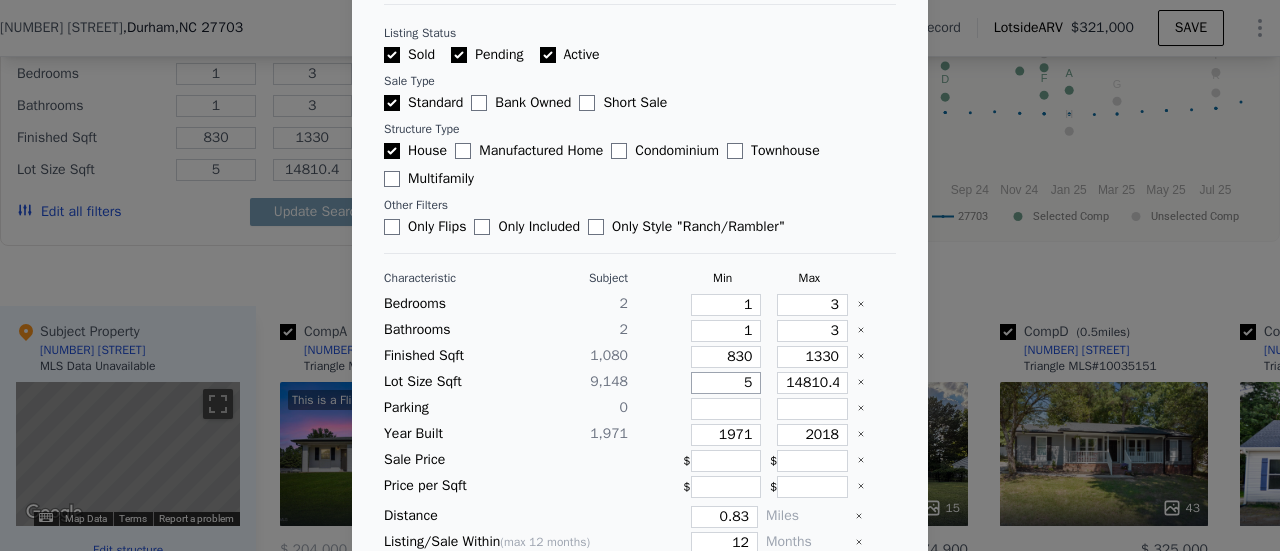 type on "54" 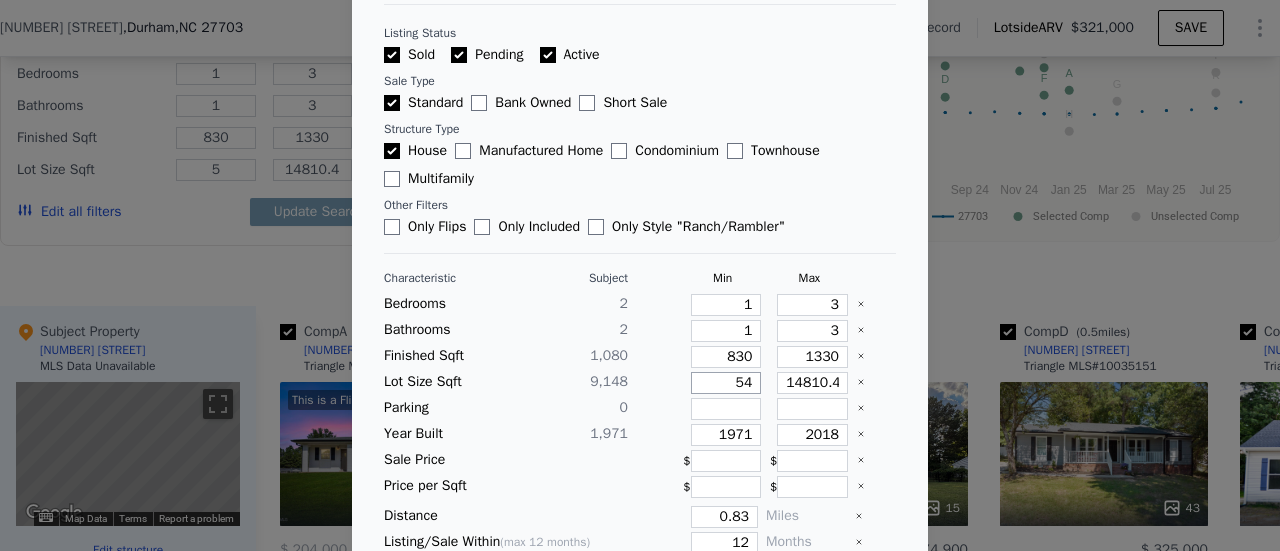 type on "54" 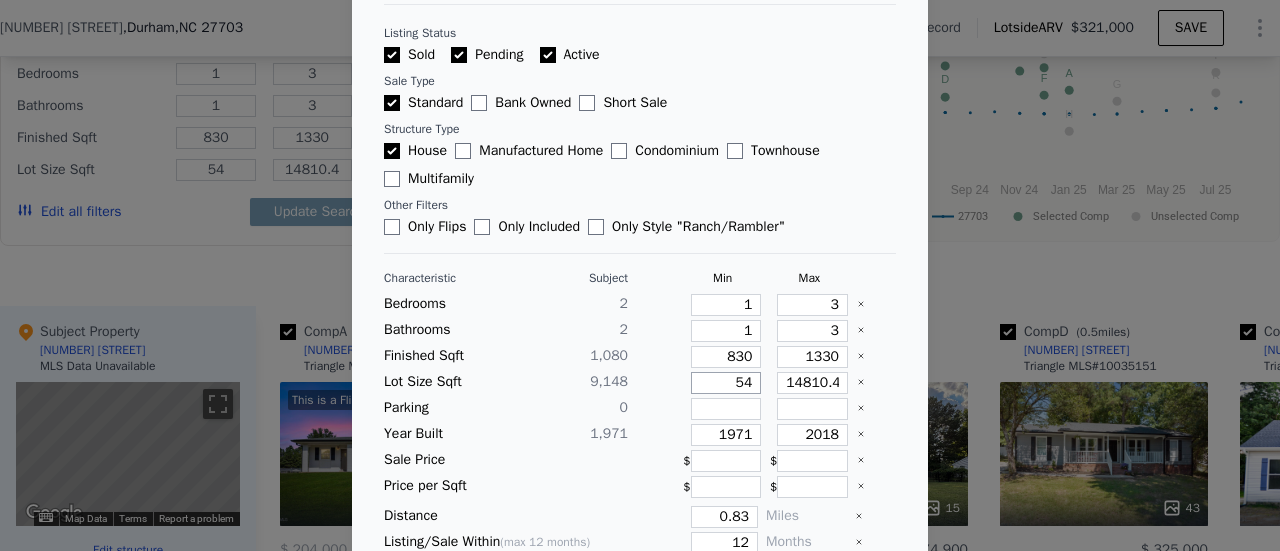 type on "549" 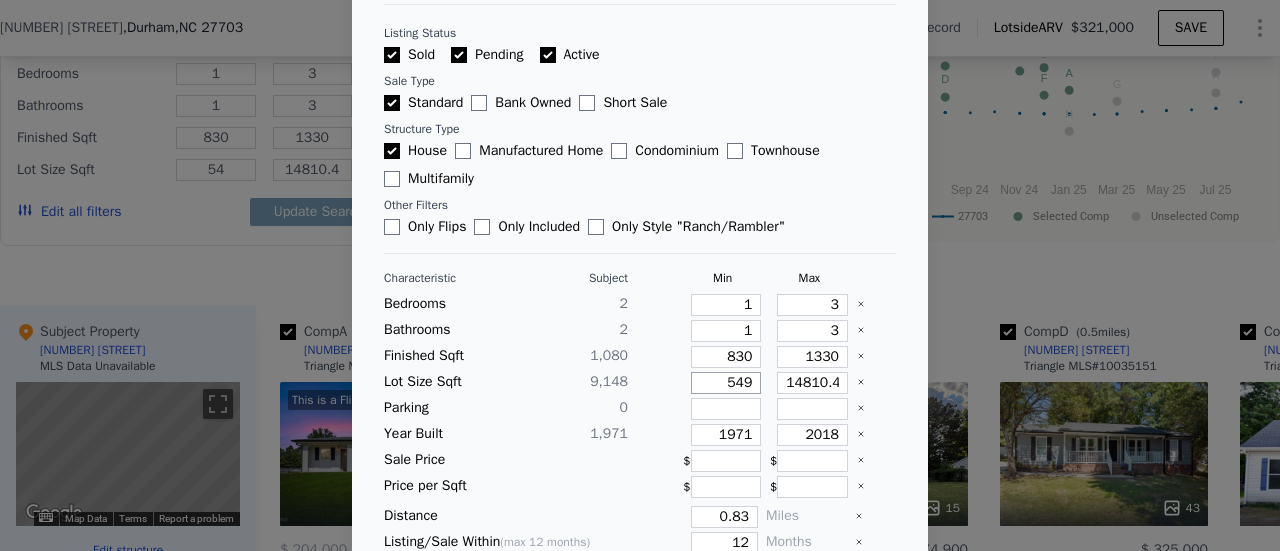 type on "549" 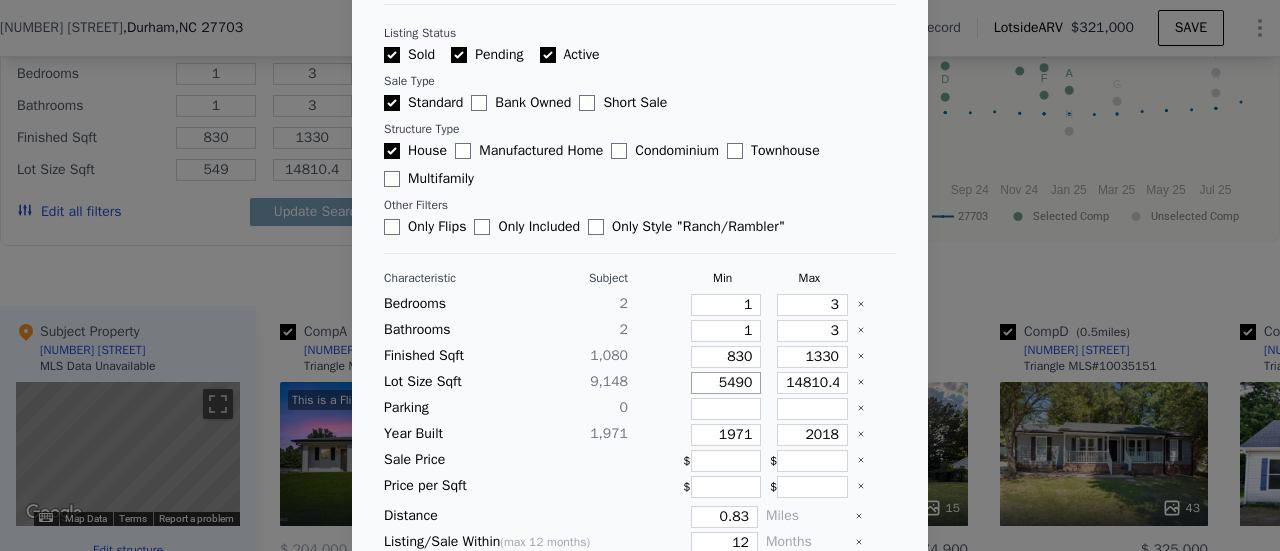type on "54902" 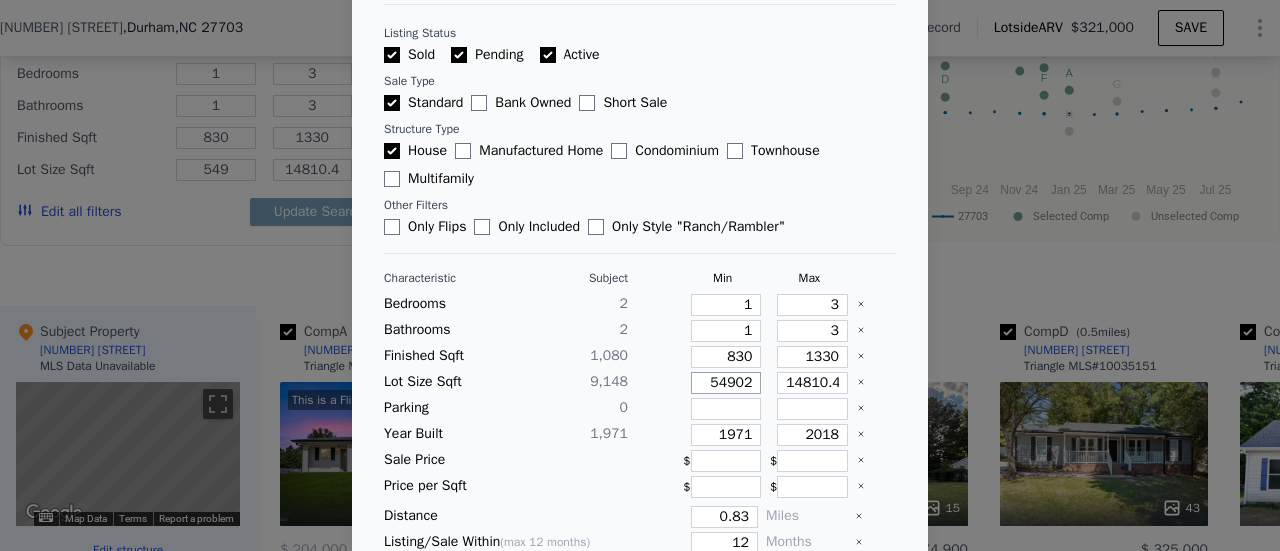 type on "54902" 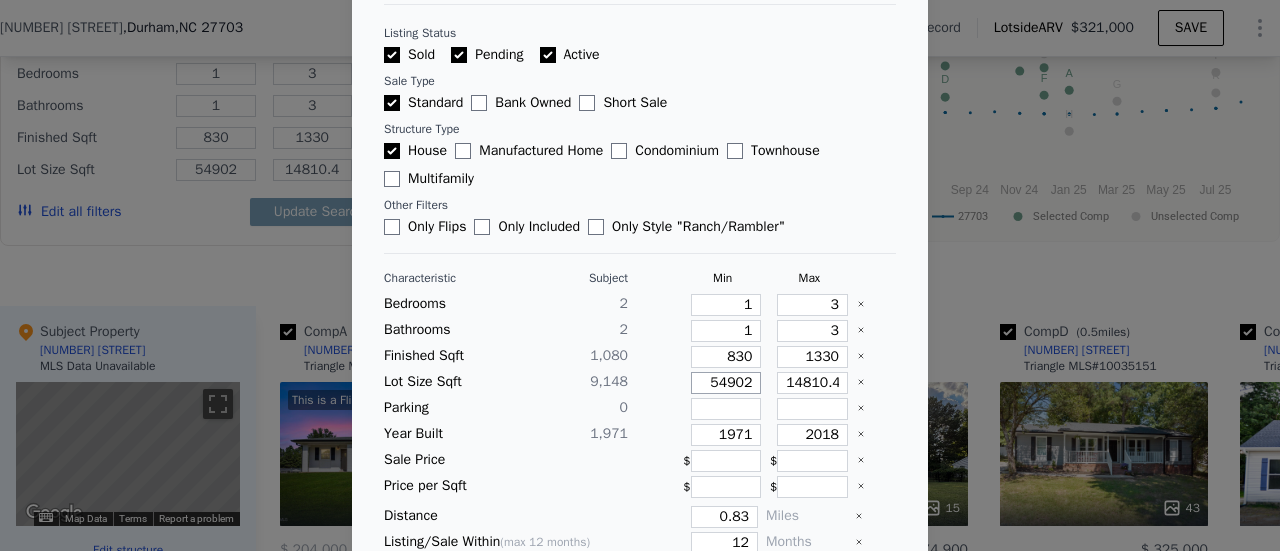 type on "5490" 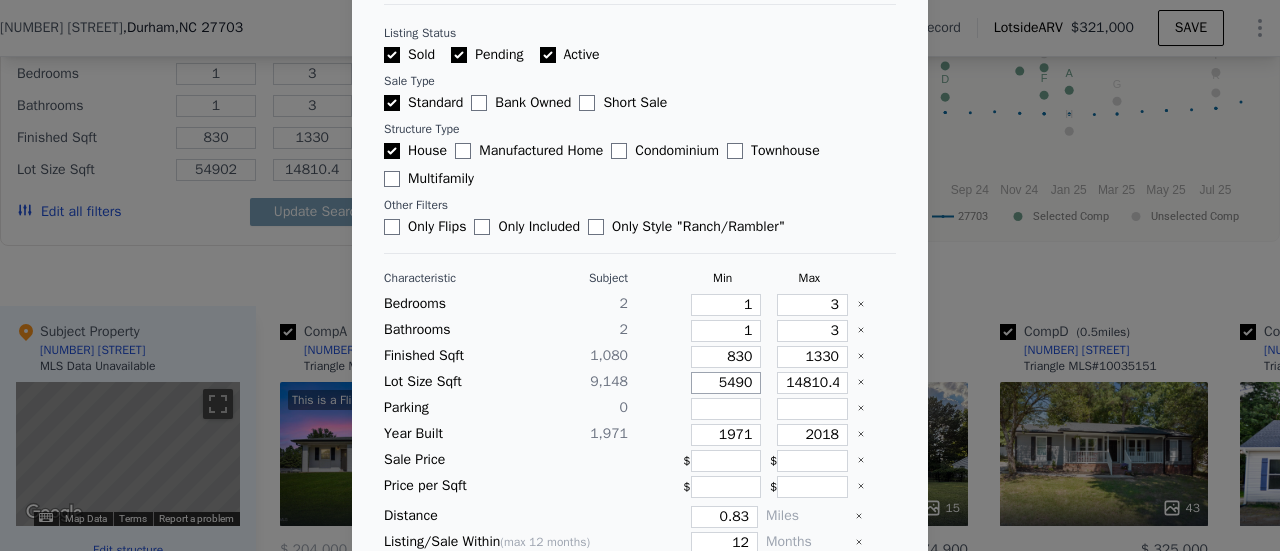 type on "5490" 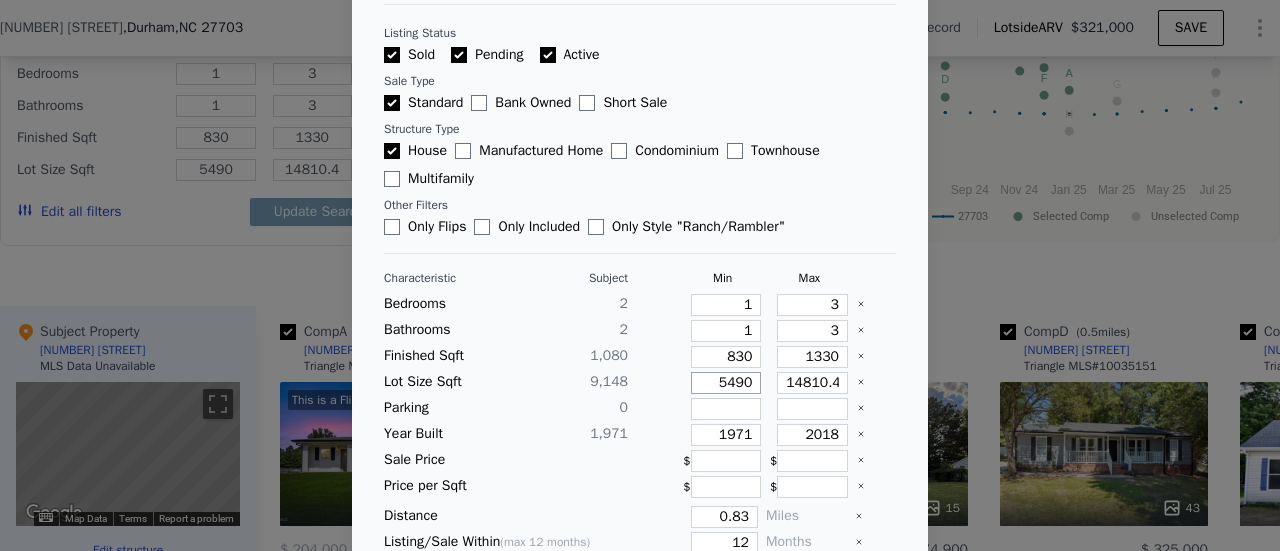type on "5490" 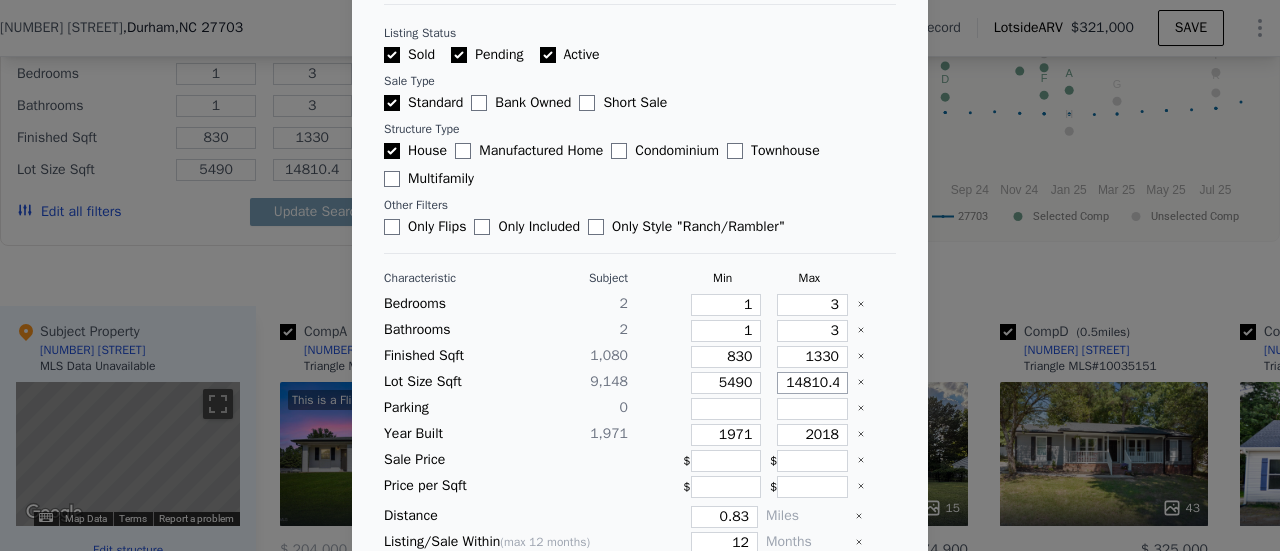type on "1" 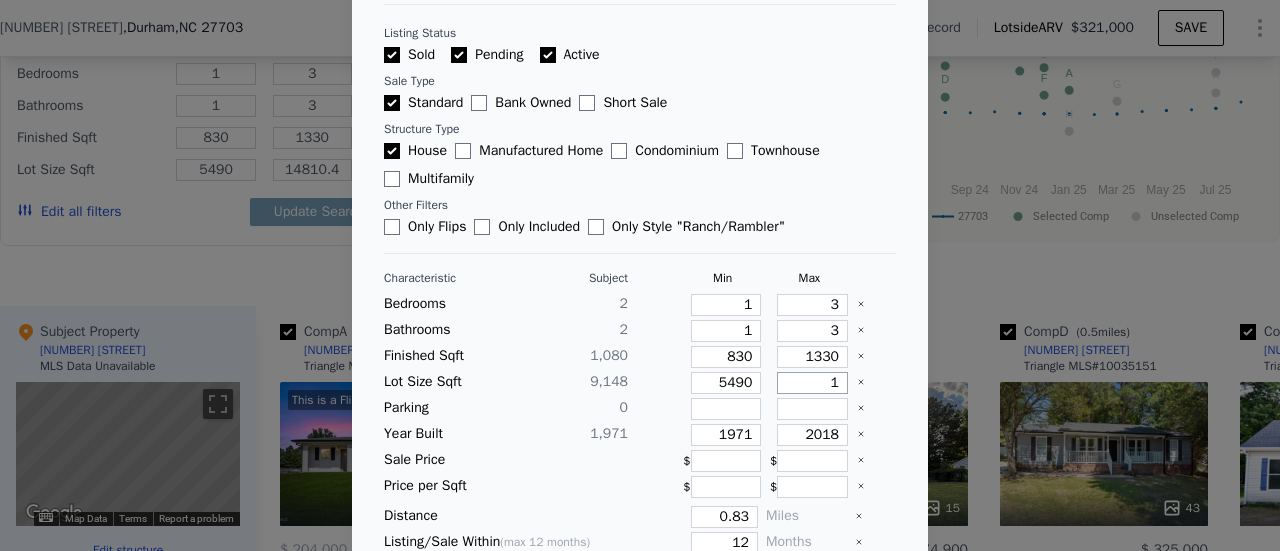 type on "1" 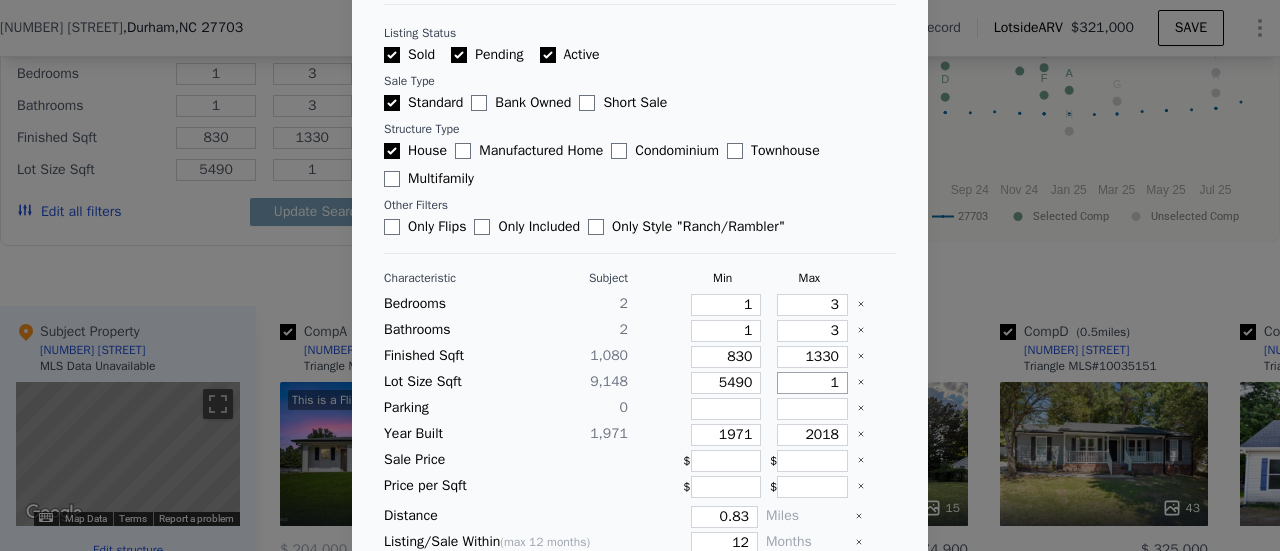 type on "12" 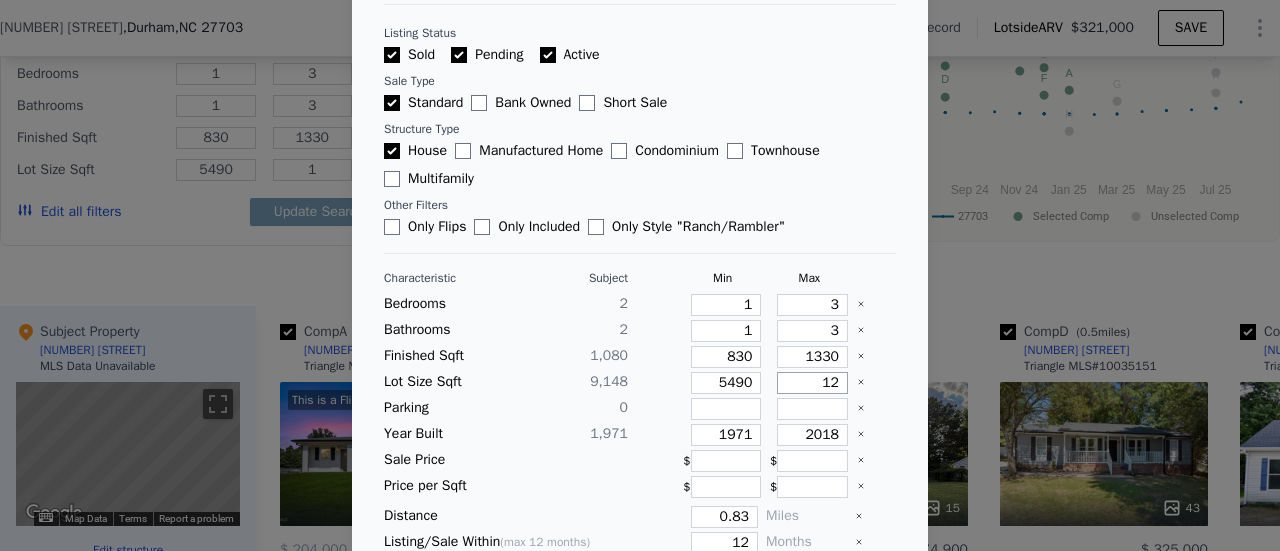 type on "12" 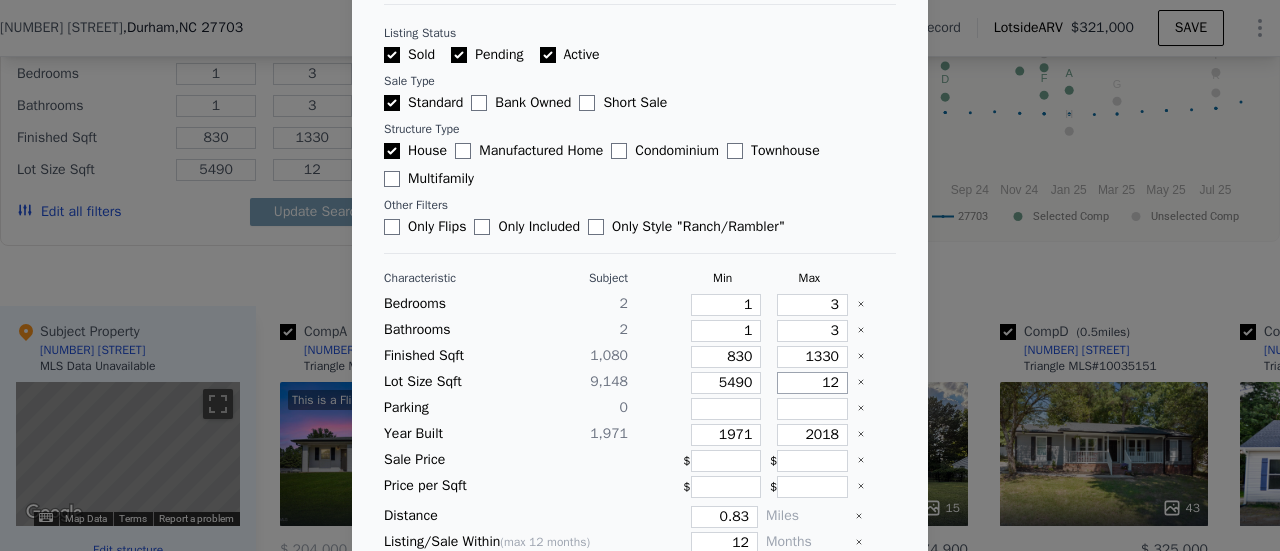 type on "128" 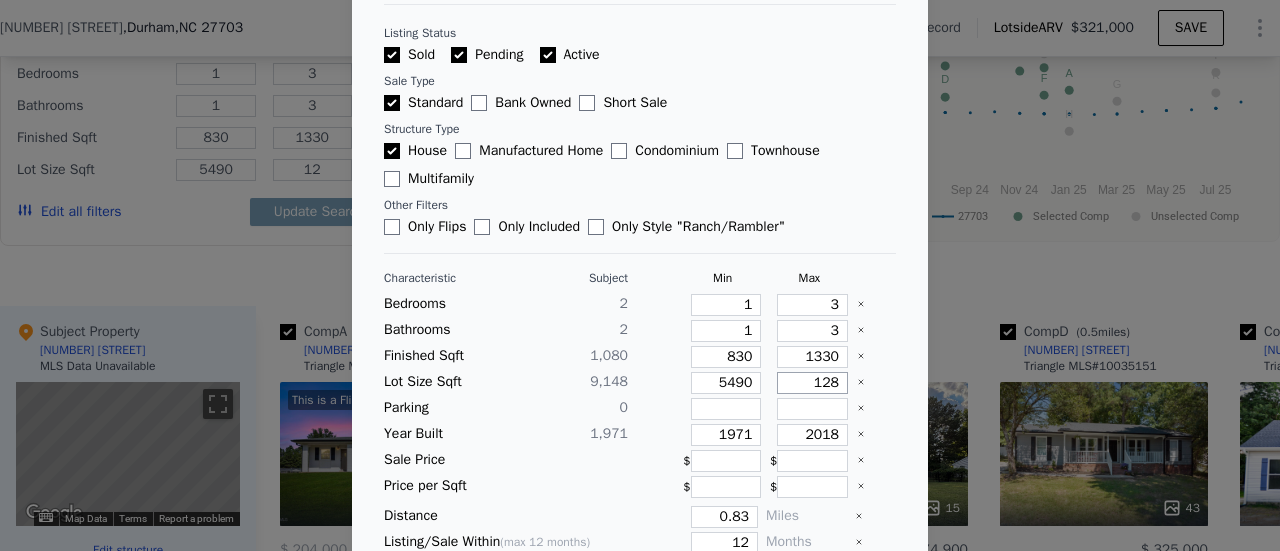 type on "128" 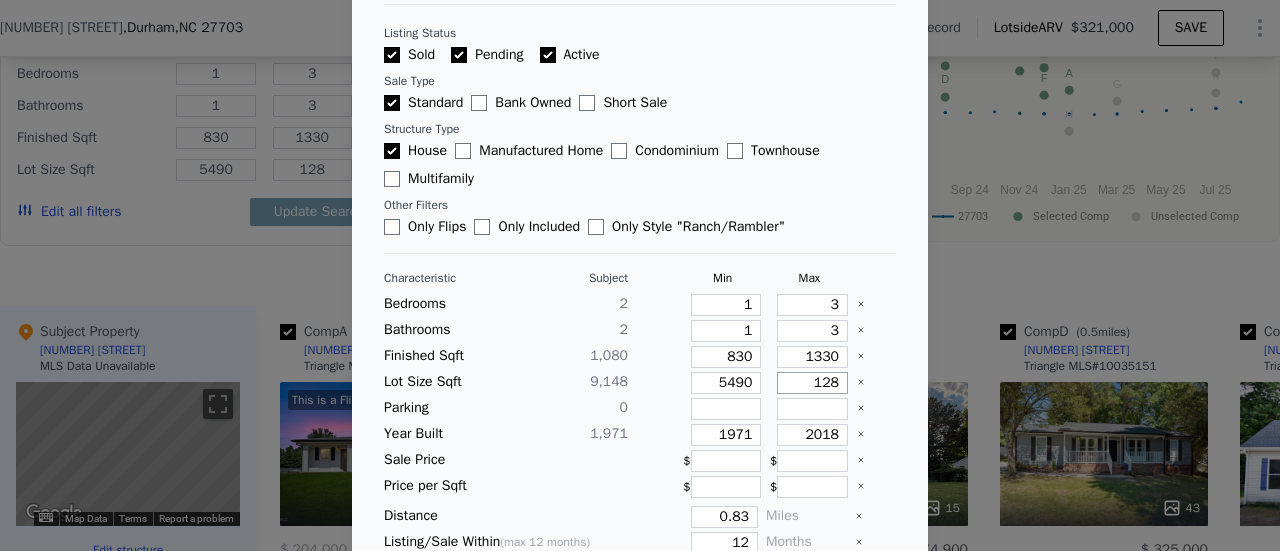 type on "1281" 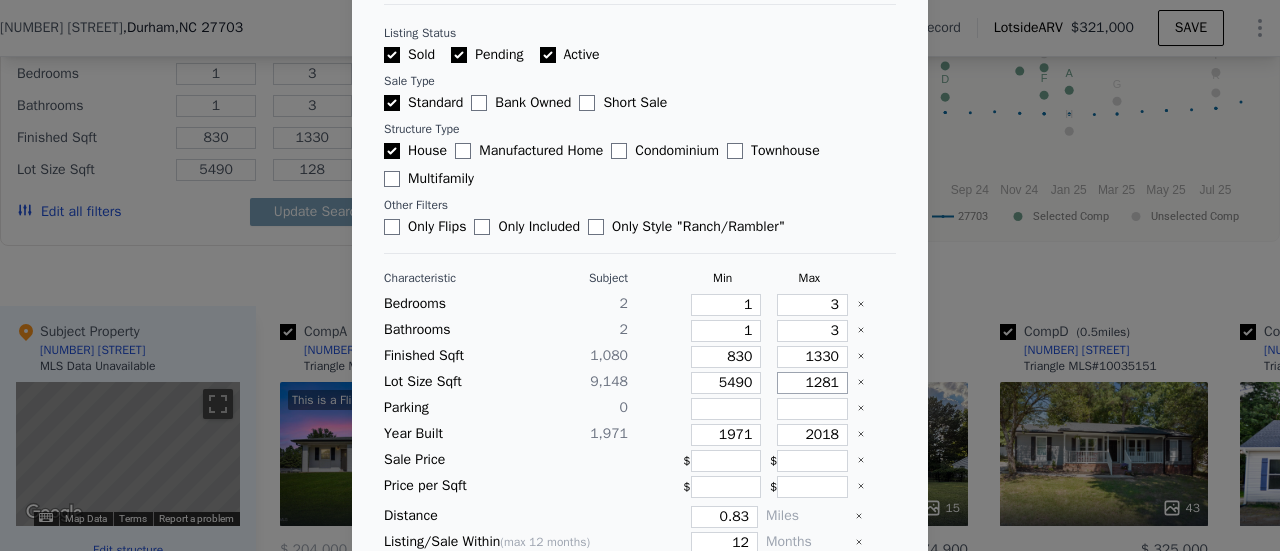 type on "1281" 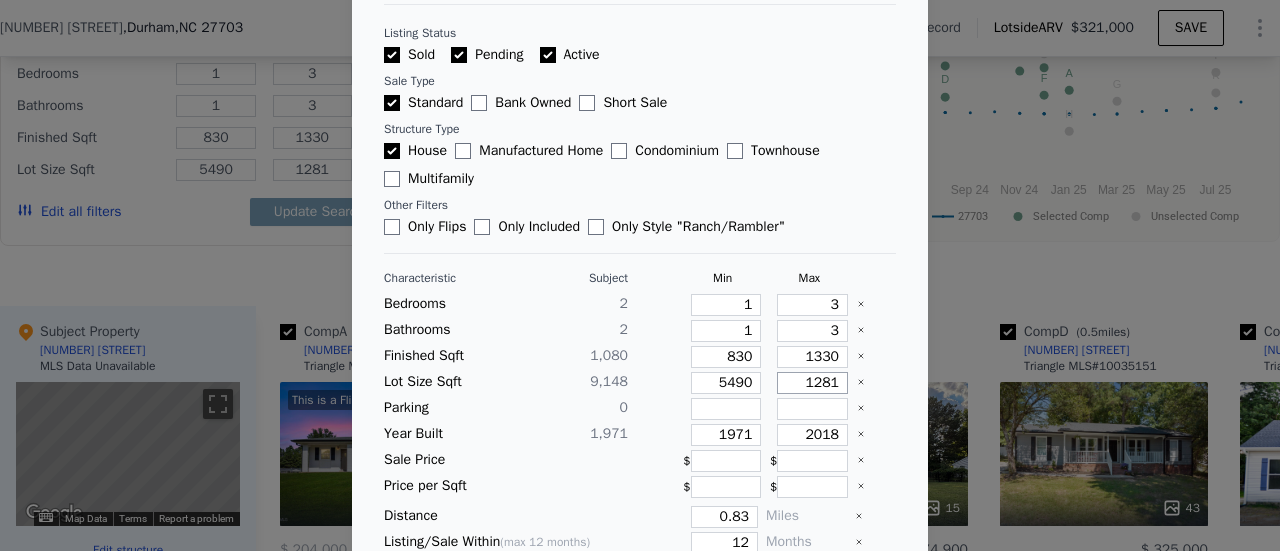 type on "12810" 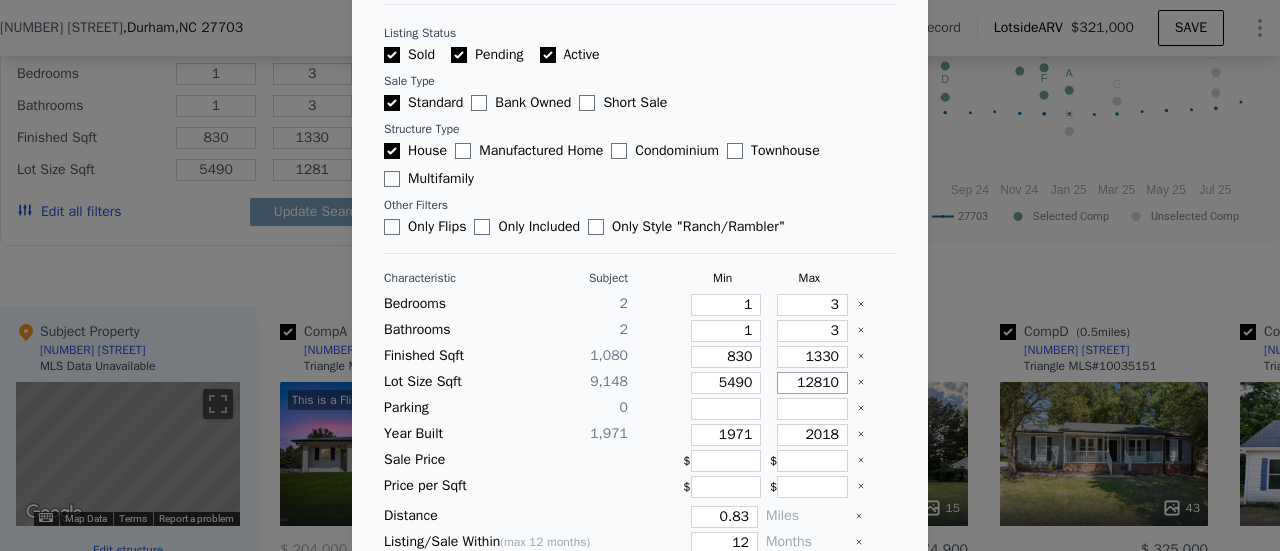 type on "12810" 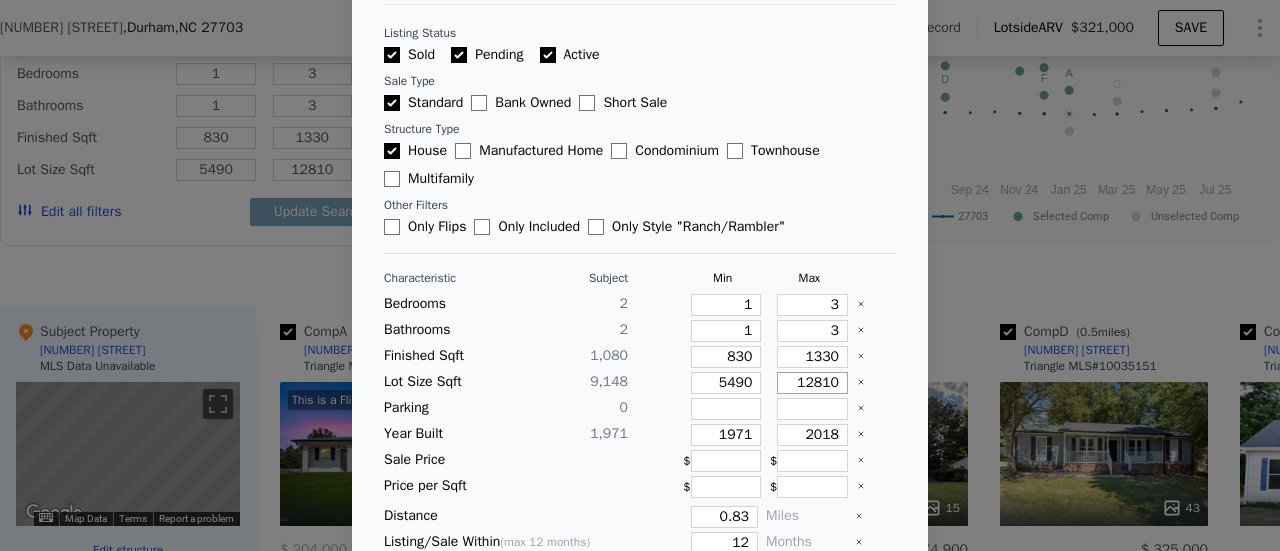 type on "12810" 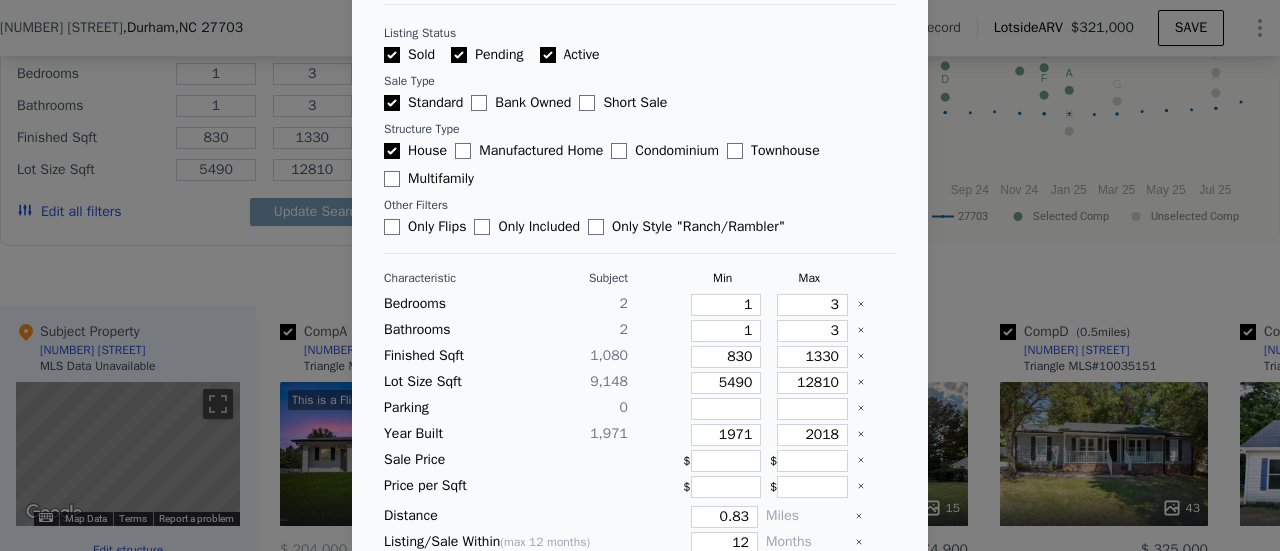 type 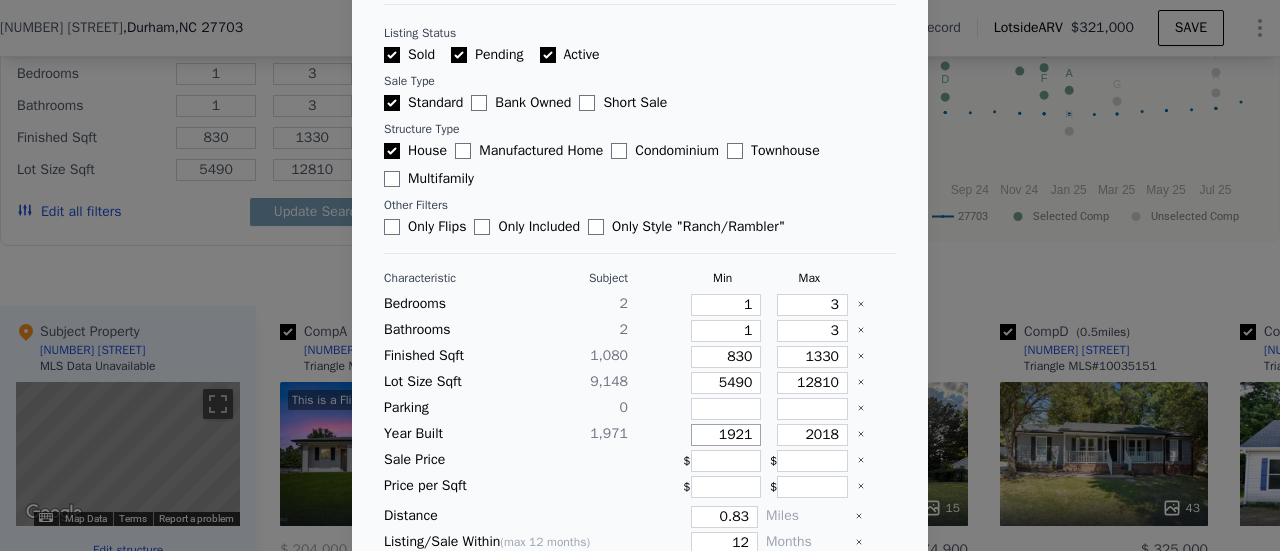 type on "1921" 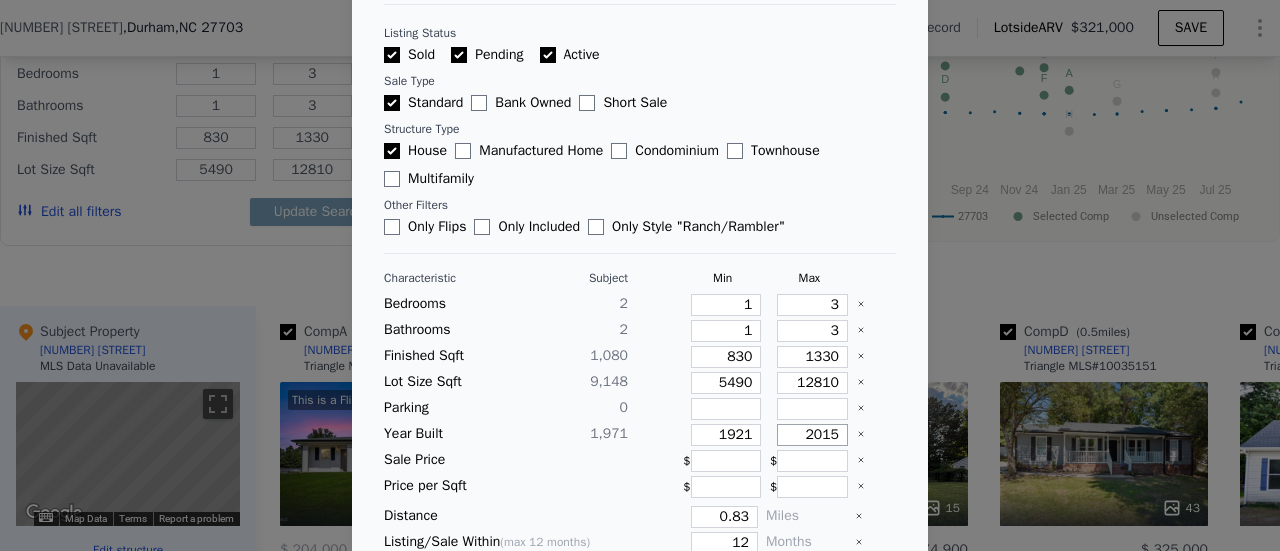 type on "2015" 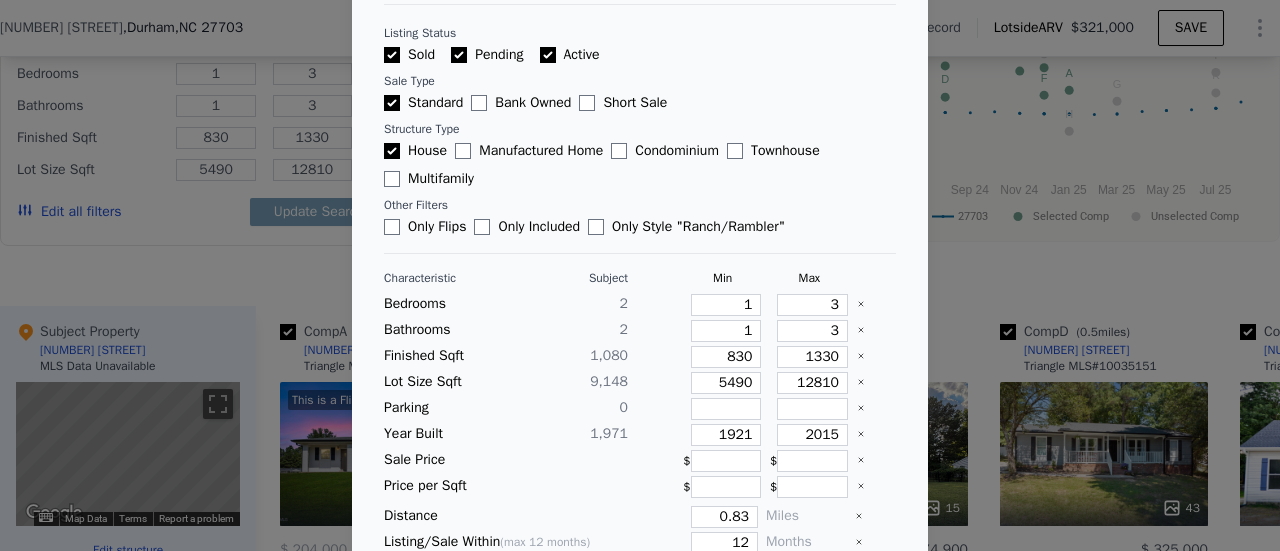 type 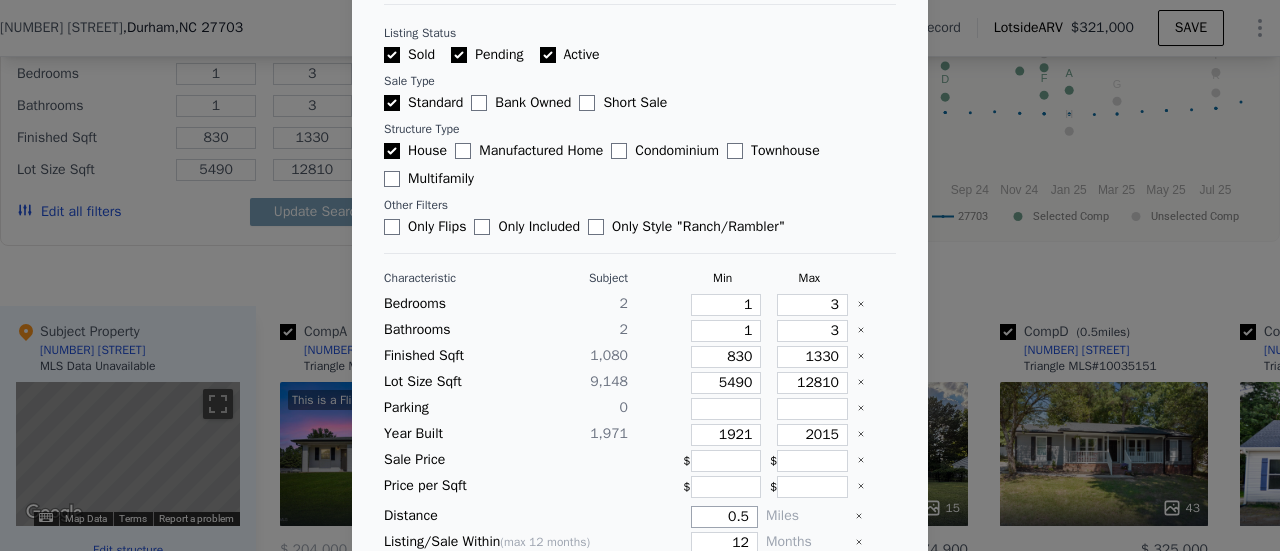 type on "0.5" 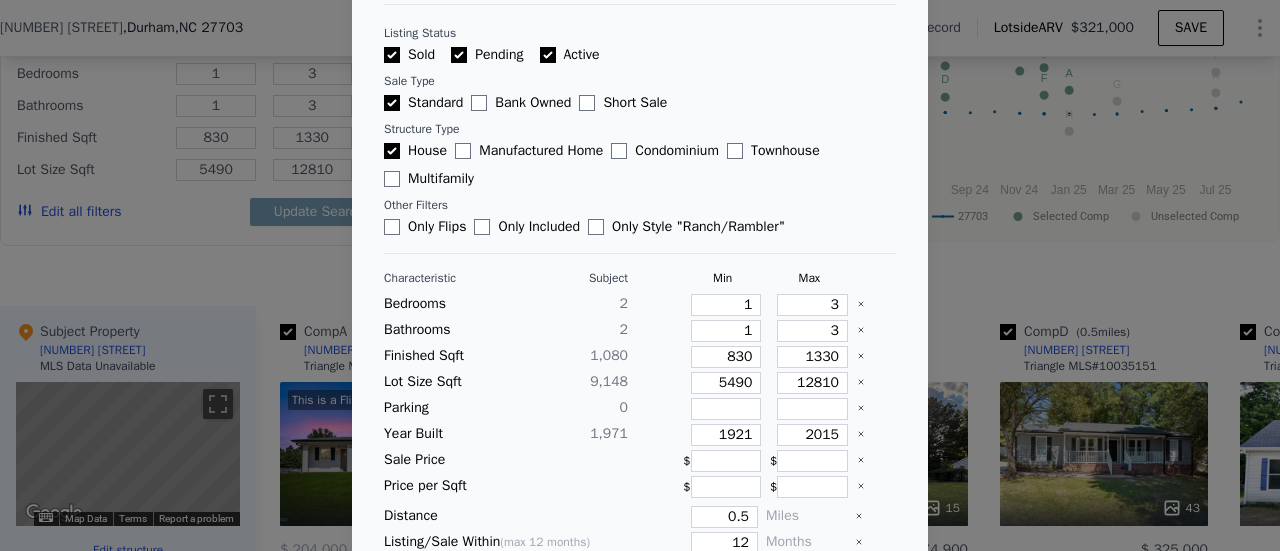 type 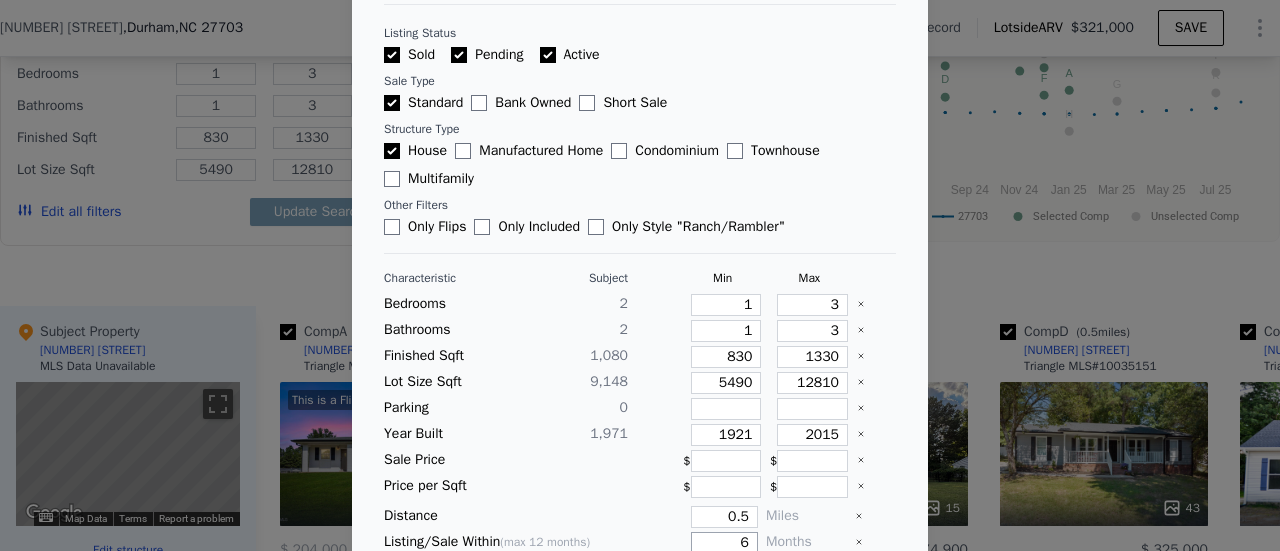 scroll, scrollTop: 167, scrollLeft: 0, axis: vertical 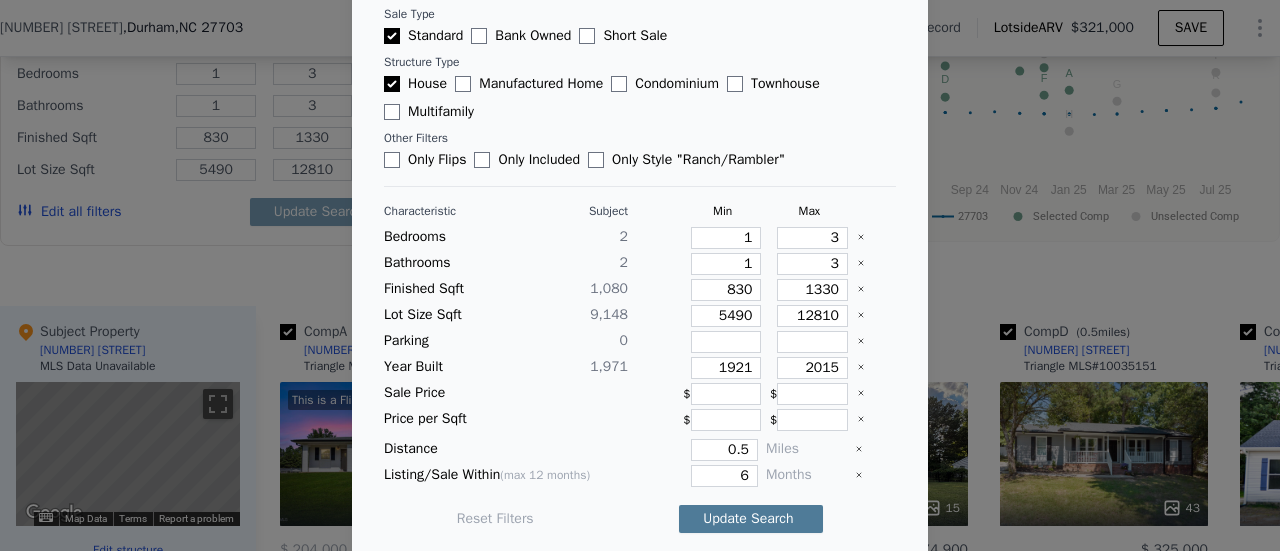 click on "Update Search" at bounding box center [751, 519] 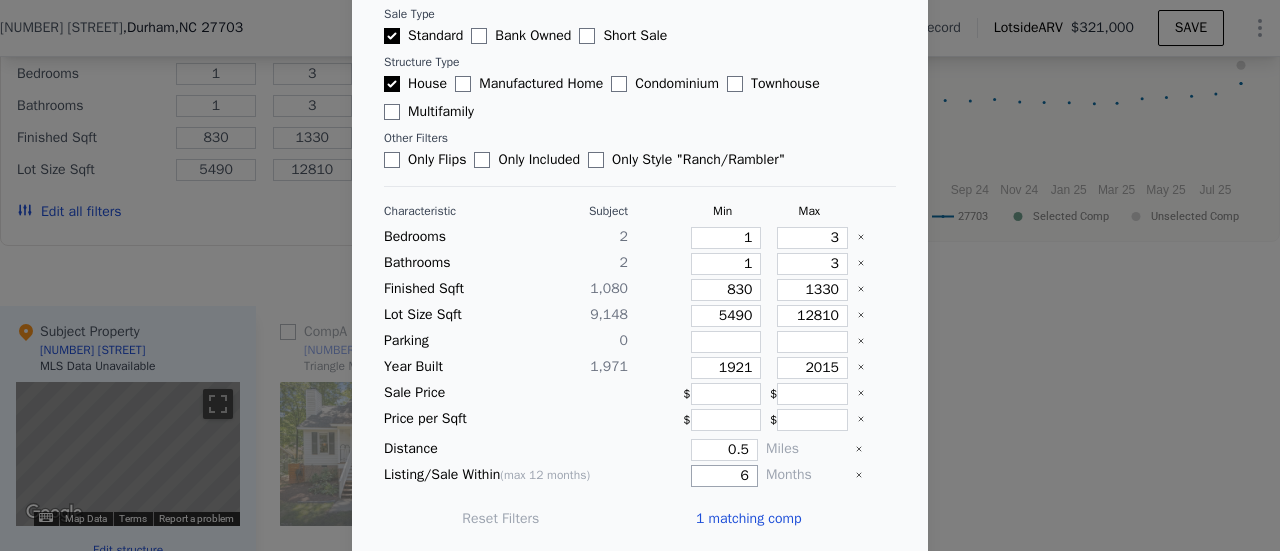 drag, startPoint x: 702, startPoint y: 466, endPoint x: 754, endPoint y: 466, distance: 52 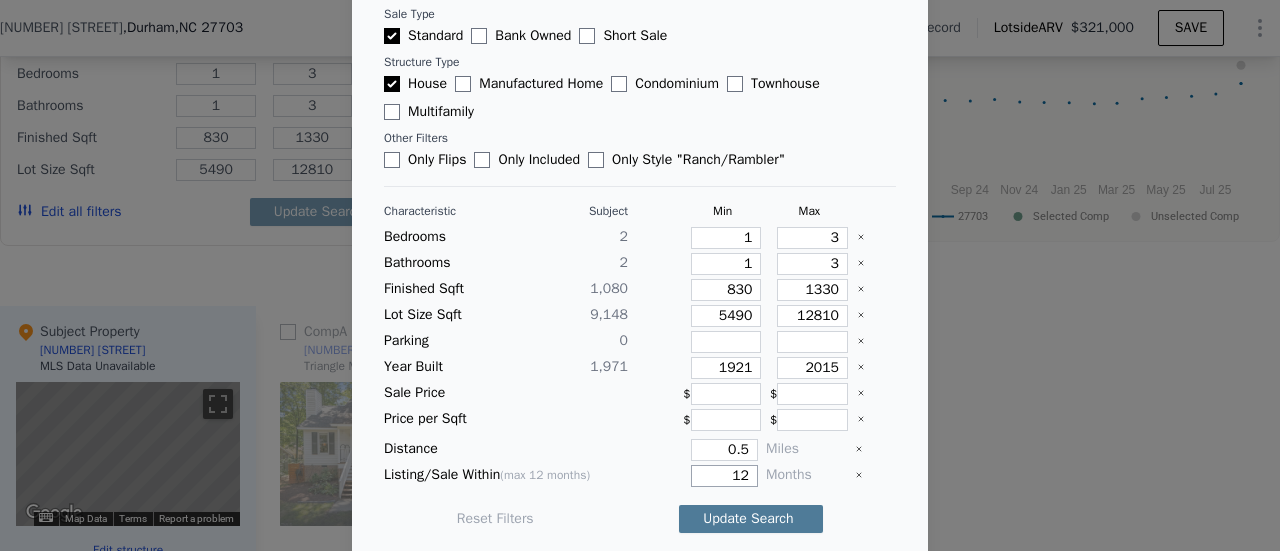 type on "12" 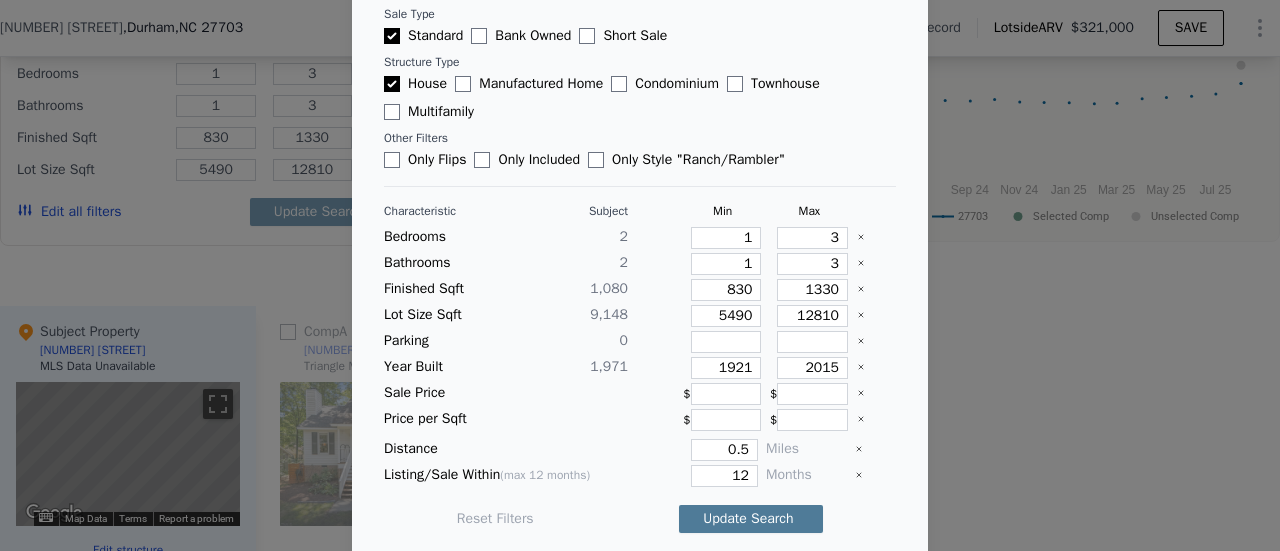 click on "Update Search" at bounding box center [751, 519] 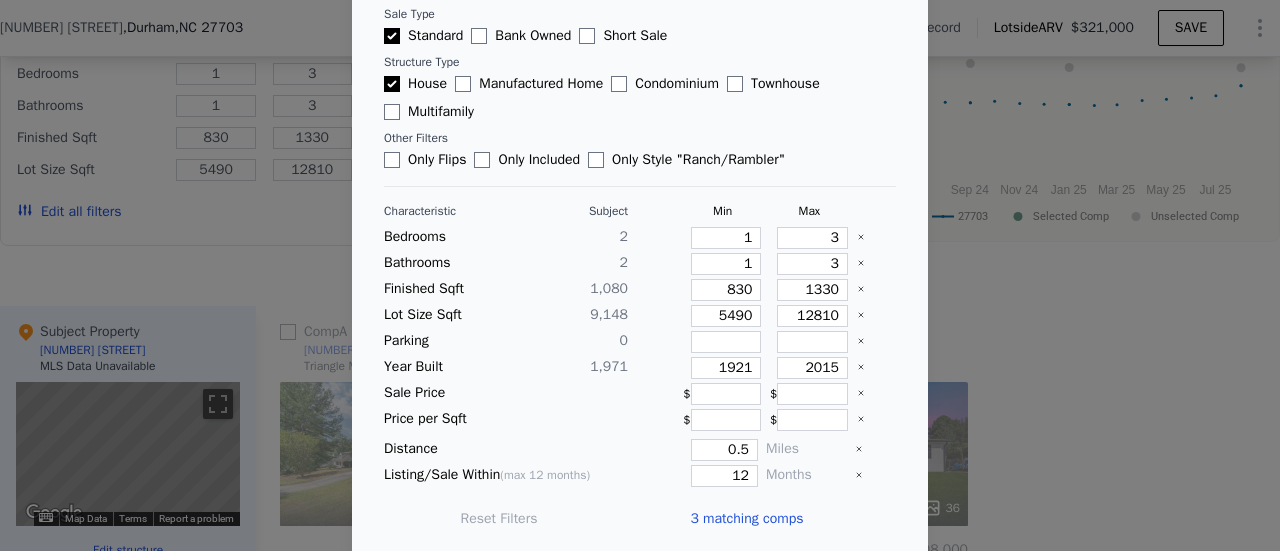 click on "3 matching comps" at bounding box center (746, 519) 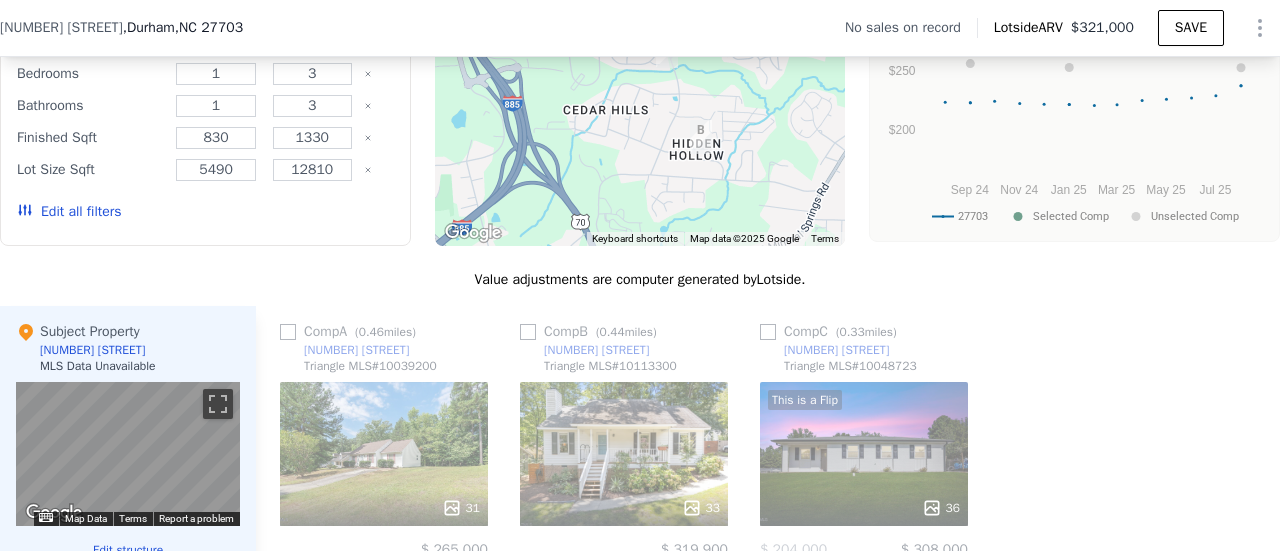 scroll, scrollTop: 1892, scrollLeft: 0, axis: vertical 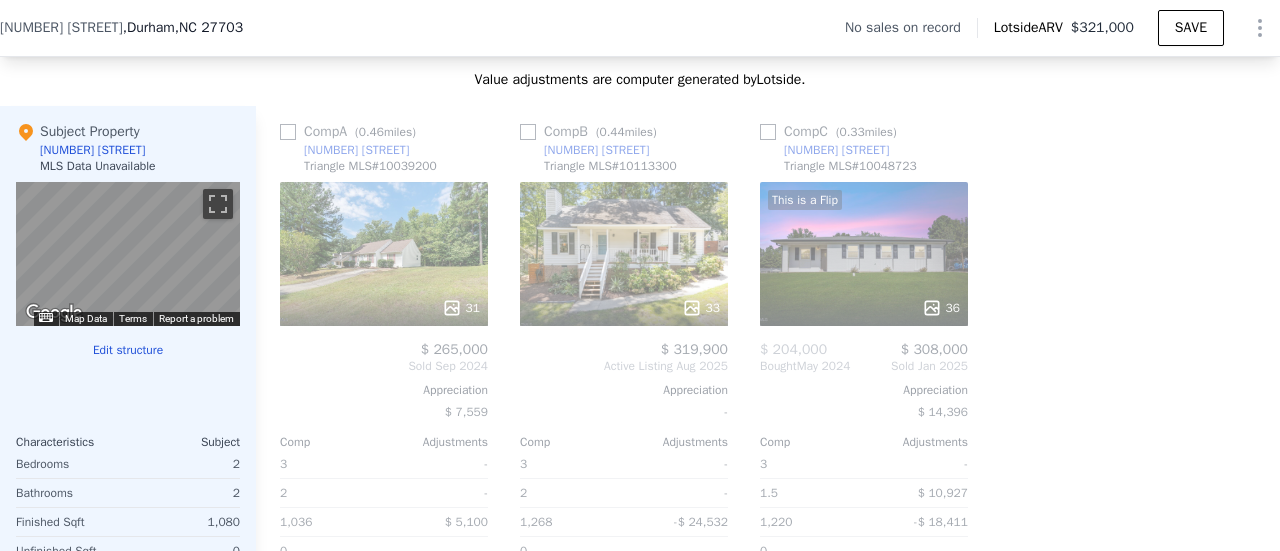 click on "31" at bounding box center [461, 308] 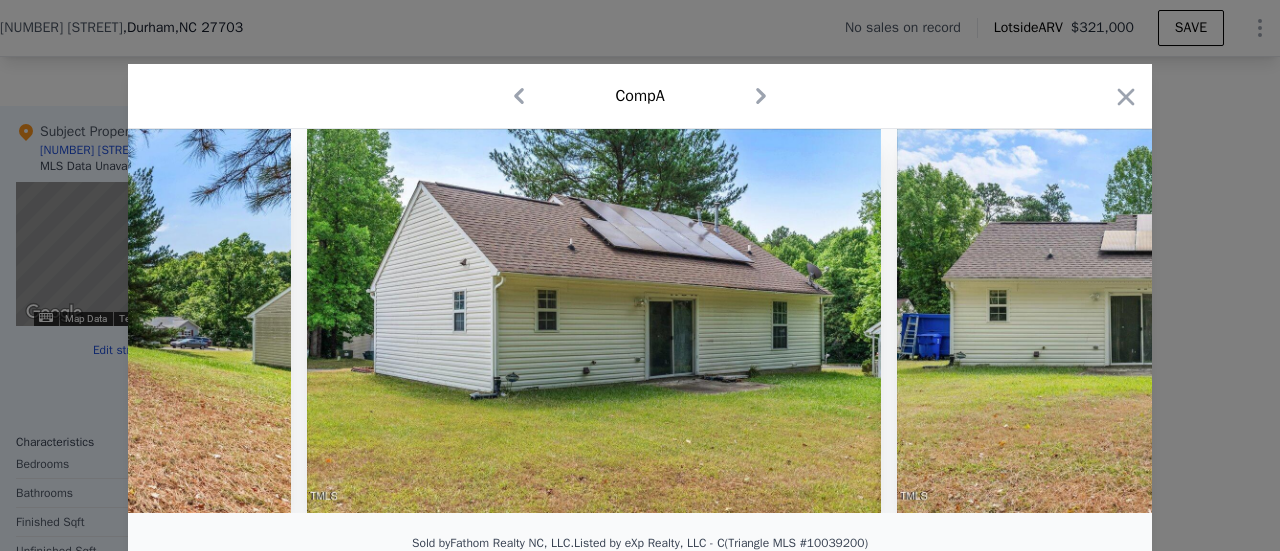 scroll, scrollTop: 0, scrollLeft: 12209, axis: horizontal 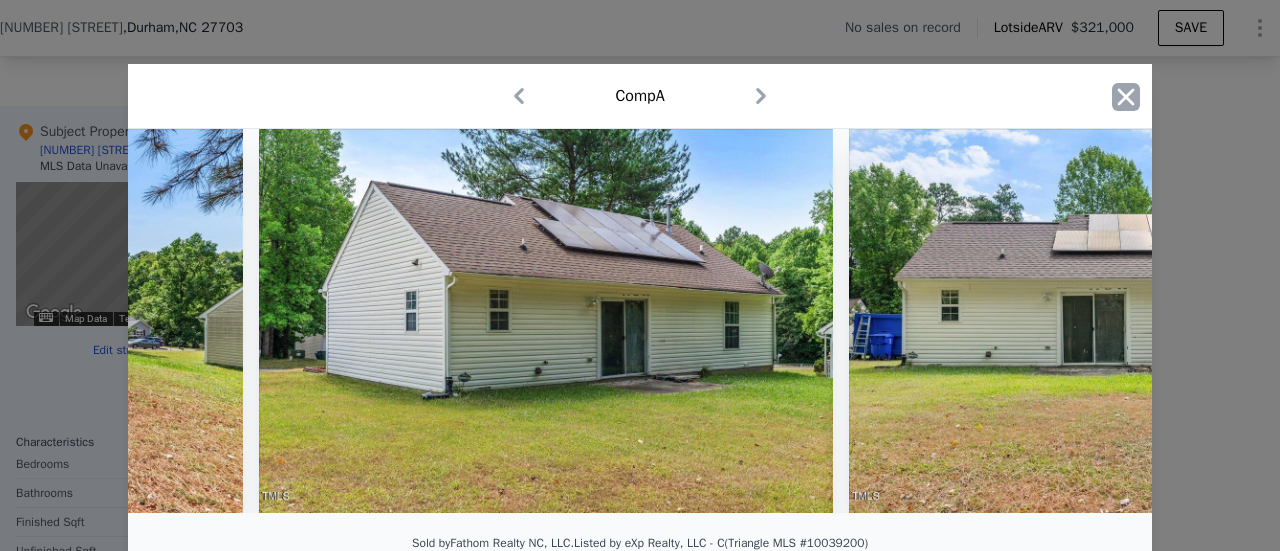 click 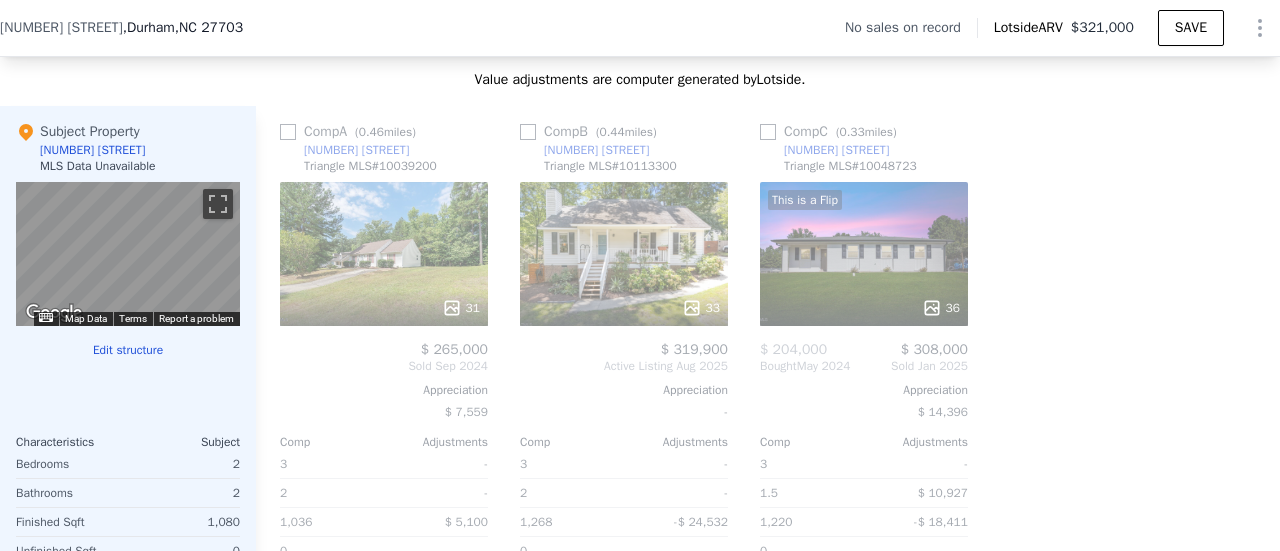 click 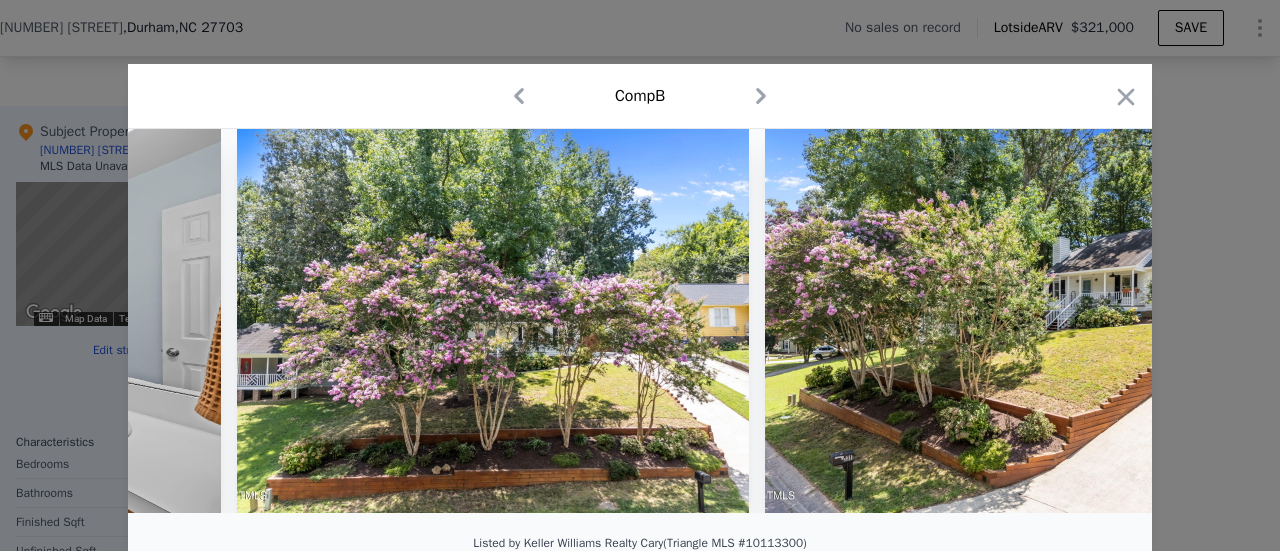 scroll, scrollTop: 0, scrollLeft: 13518, axis: horizontal 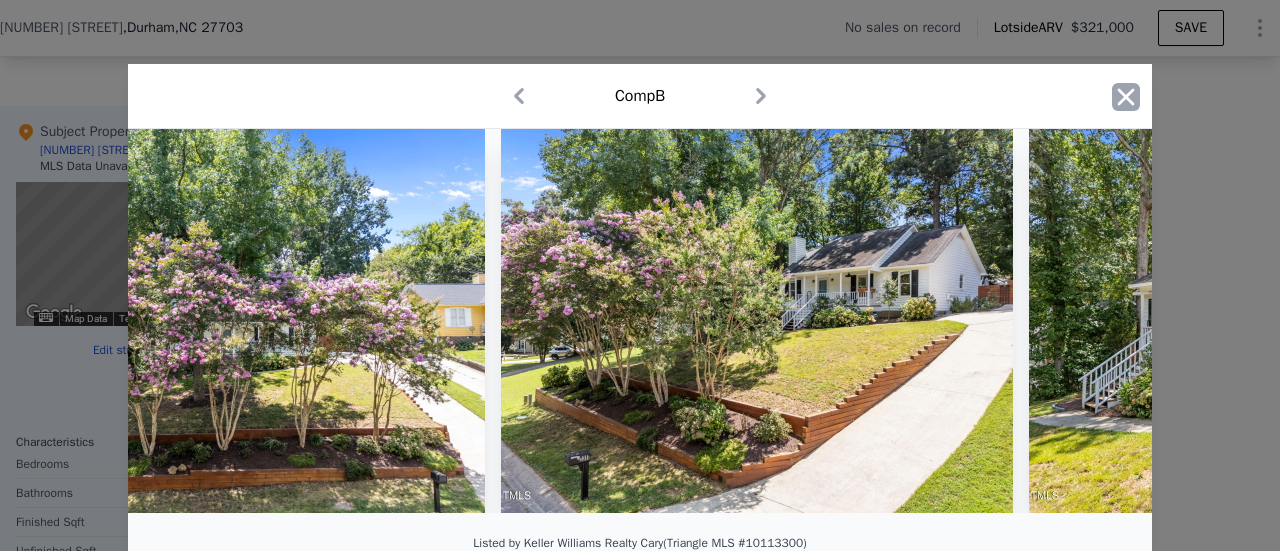 click 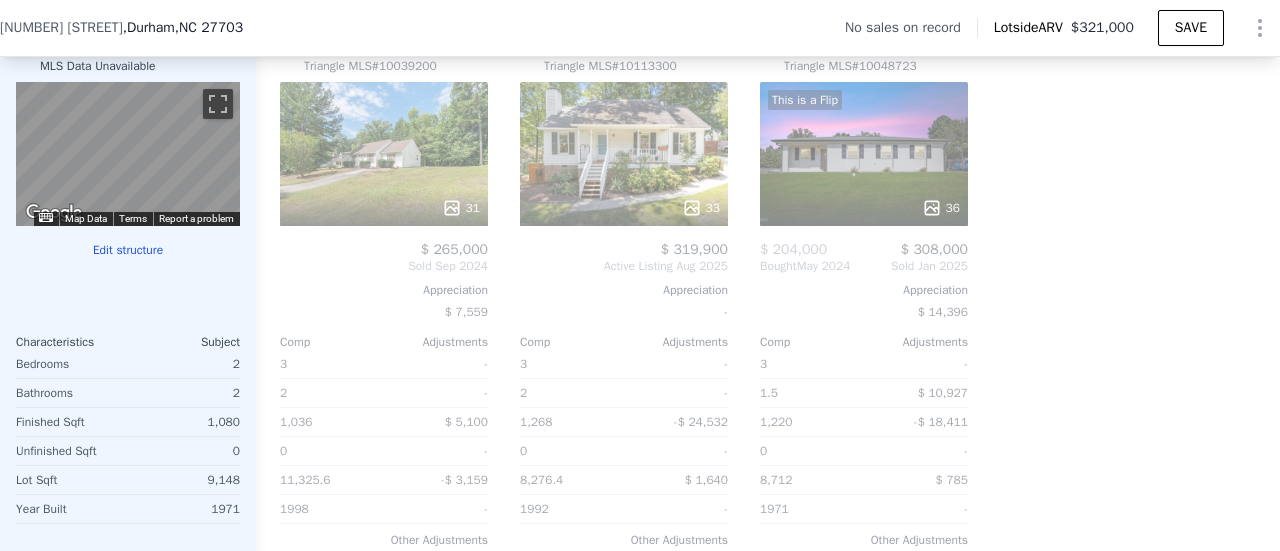 scroll, scrollTop: 1892, scrollLeft: 0, axis: vertical 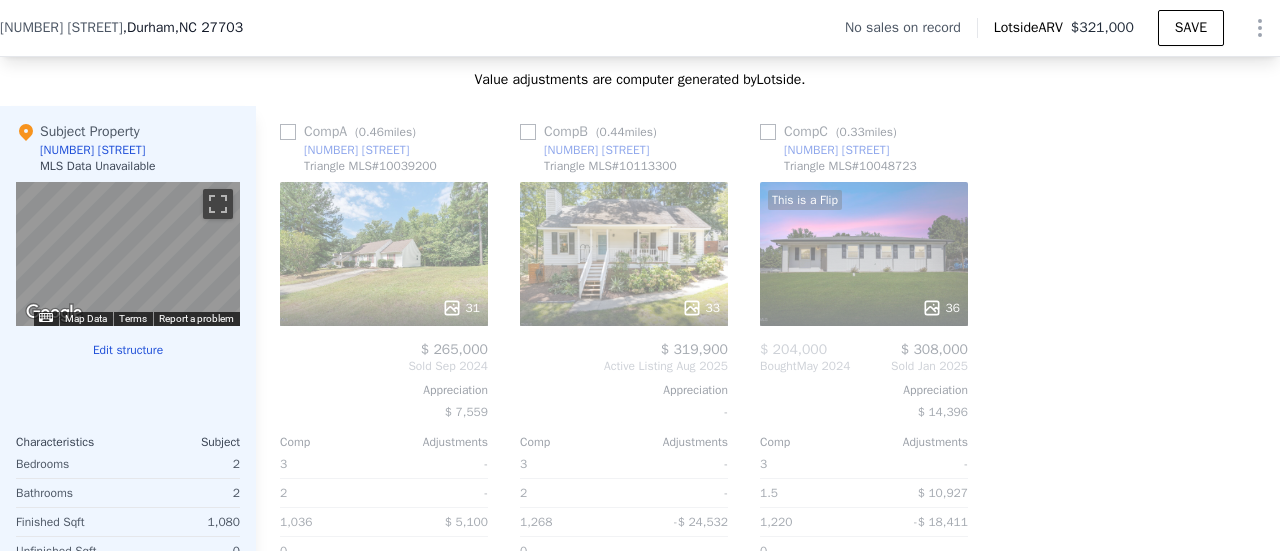 drag, startPoint x: 532, startPoint y: 149, endPoint x: 603, endPoint y: 167, distance: 73.24616 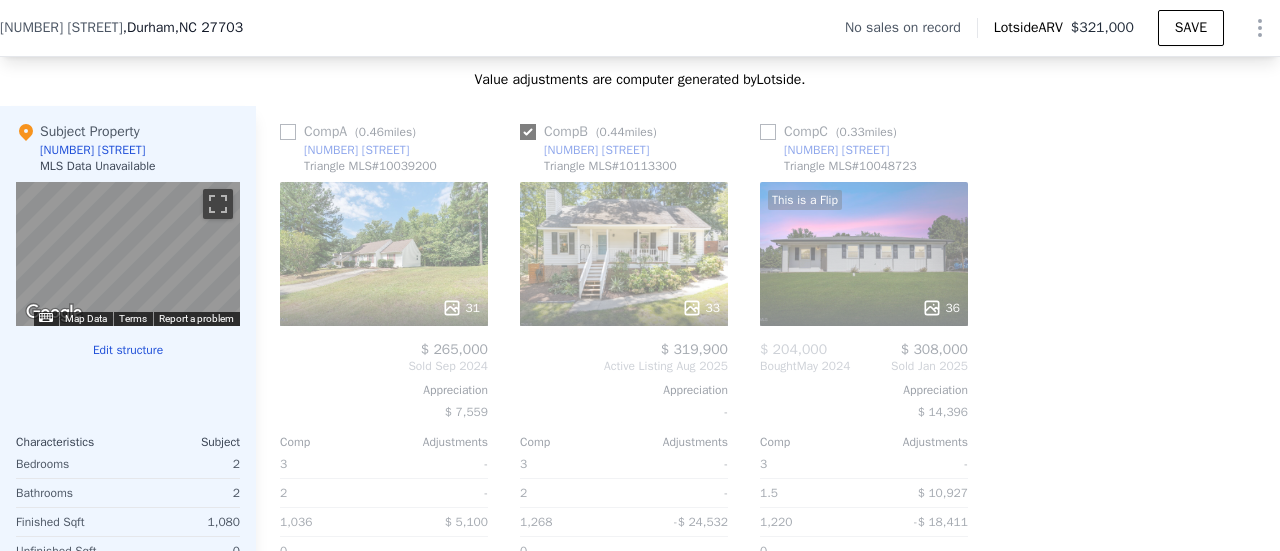 checkbox on "true" 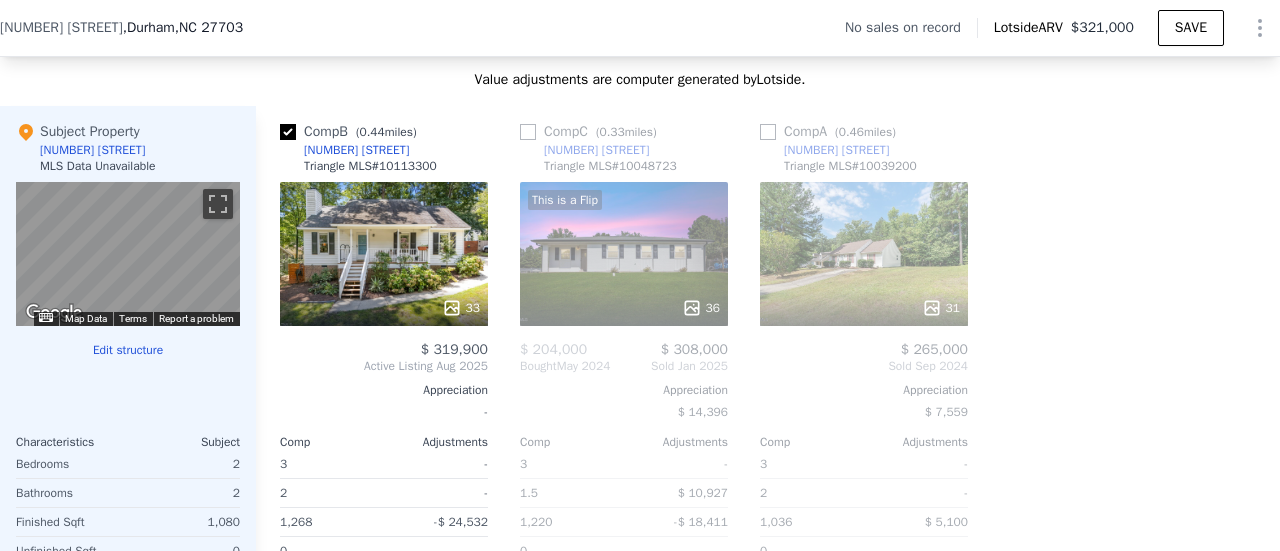 click at bounding box center (528, 132) 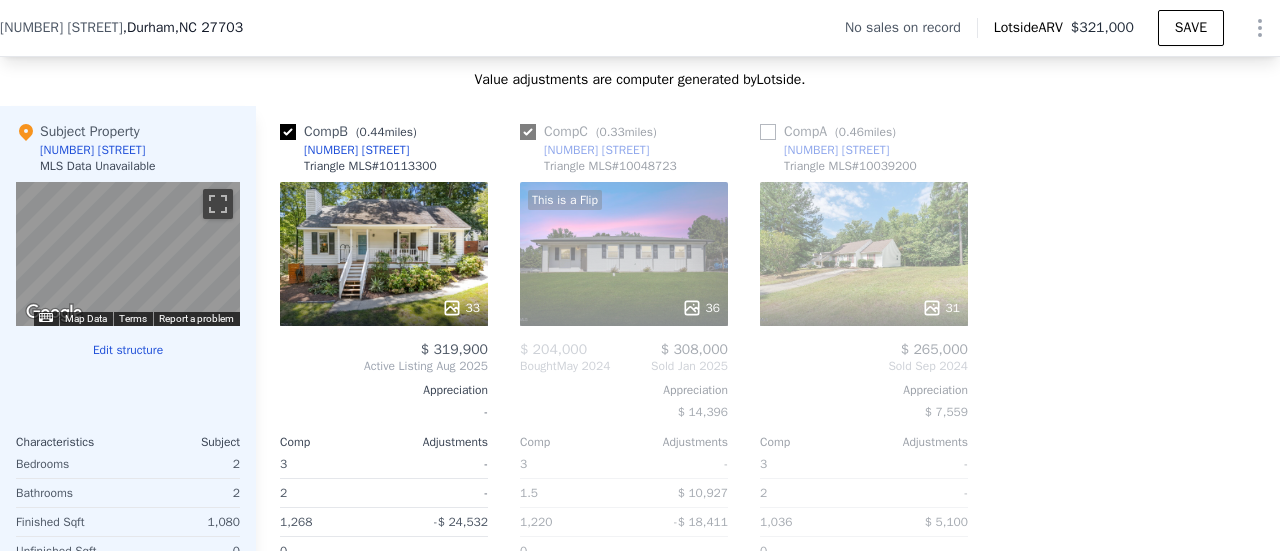 checkbox on "true" 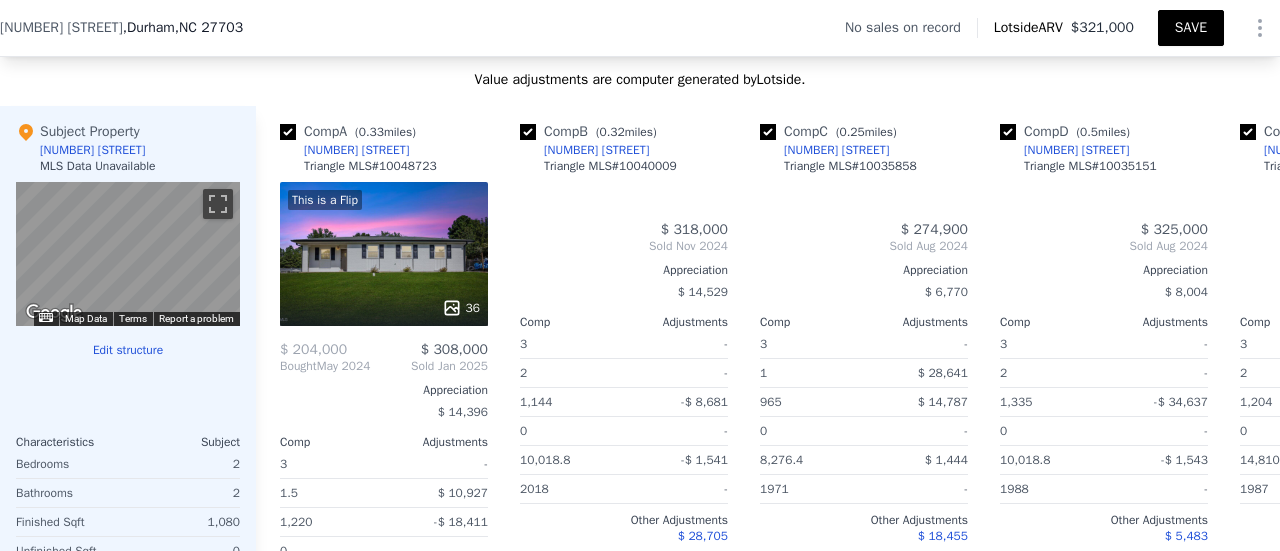 type on "2" 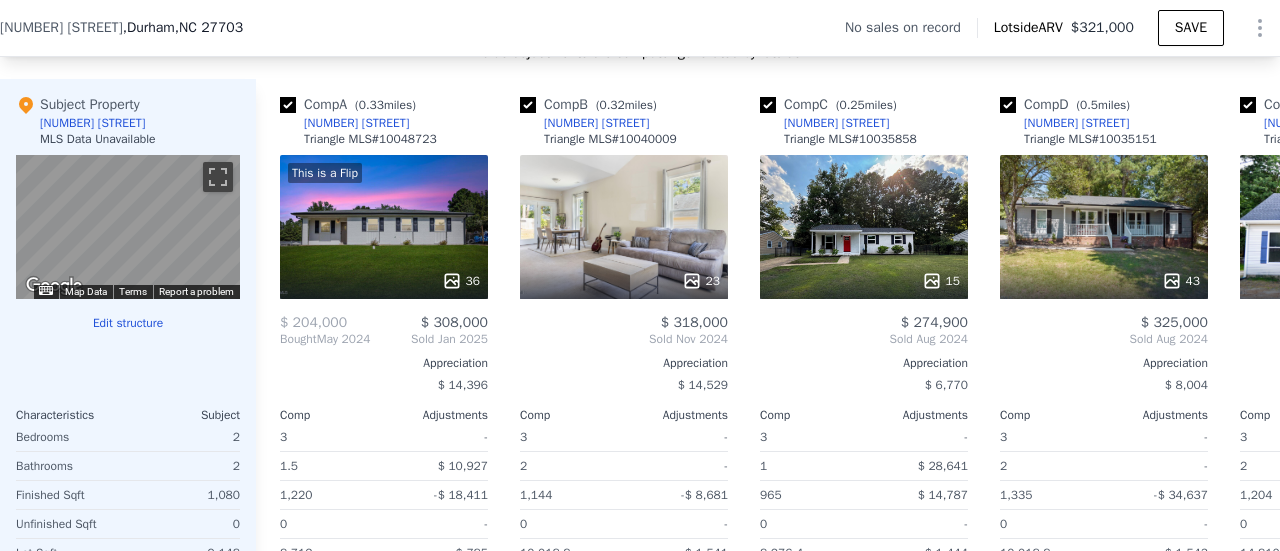 scroll, scrollTop: 1792, scrollLeft: 0, axis: vertical 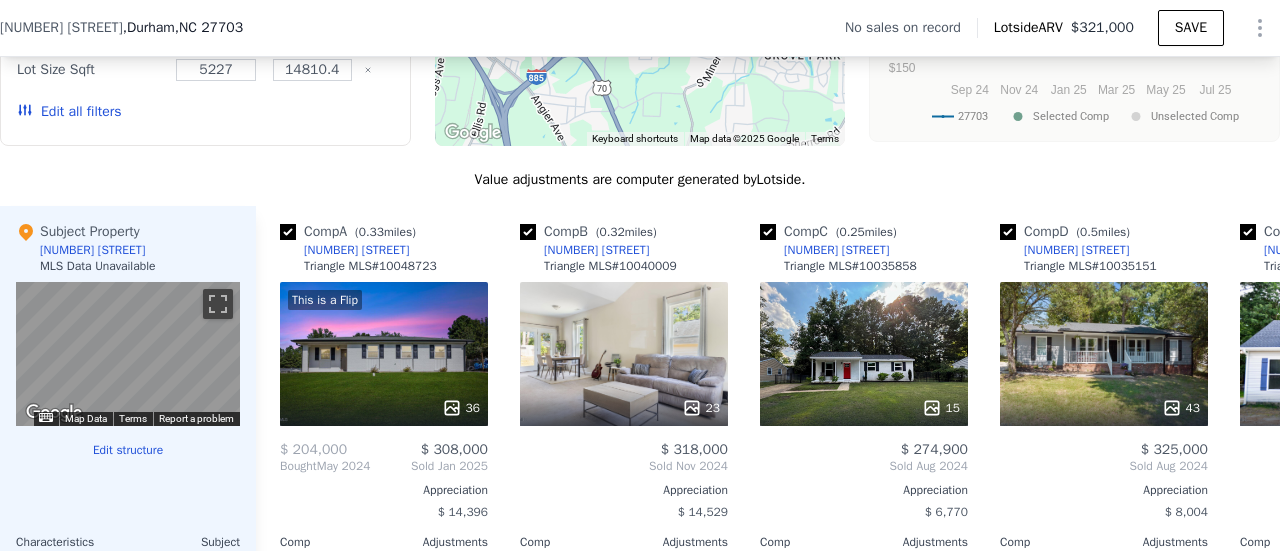 click on "Edit all filters" at bounding box center (69, 112) 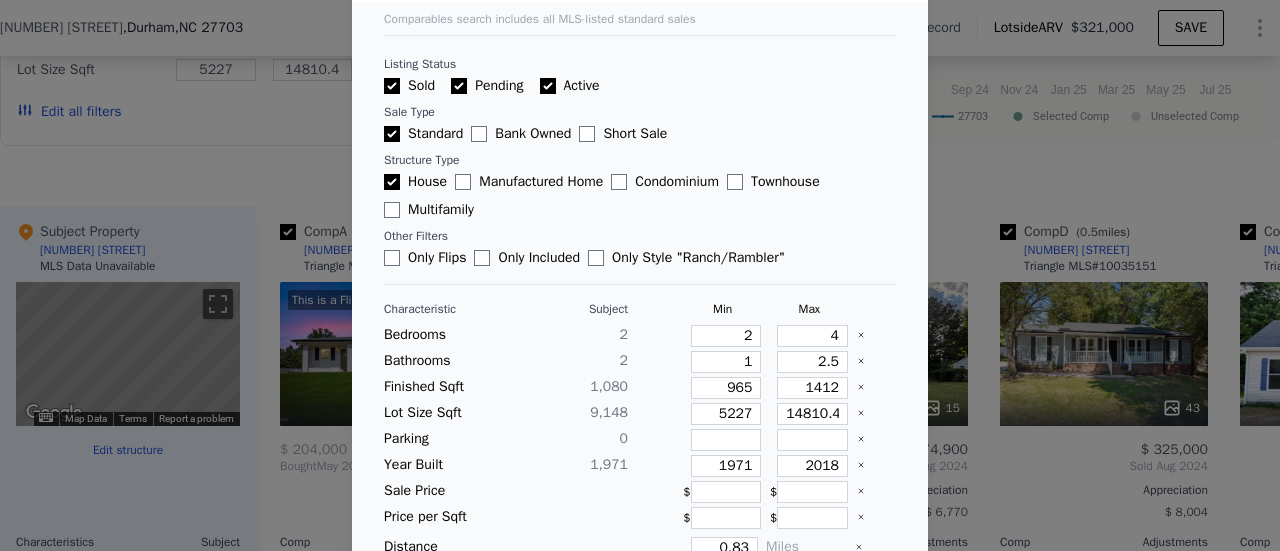 scroll, scrollTop: 100, scrollLeft: 0, axis: vertical 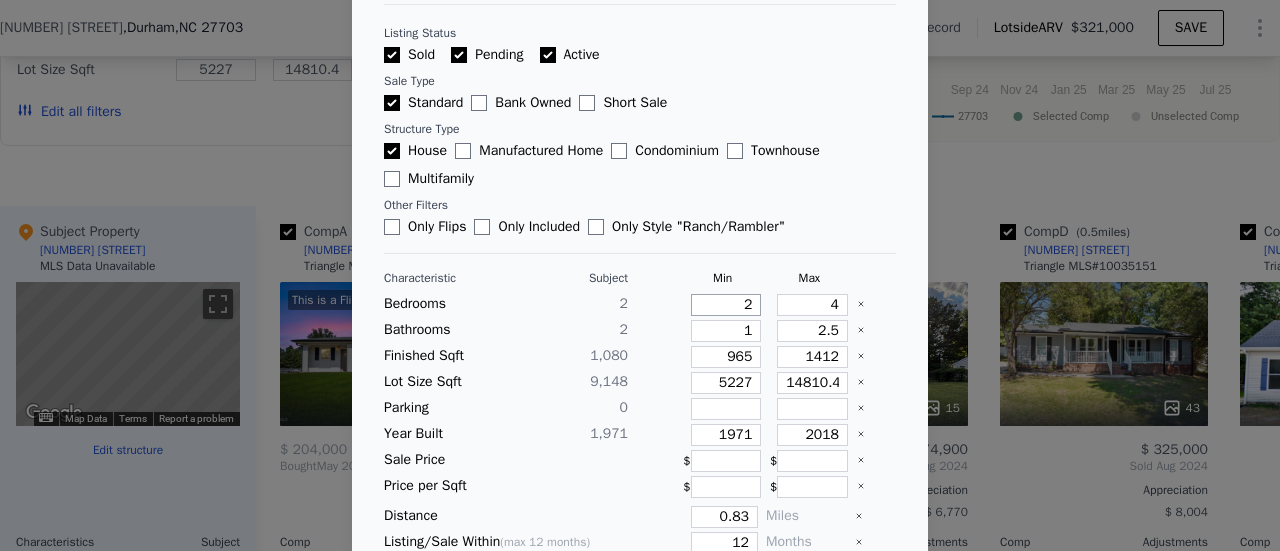 click on "2" at bounding box center (726, 305) 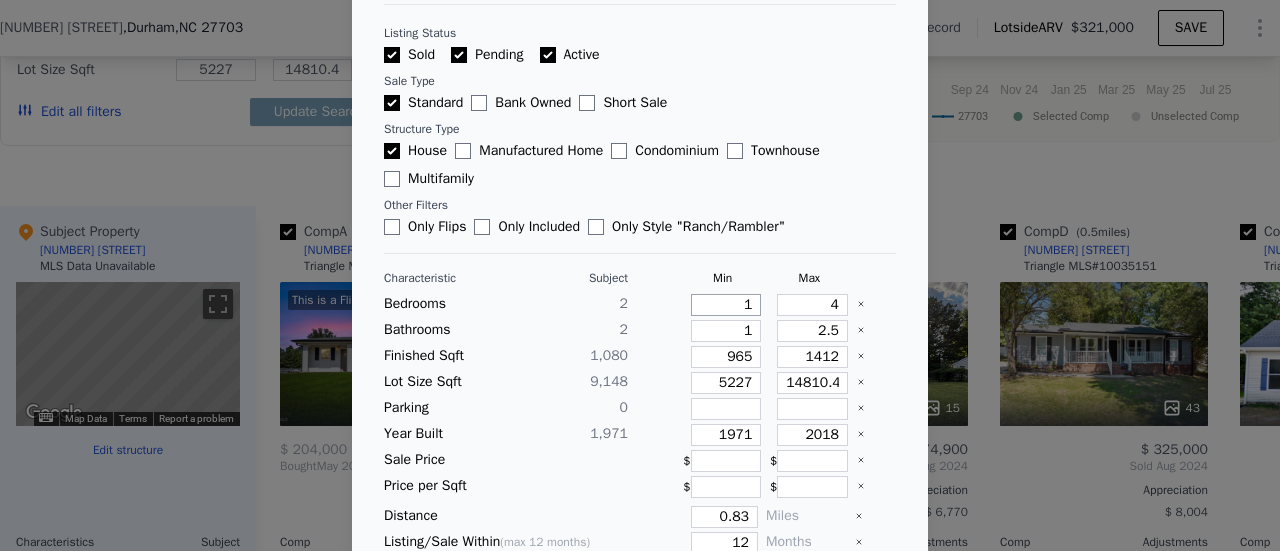 type on "1" 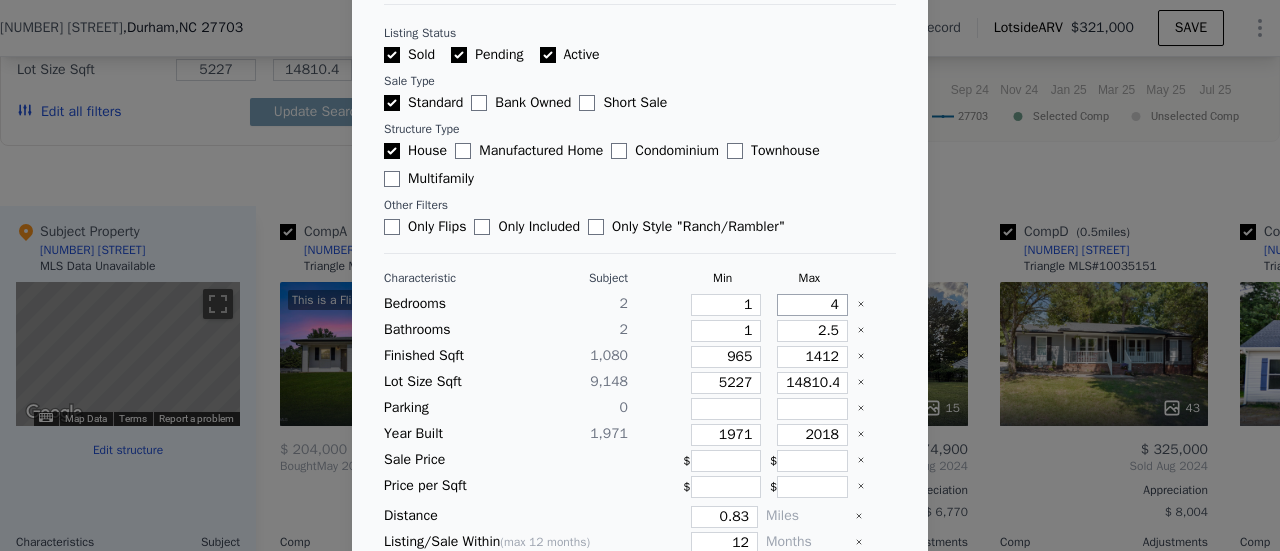 type on "3" 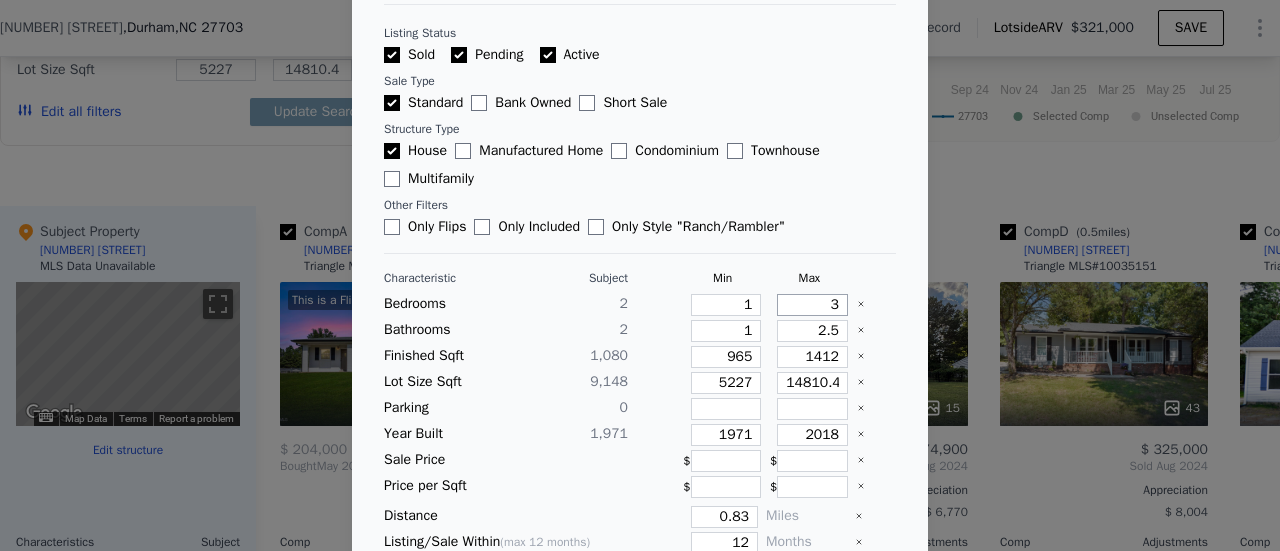 type on "3" 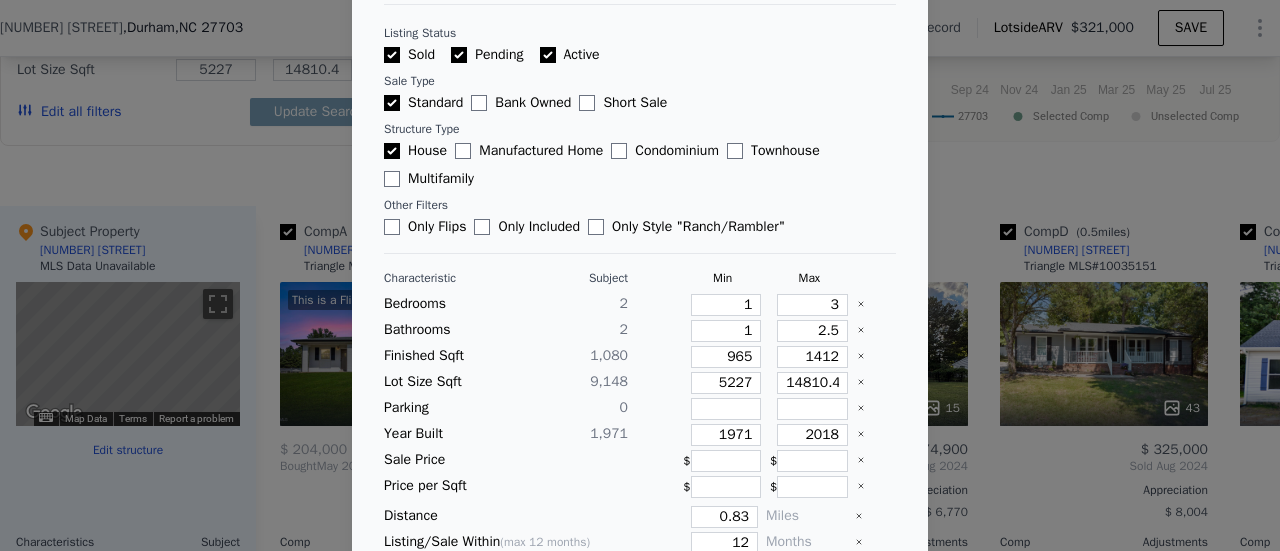 type 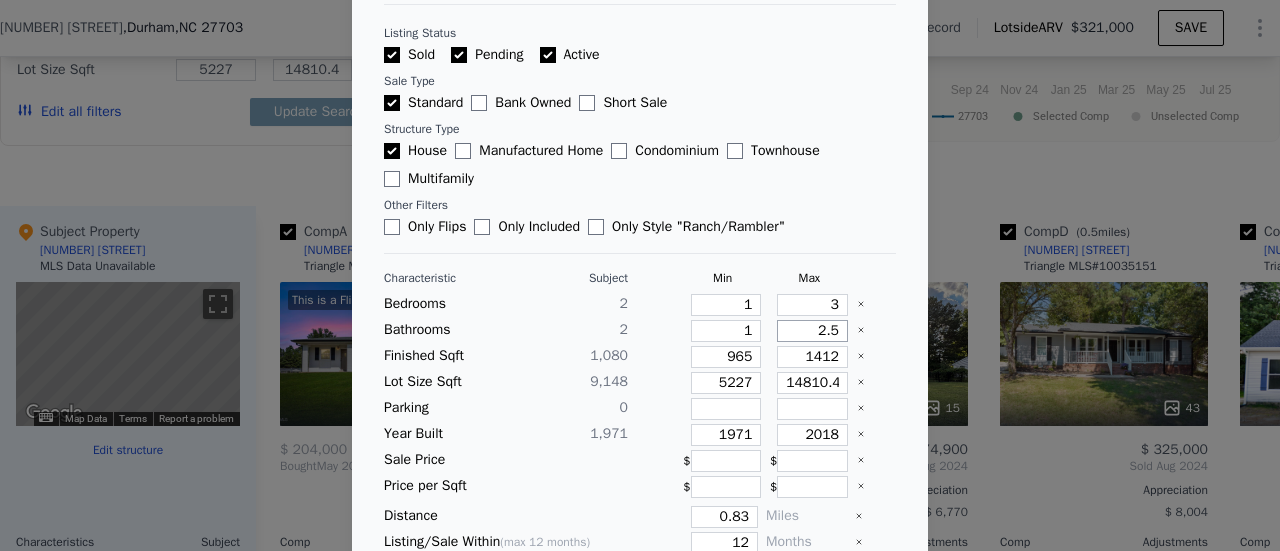 type on "3" 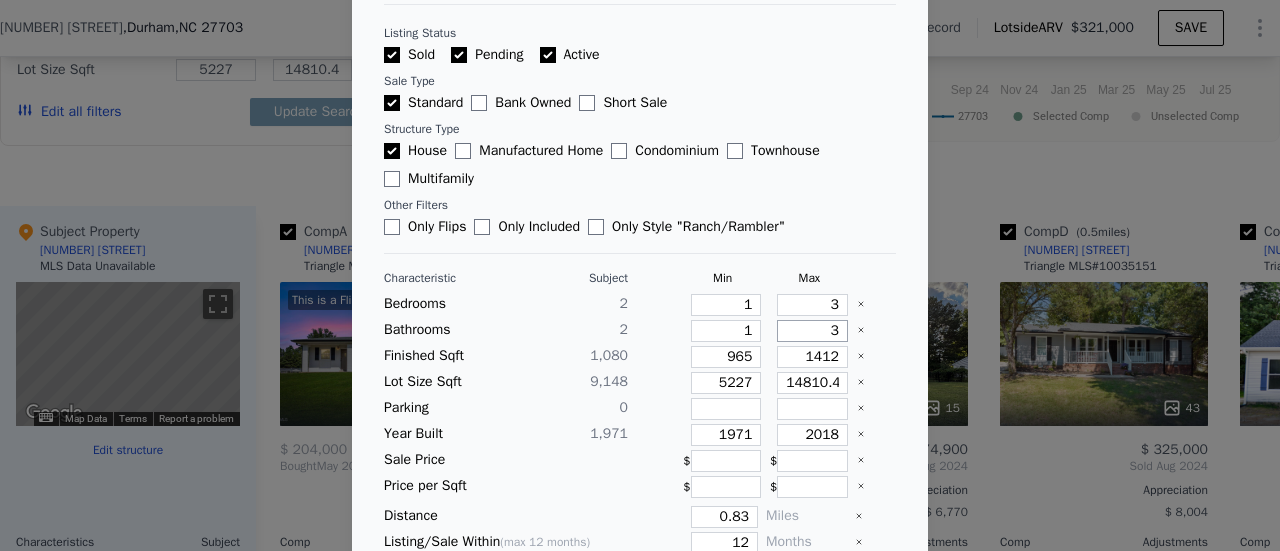 type on "3" 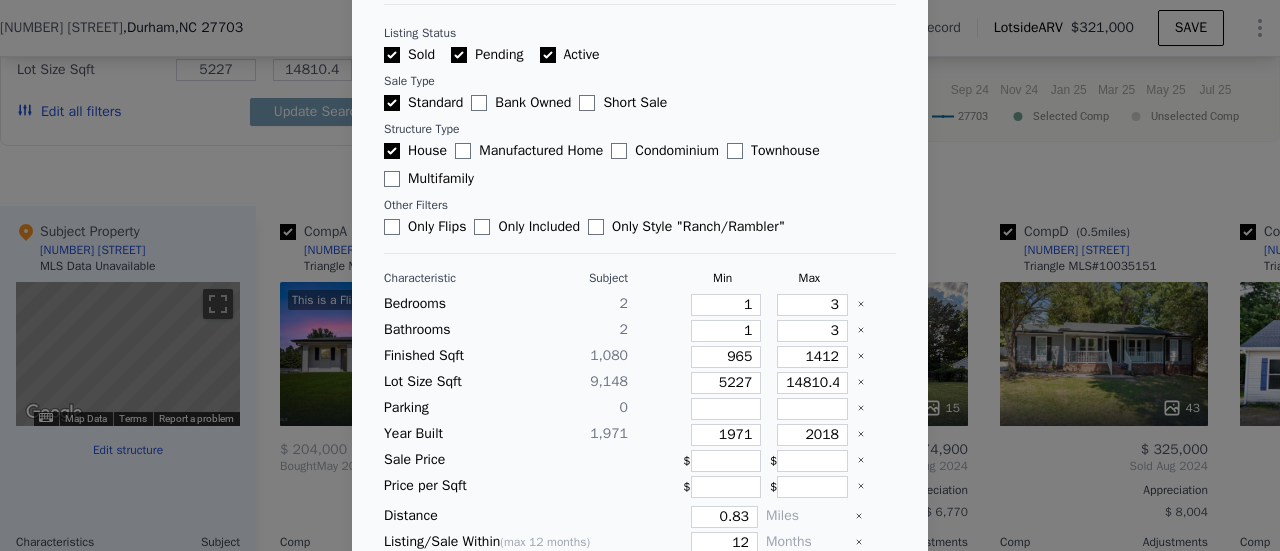 type 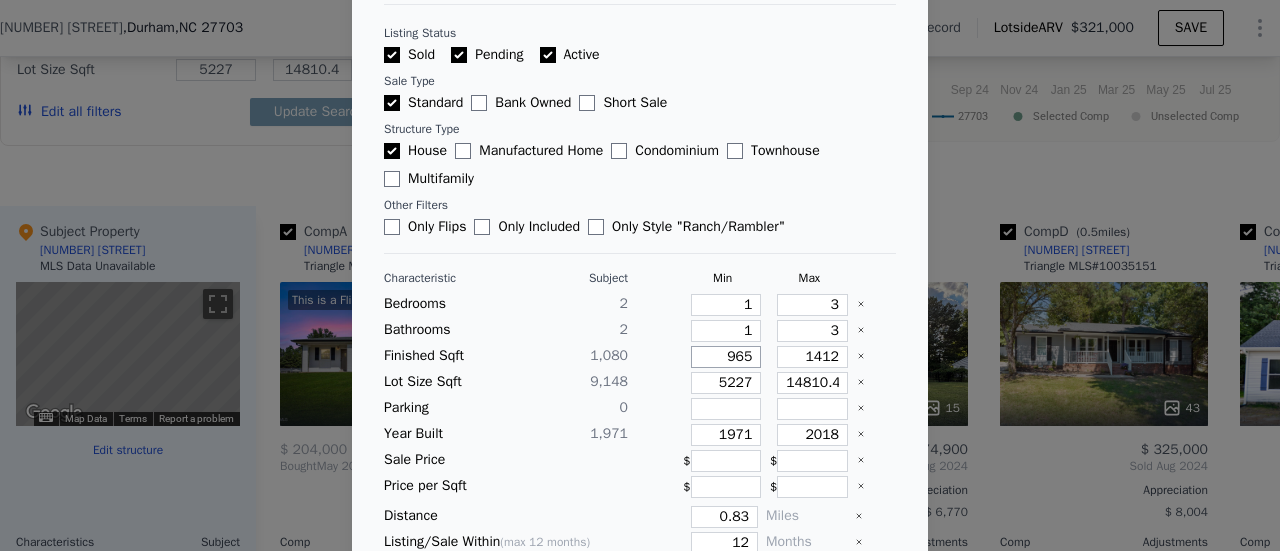 type on "8" 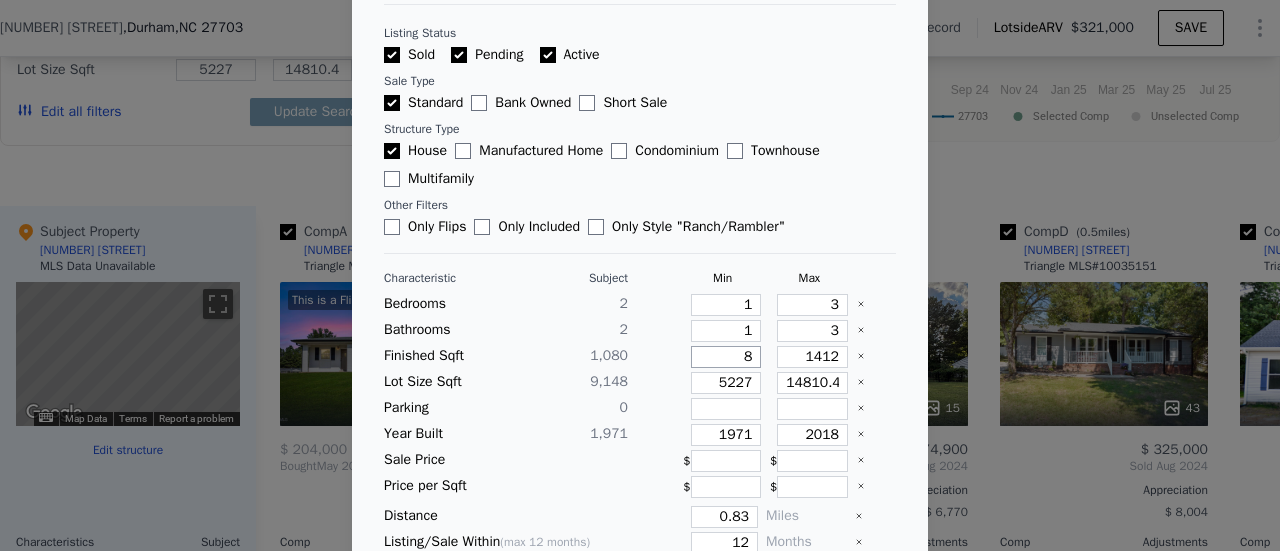 type on "8" 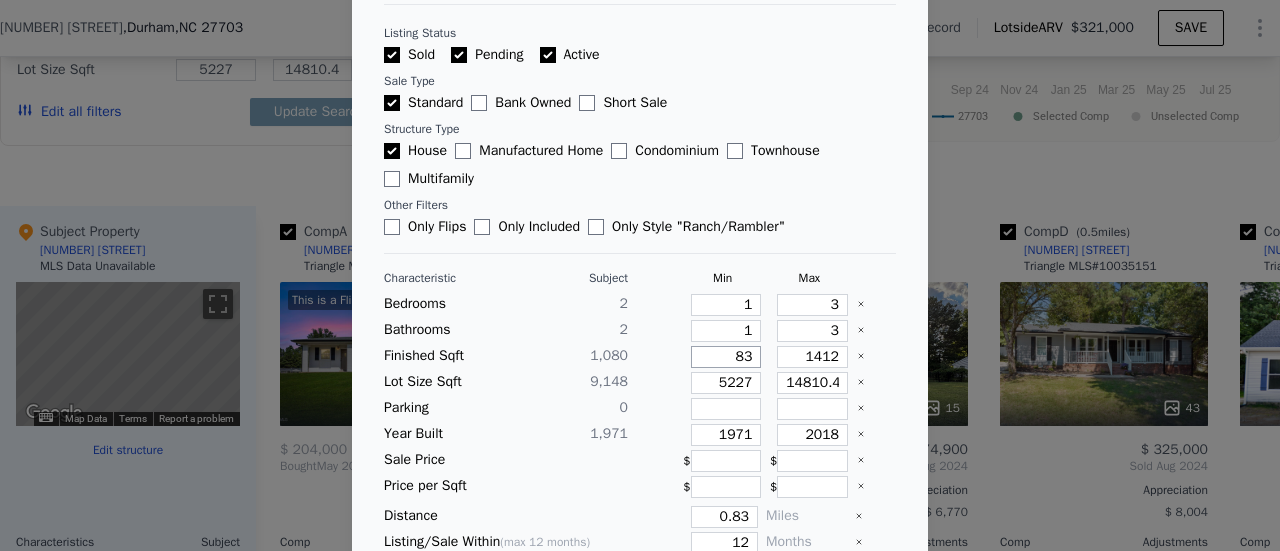 type on "83" 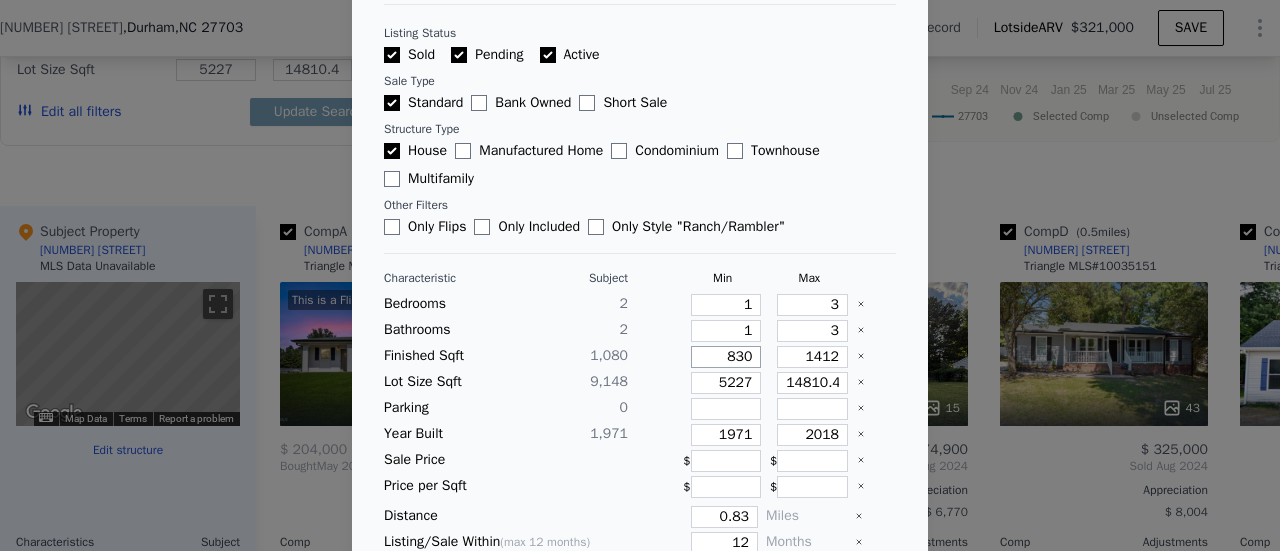 type on "830" 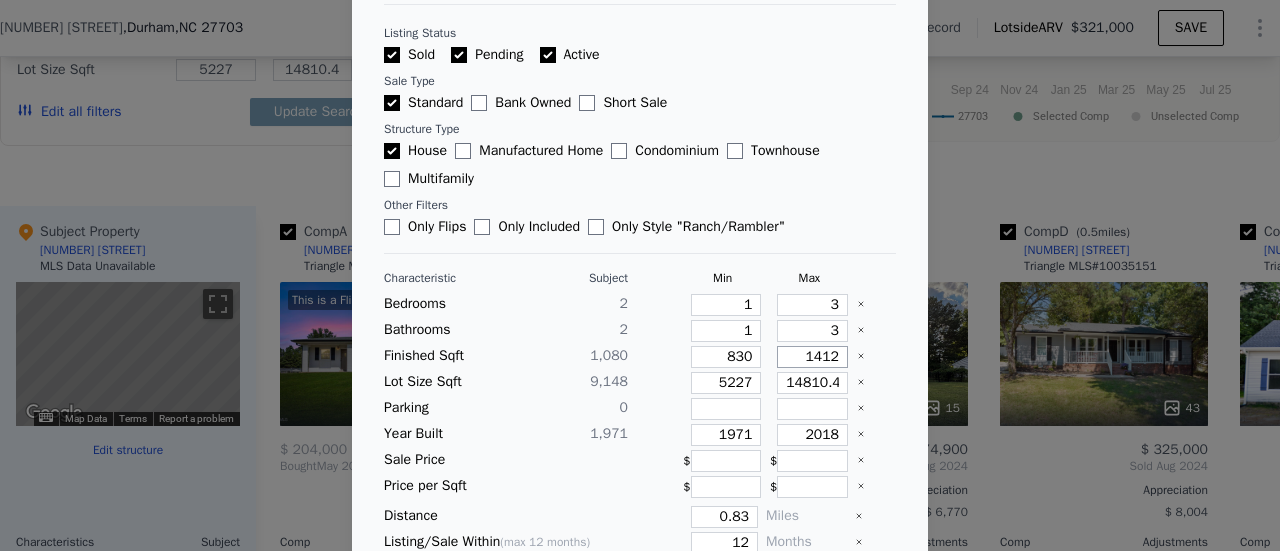 type on "1" 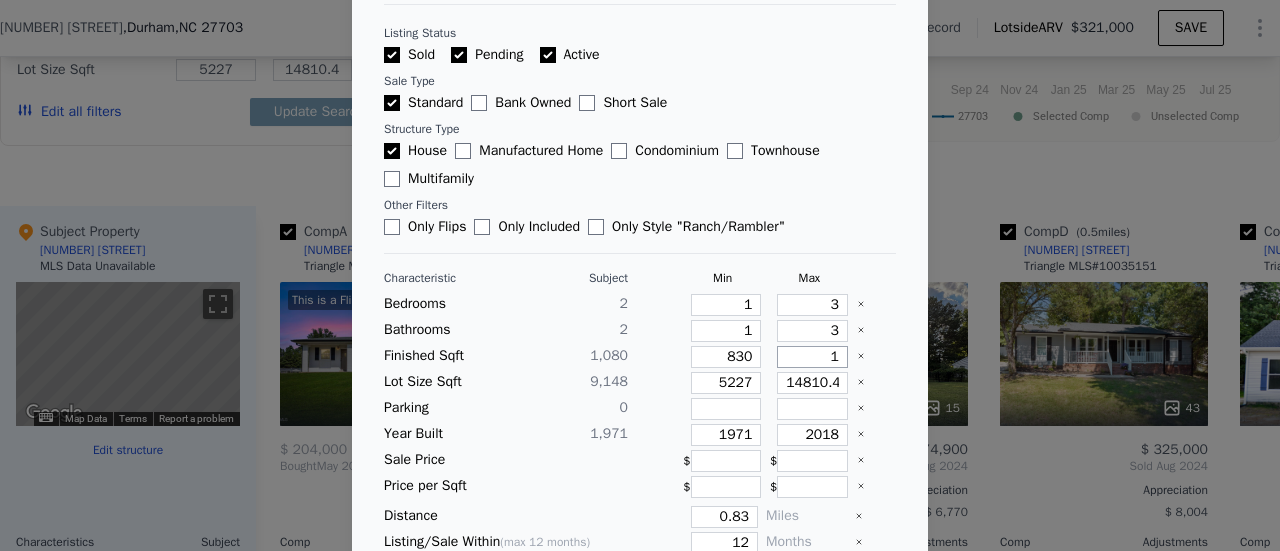 type on "1" 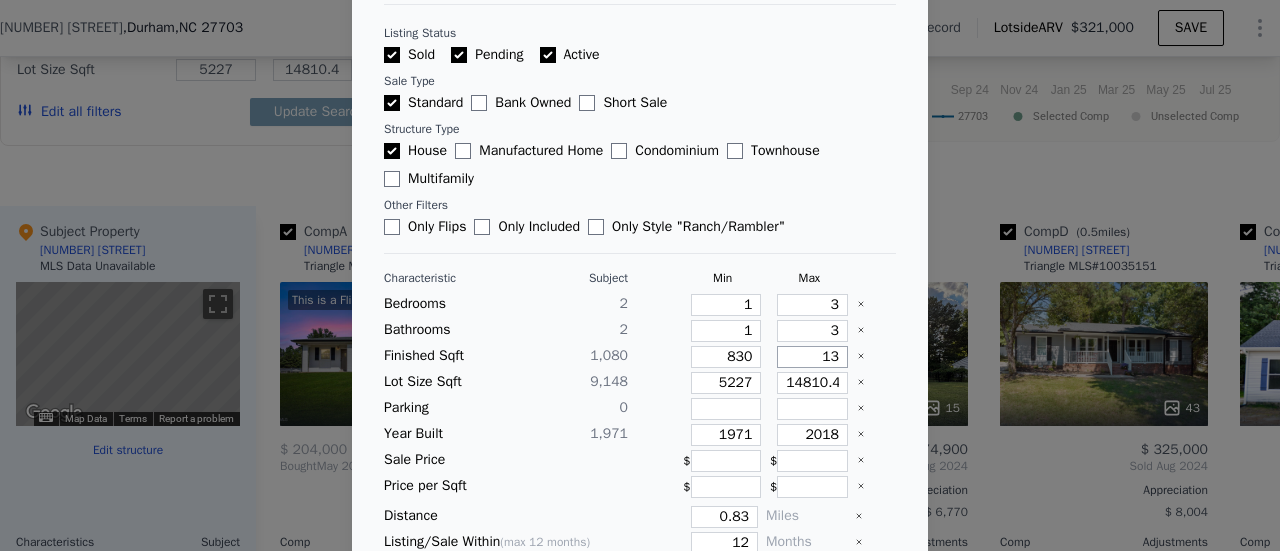 type on "13" 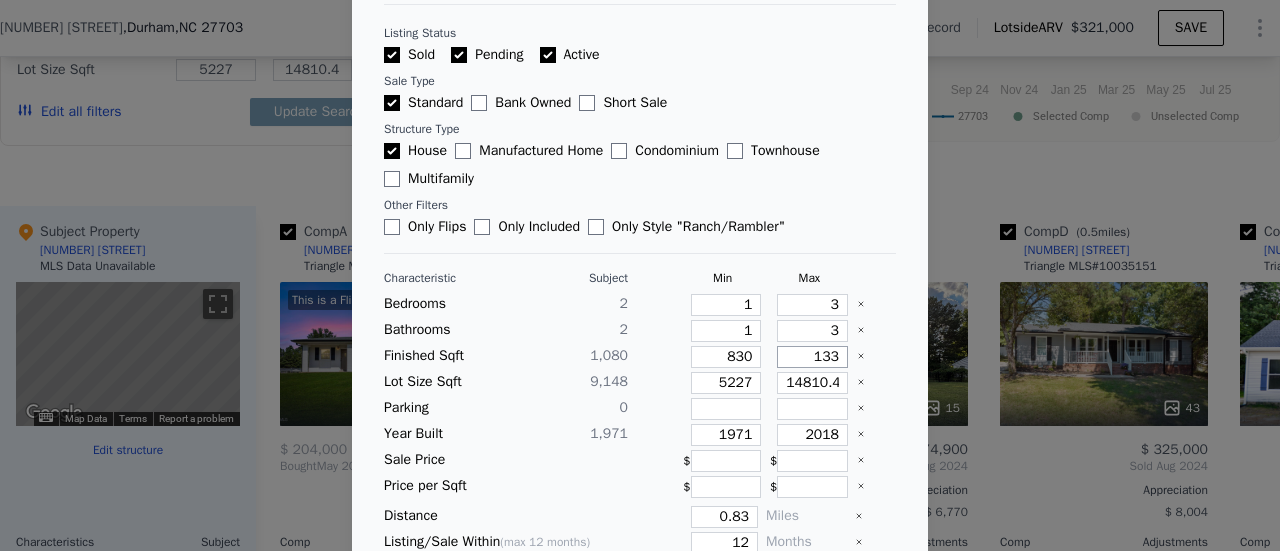 type on "133" 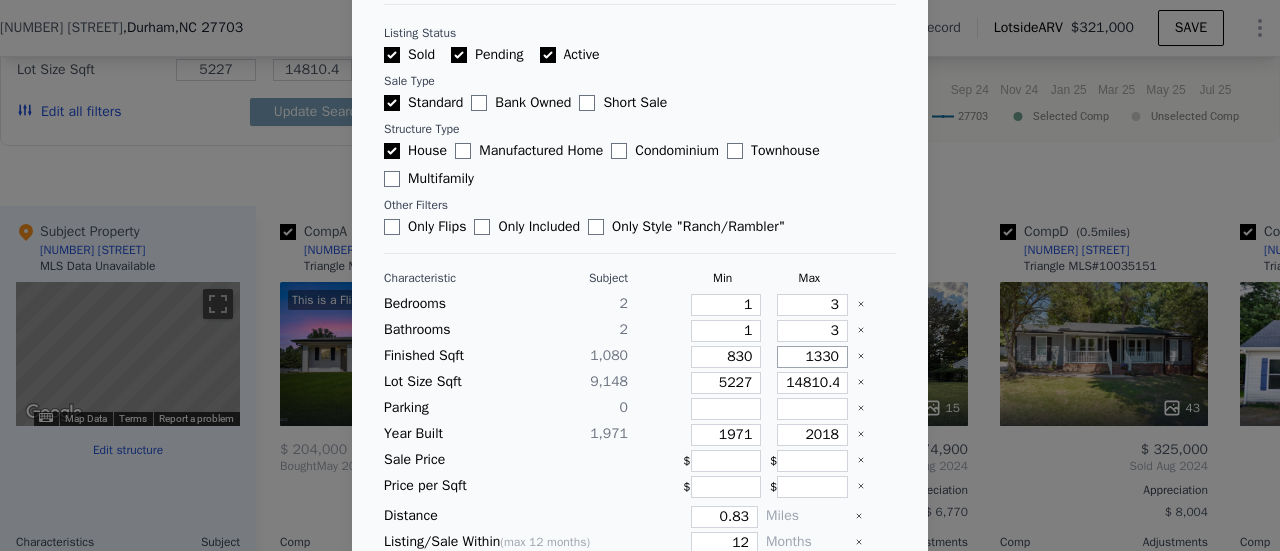 type on "1330" 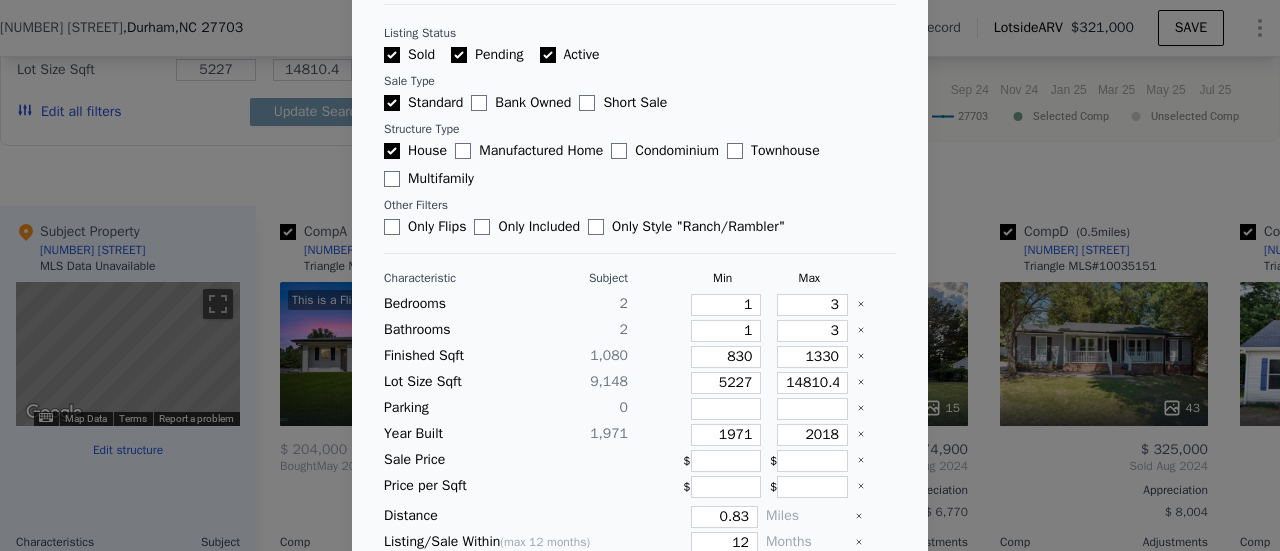 type 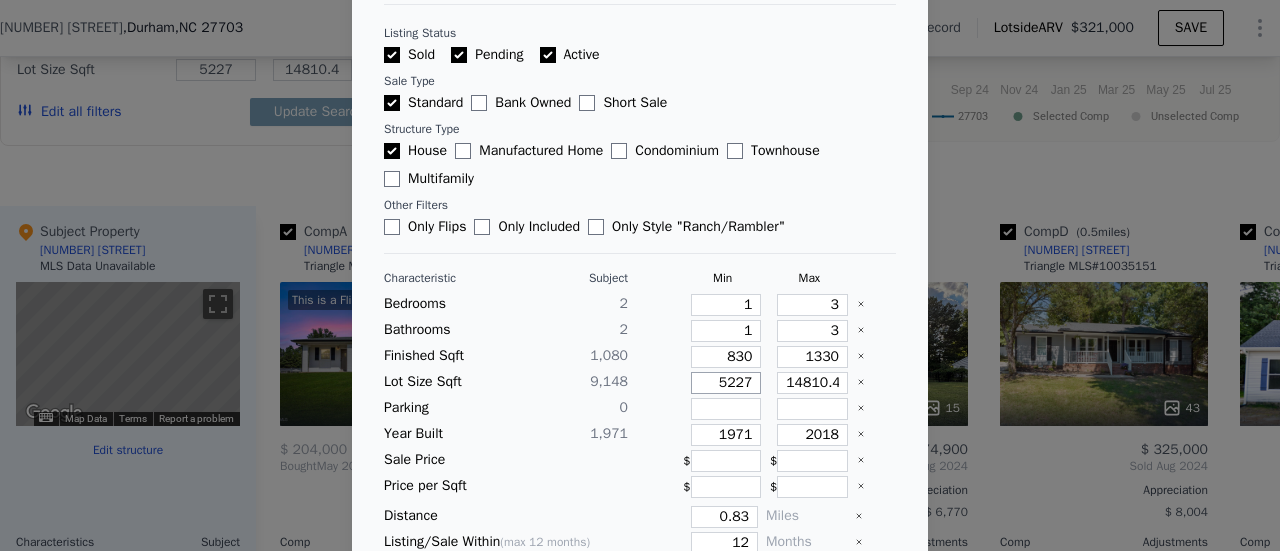 type on "5" 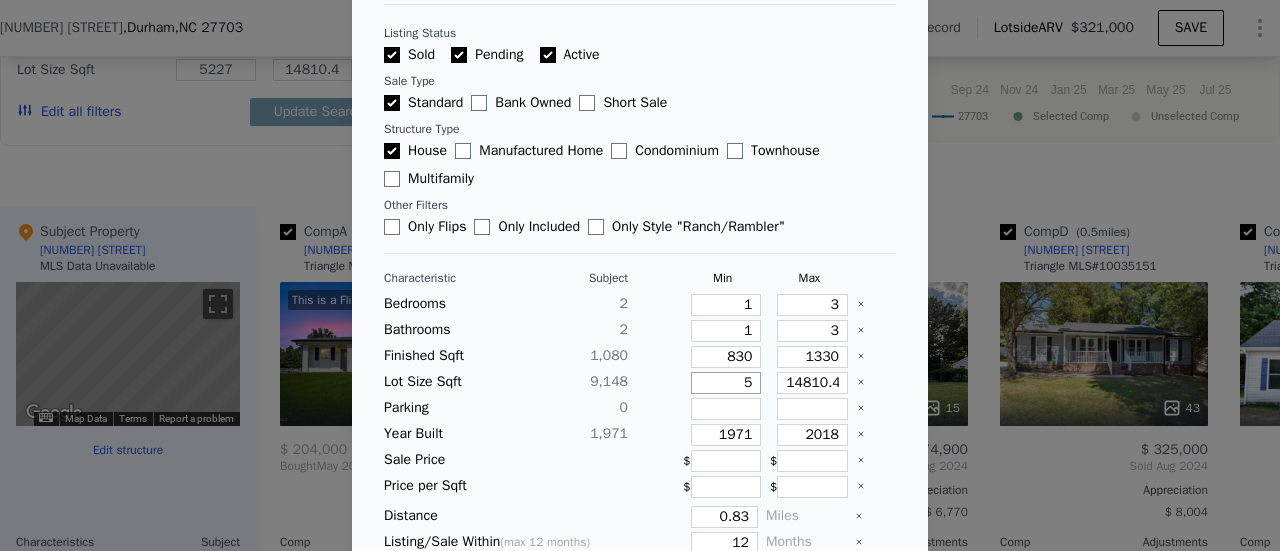 type on "5" 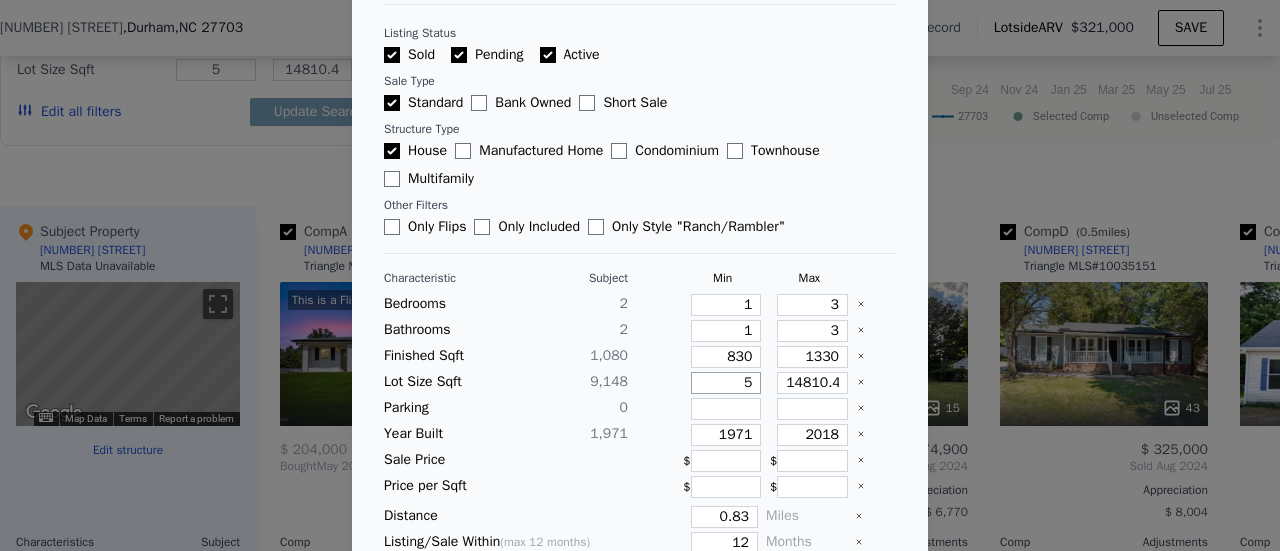 type on "54" 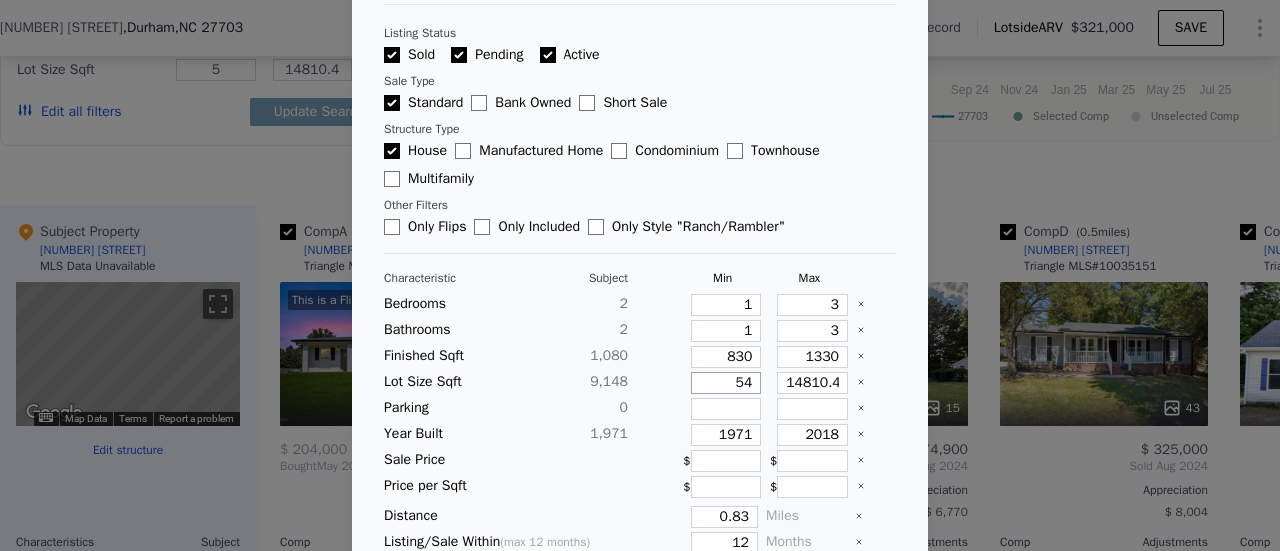 type on "54" 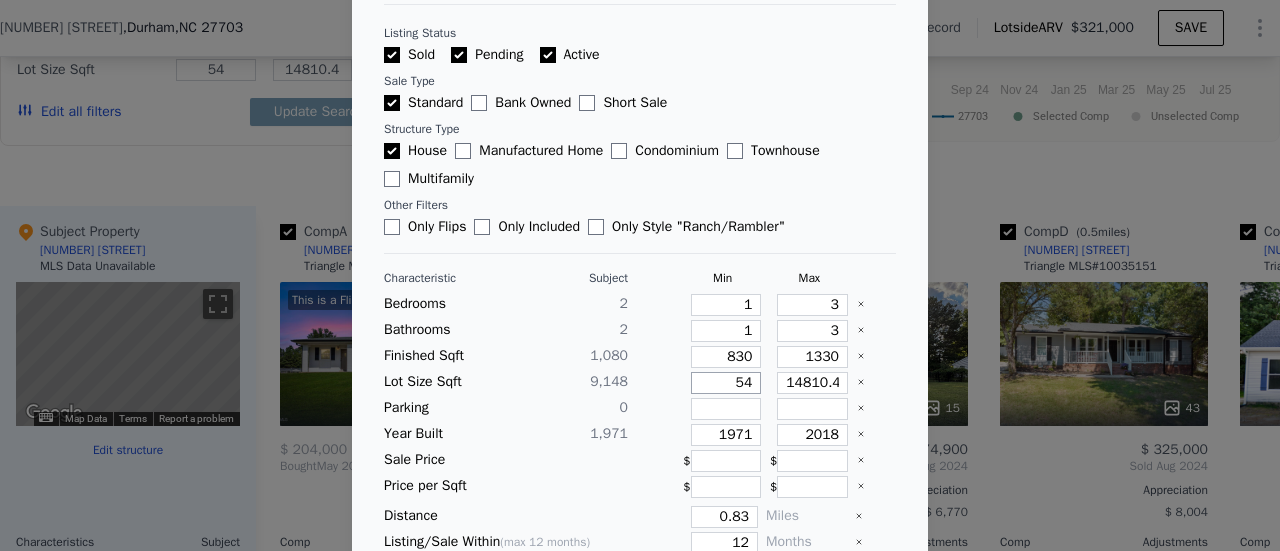 type on "549" 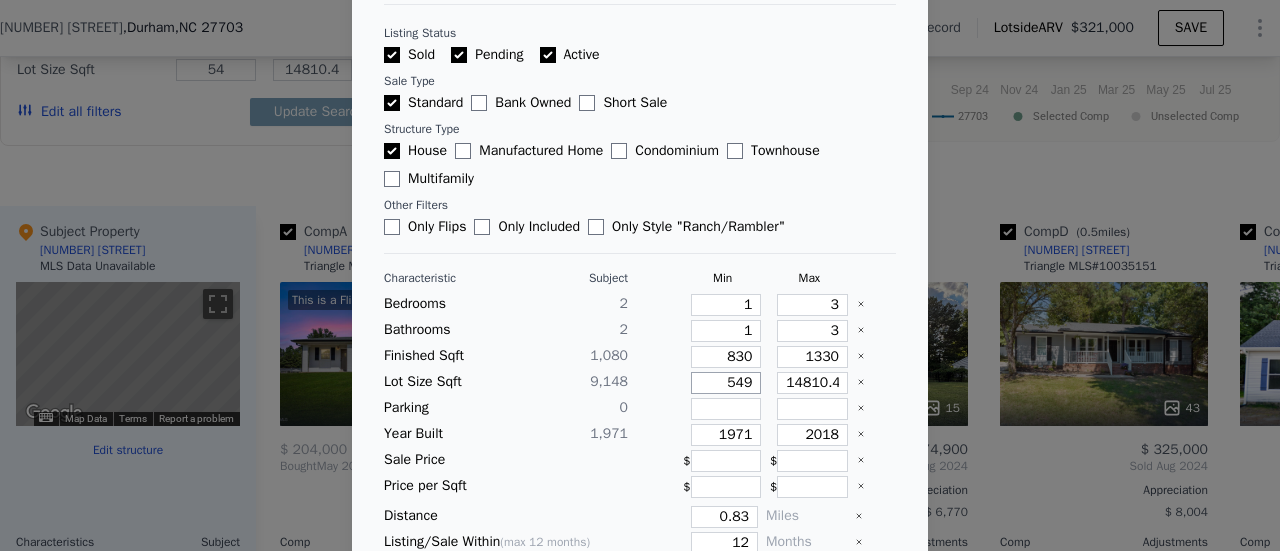 type on "549" 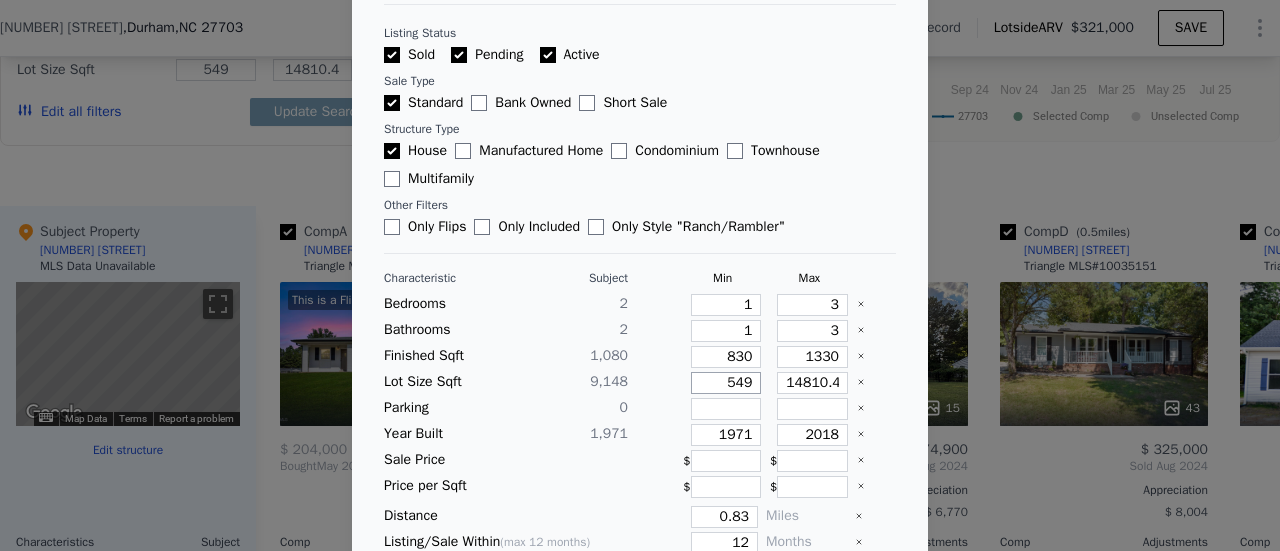 type on "5490" 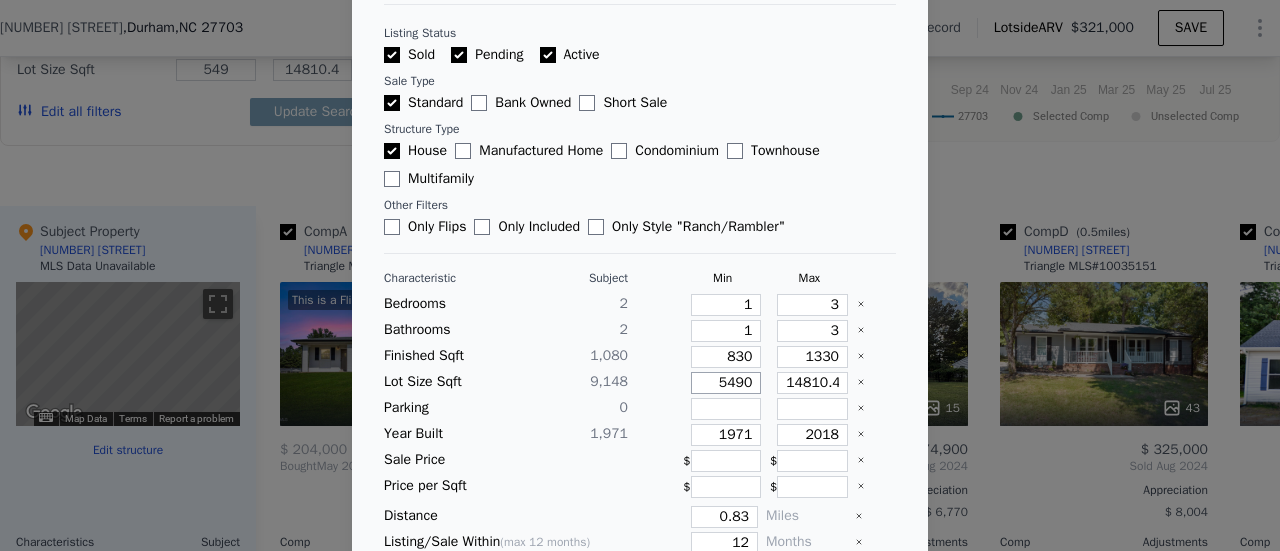 type on "5490" 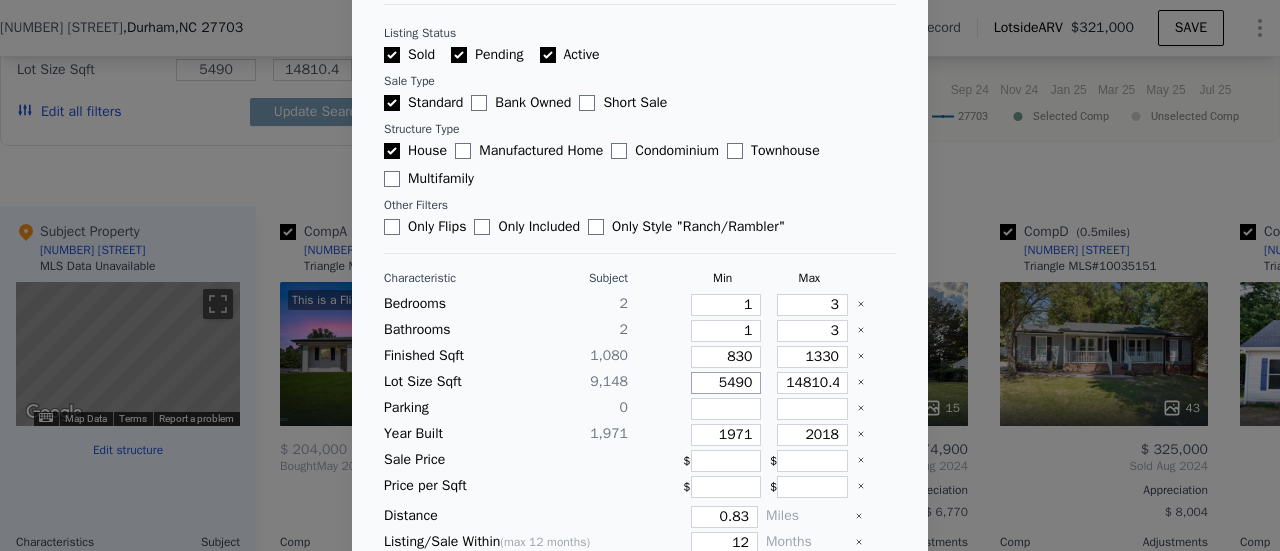 type on "5490" 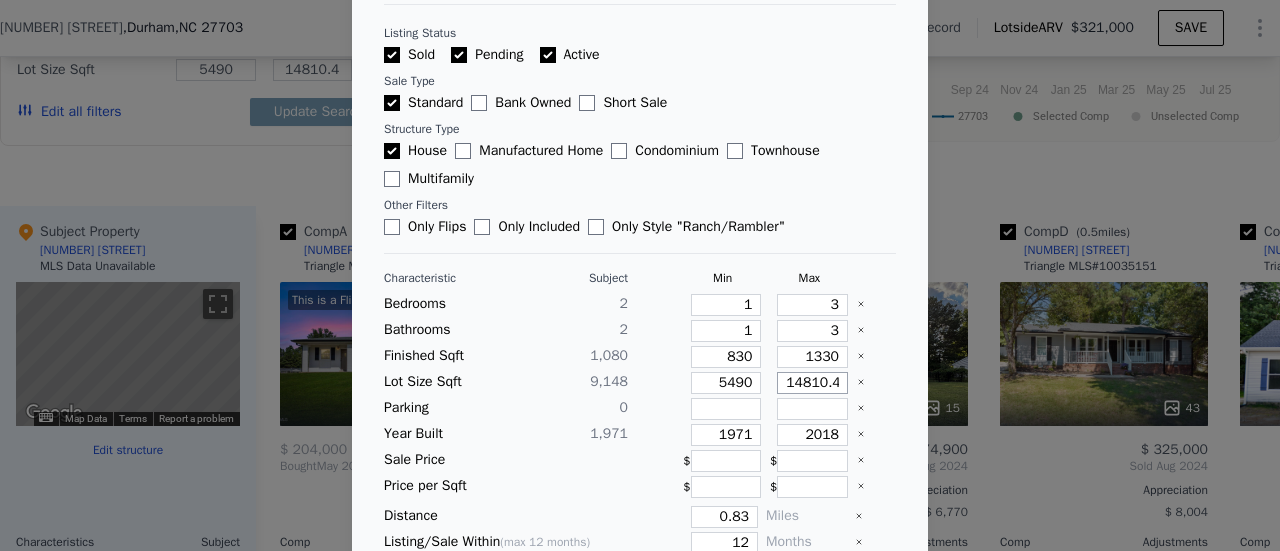 type on "1" 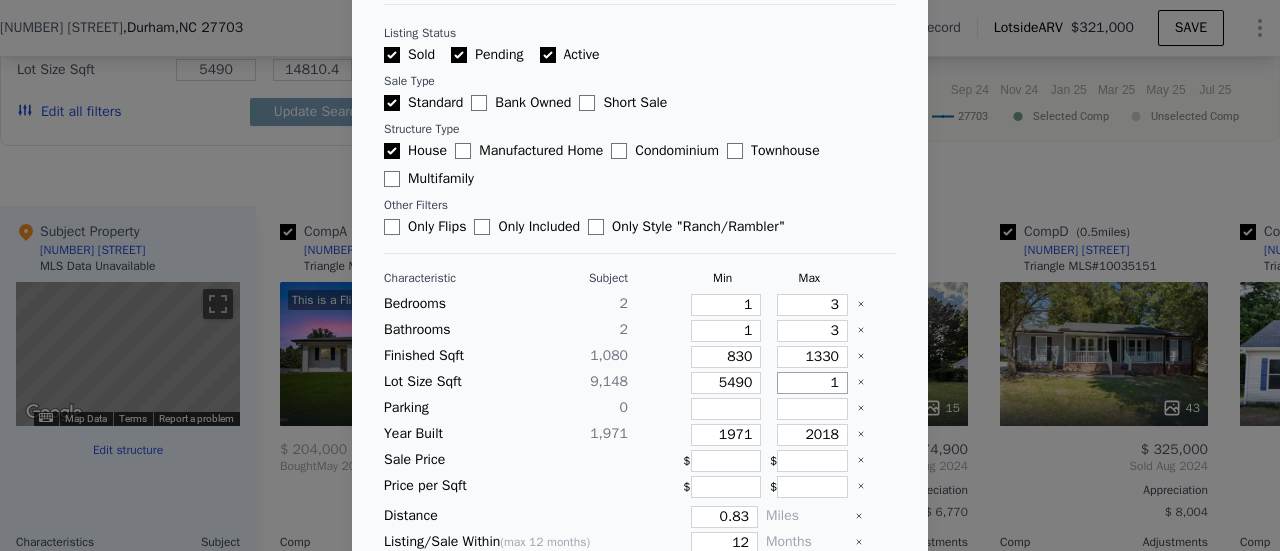 type on "1" 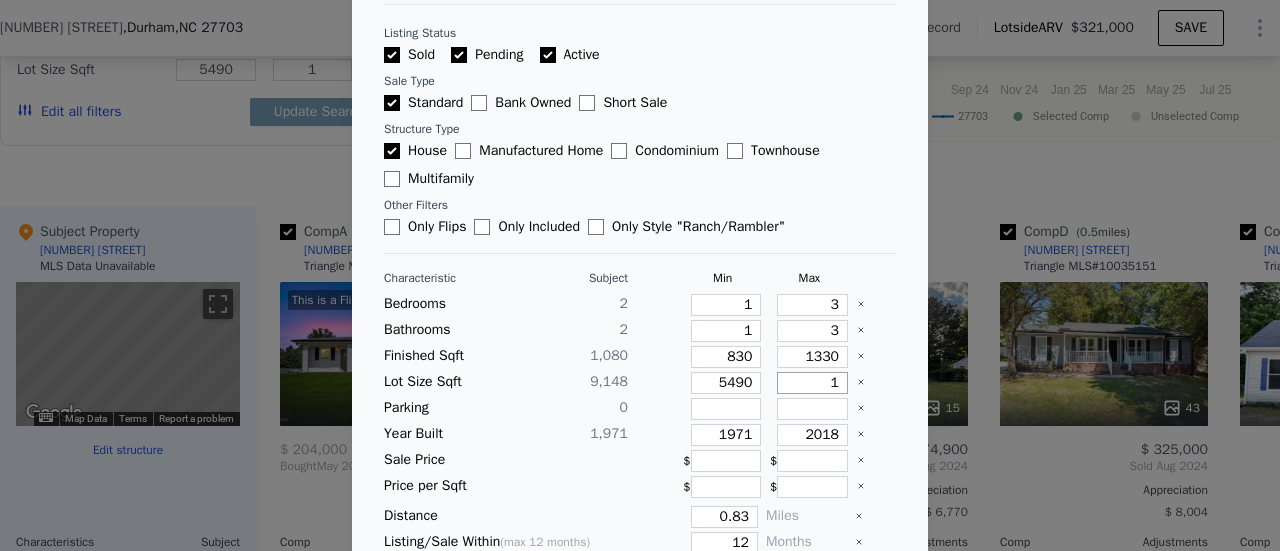 type on "12" 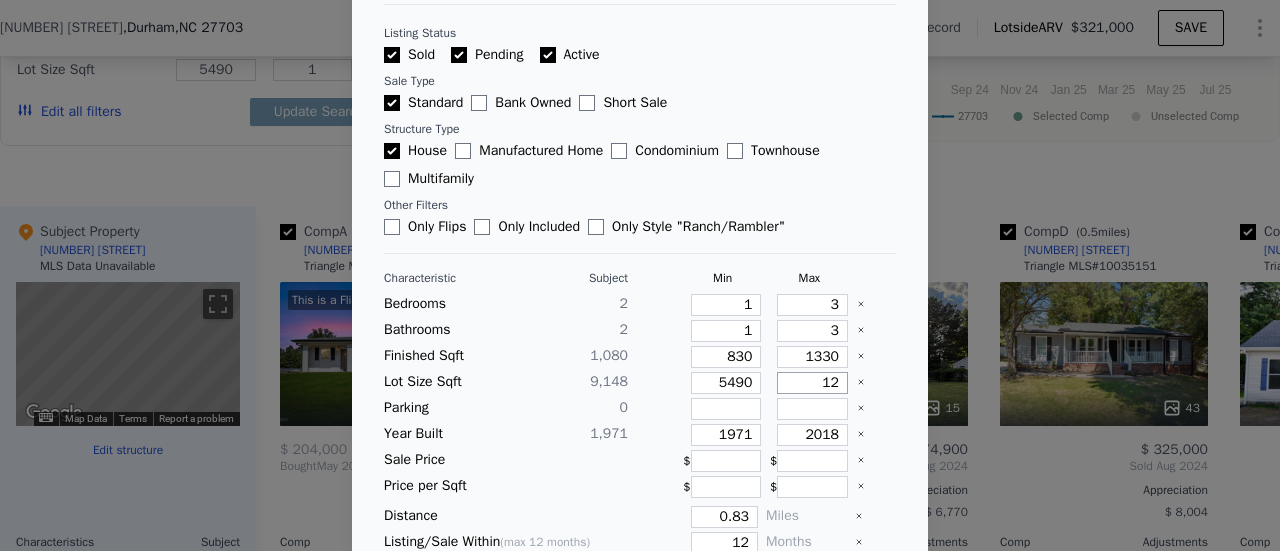 type on "12" 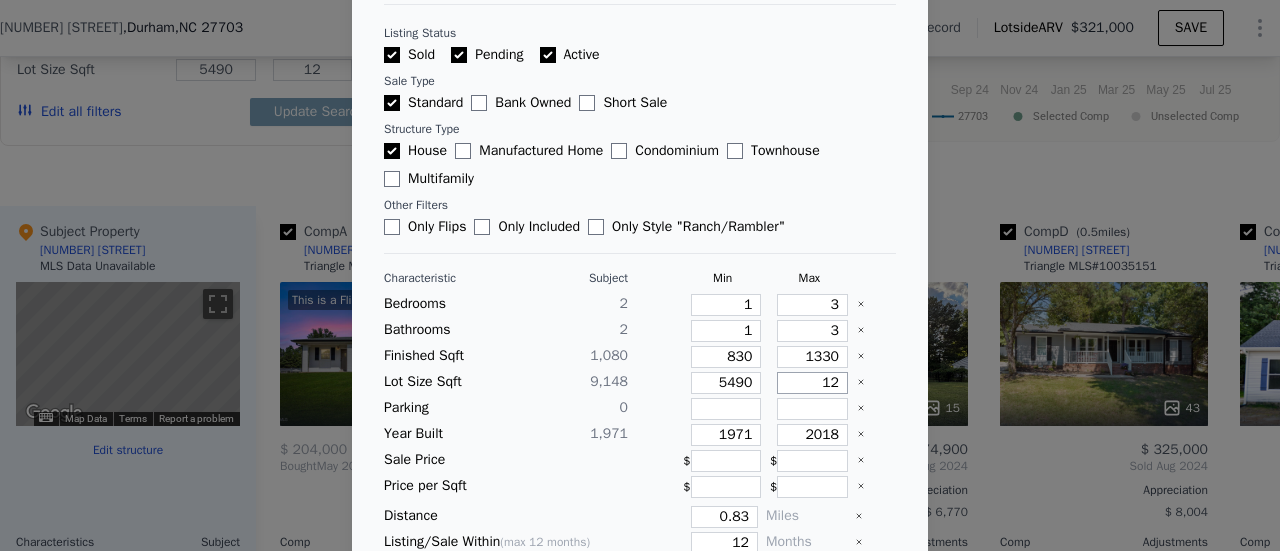 type on "128" 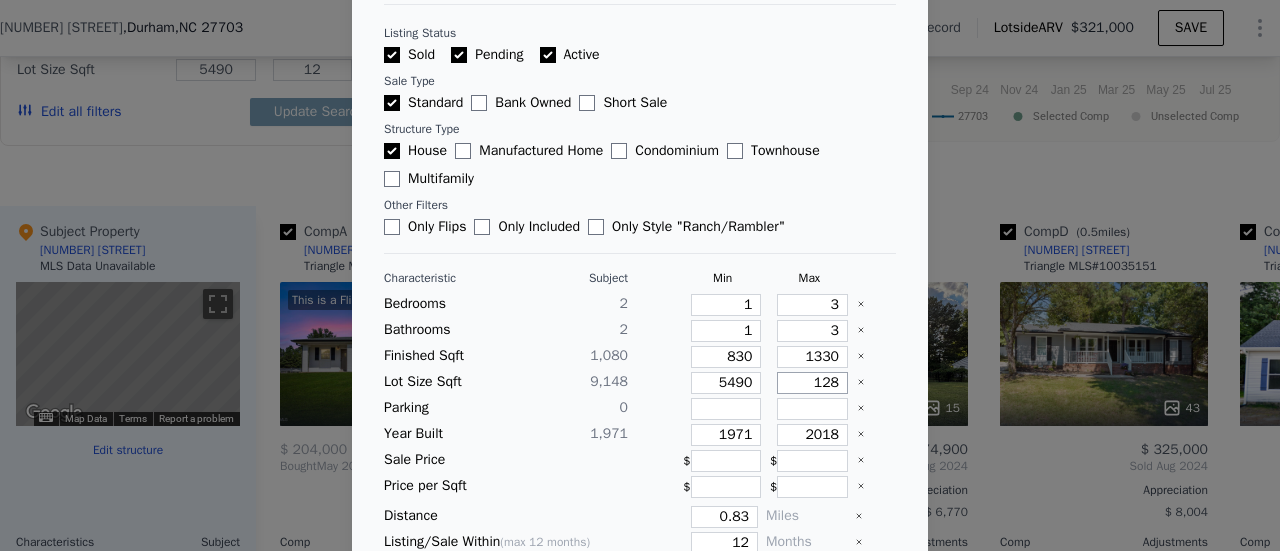type on "128" 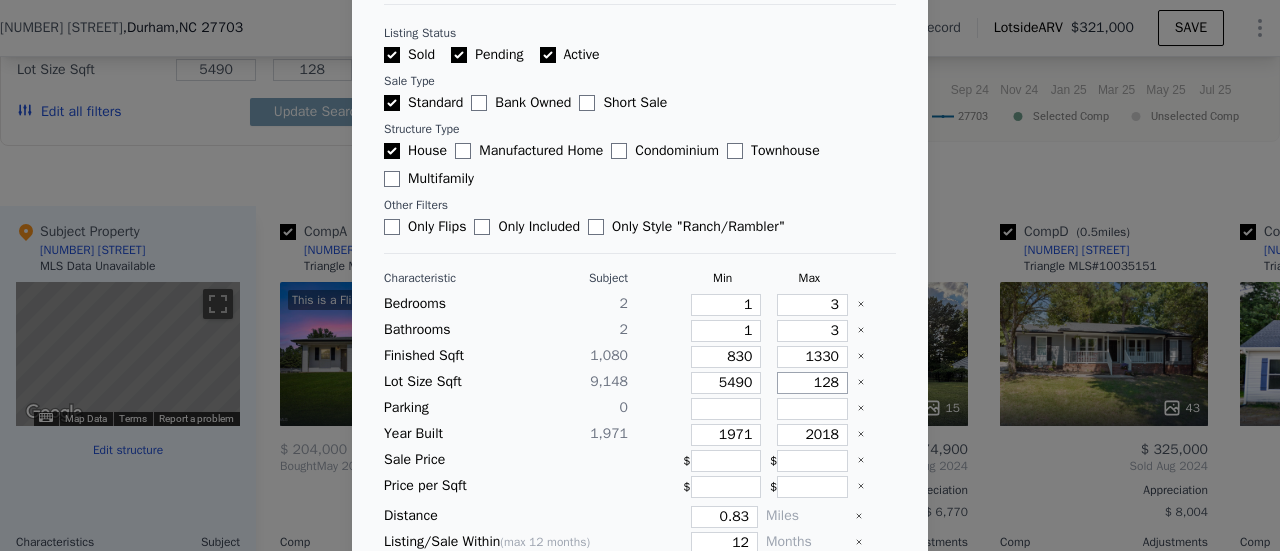 type on "1281" 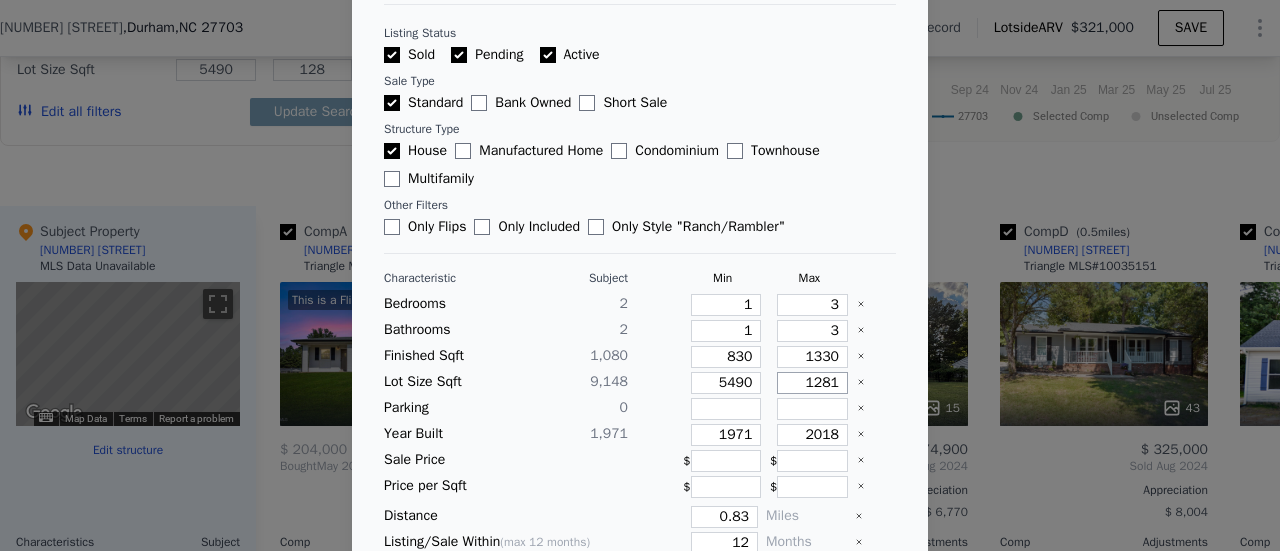 type on "1281" 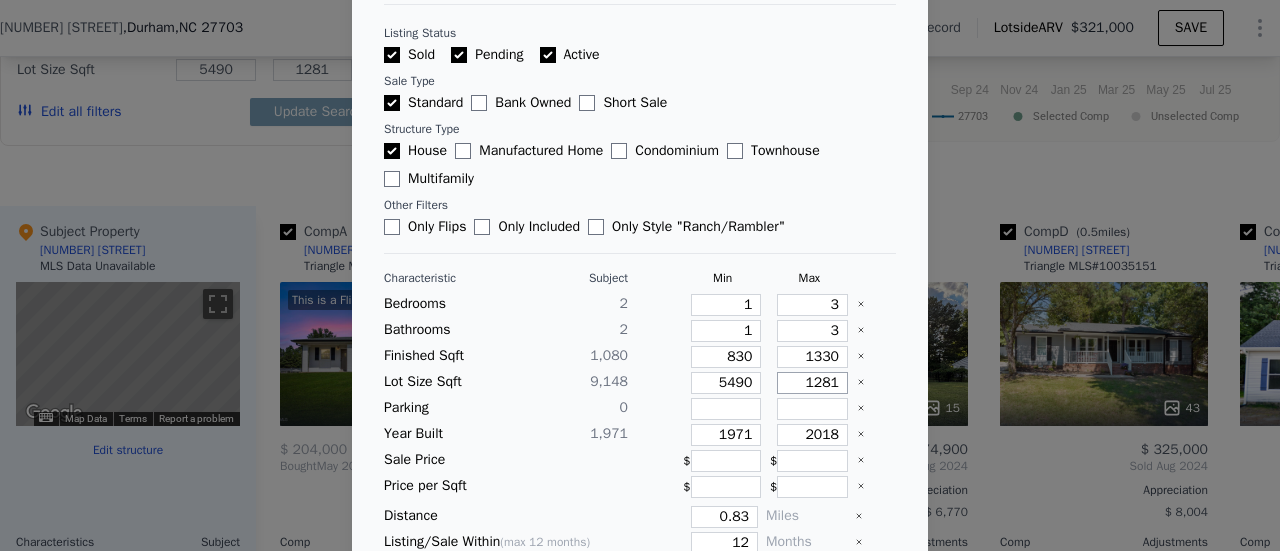 type on "12810" 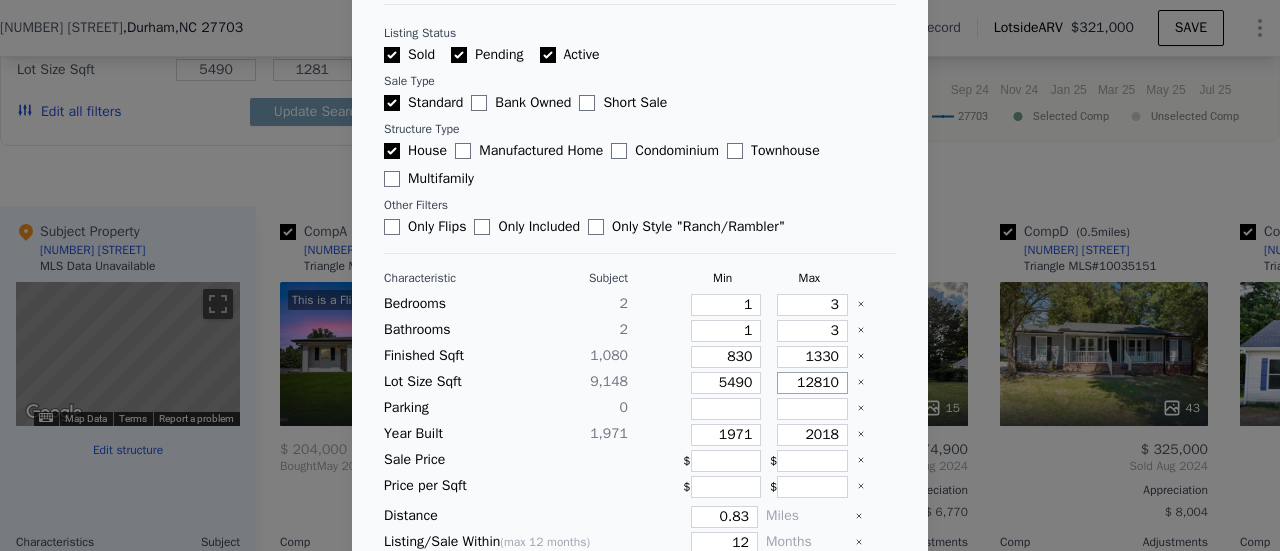 type on "12810" 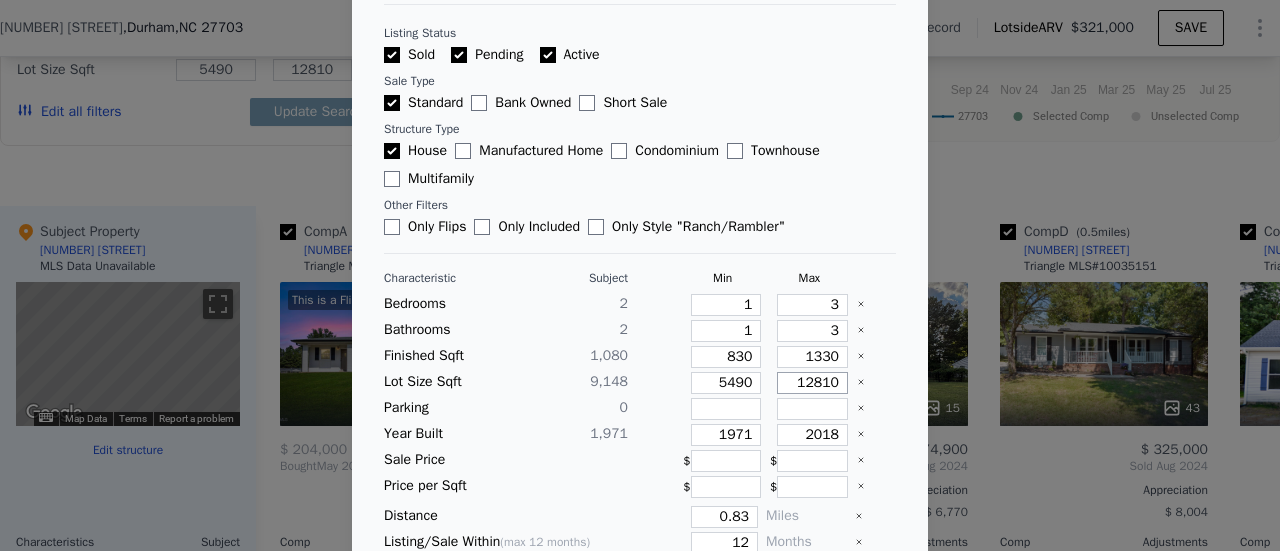 type on "12810" 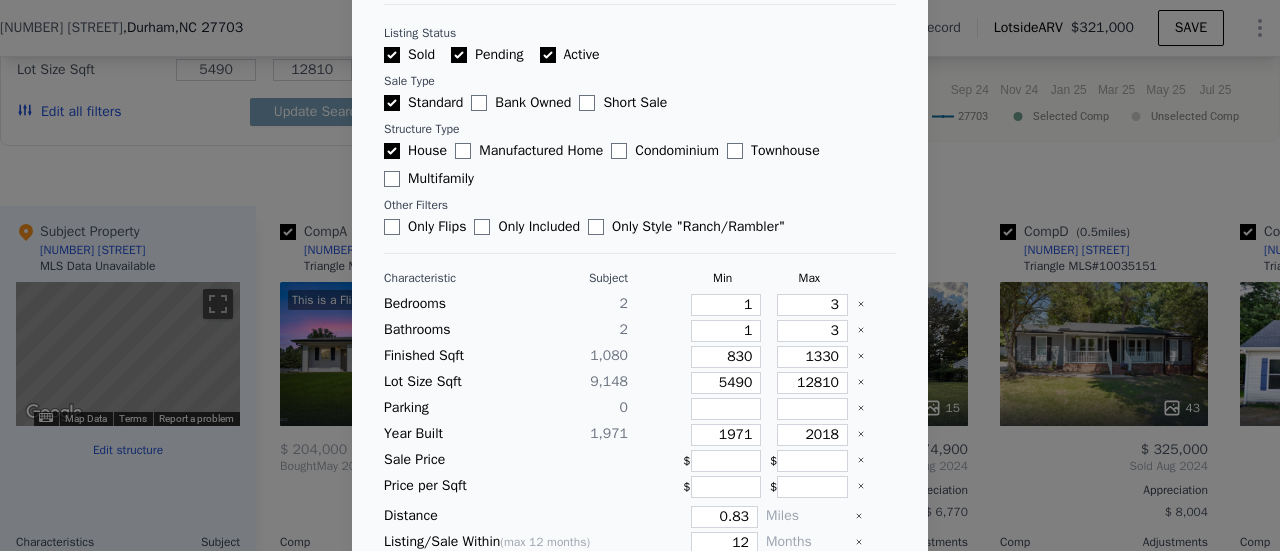 type 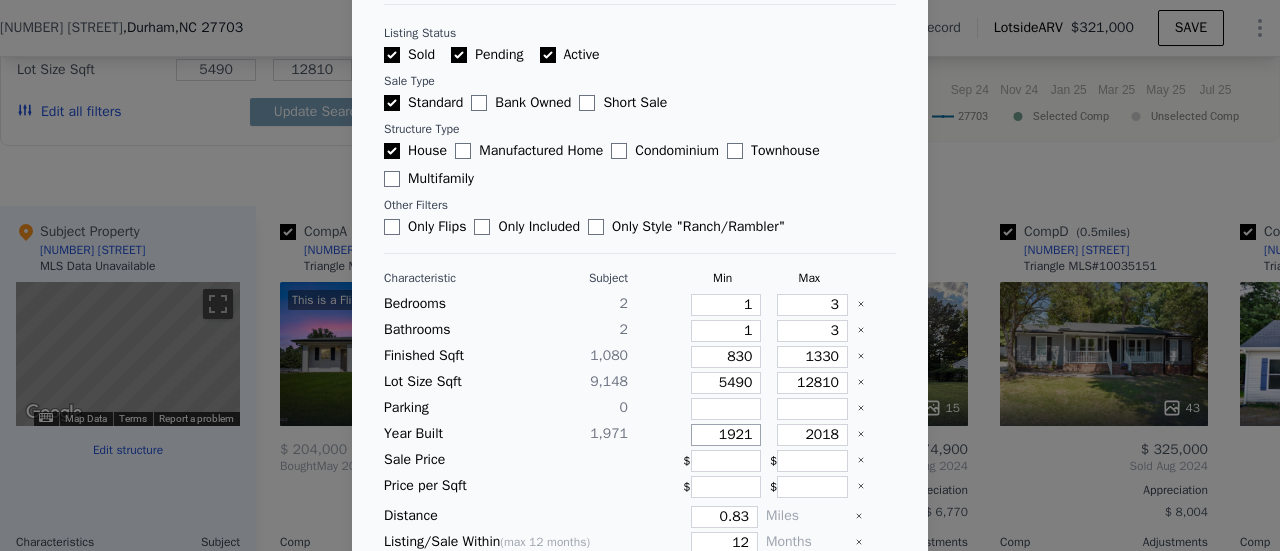 type on "1921" 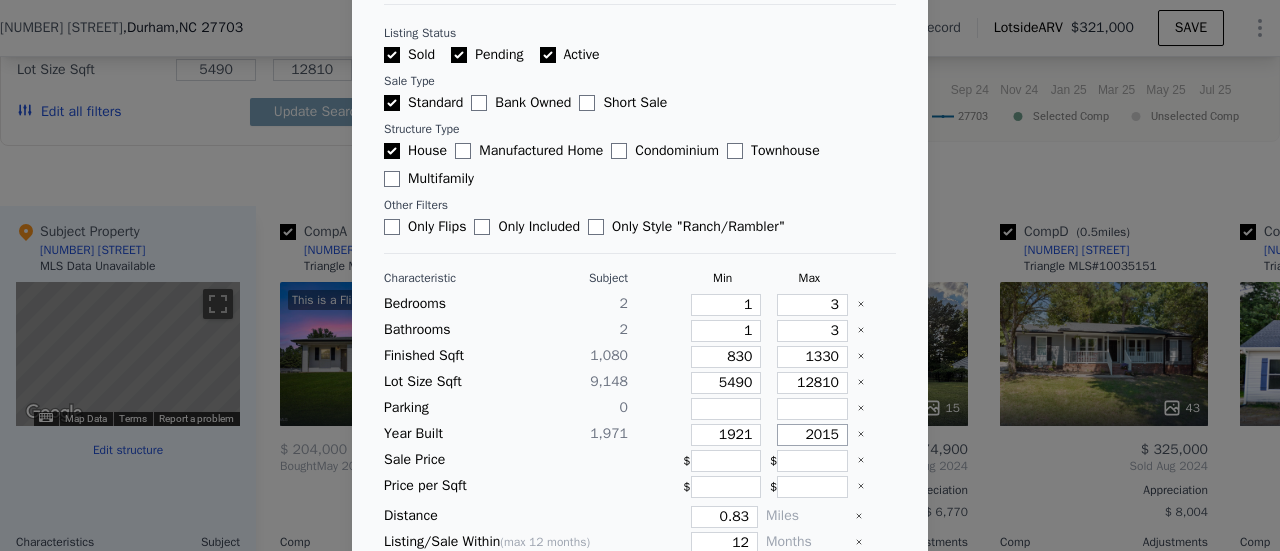 type on "2015" 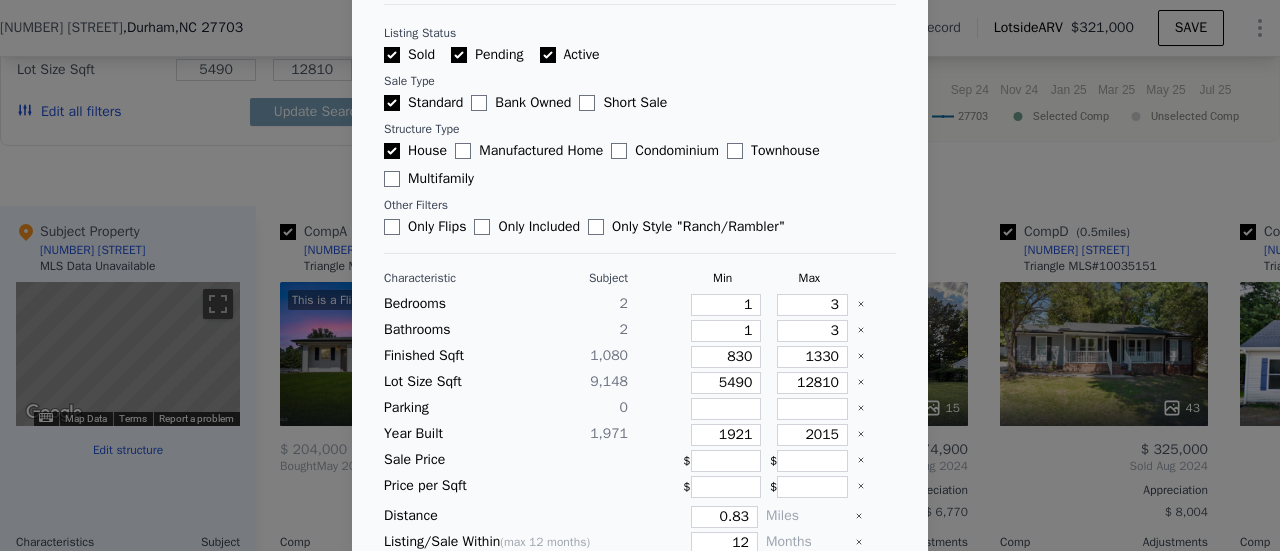 type 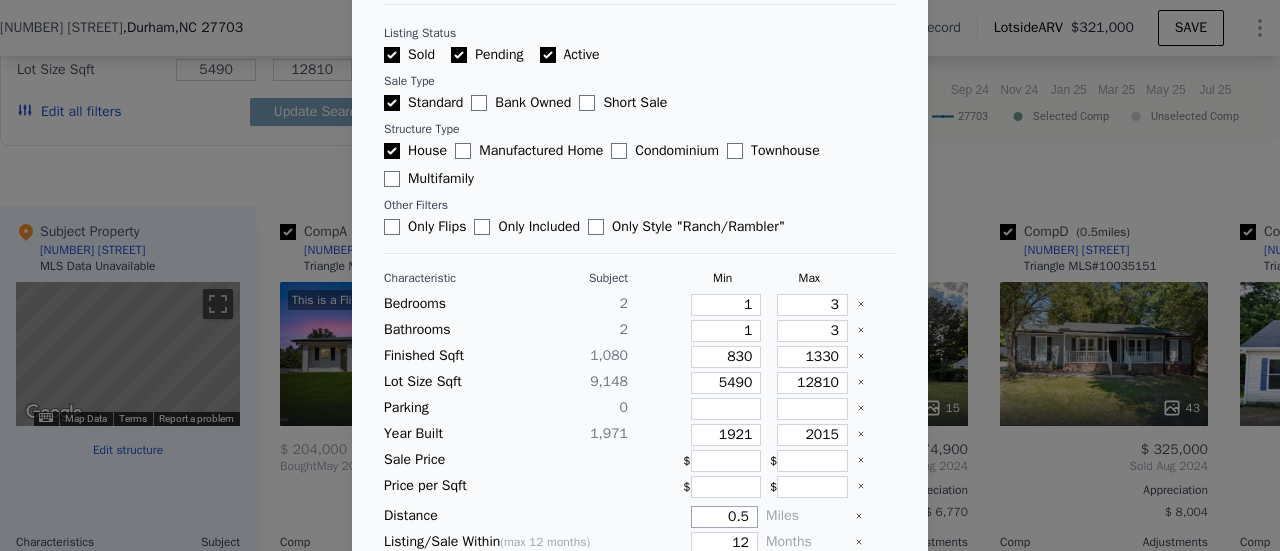 type on "0.5" 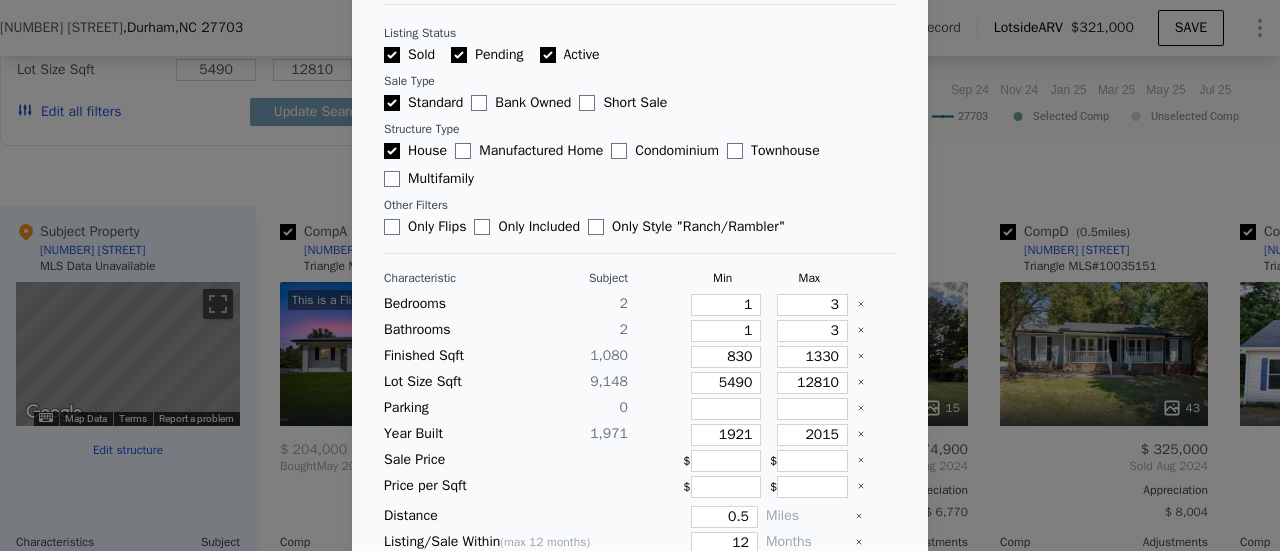 type 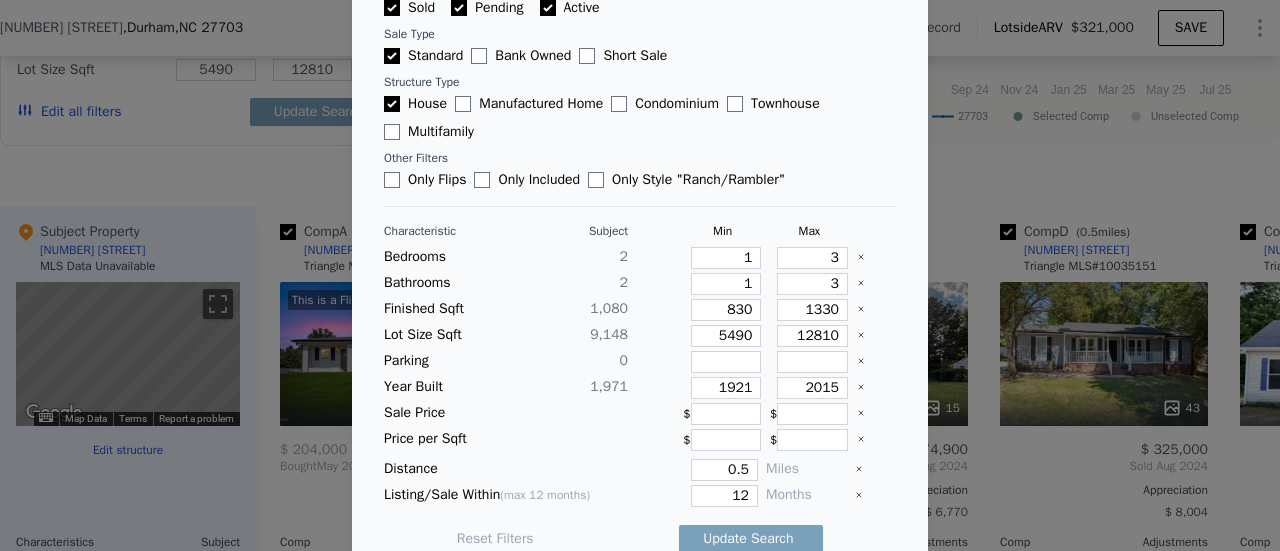 scroll, scrollTop: 167, scrollLeft: 0, axis: vertical 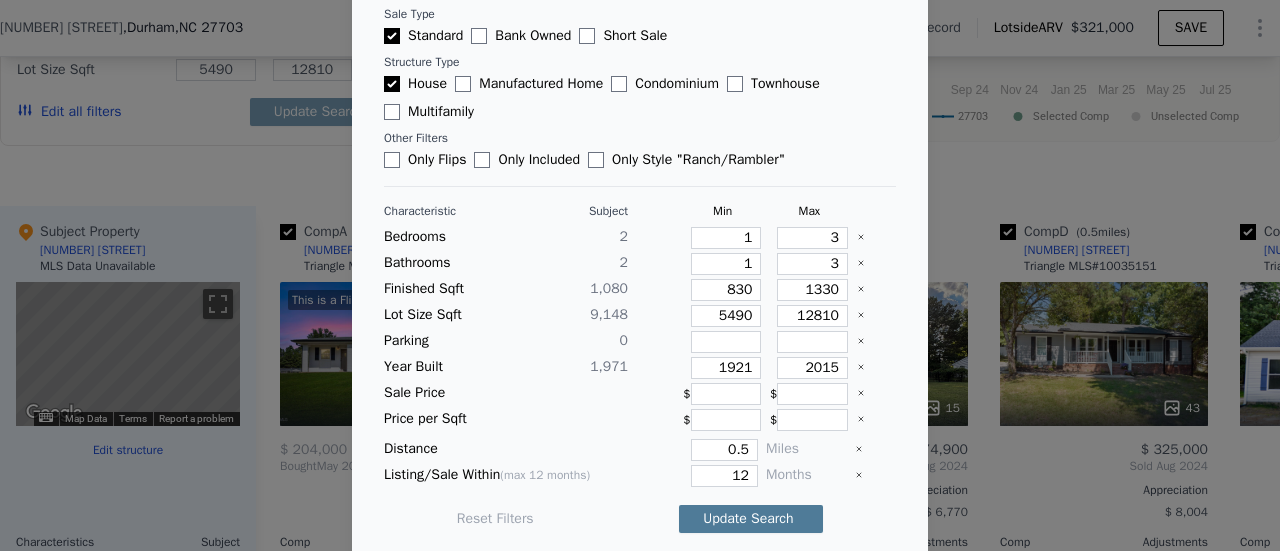 click on "Update Search" at bounding box center [751, 519] 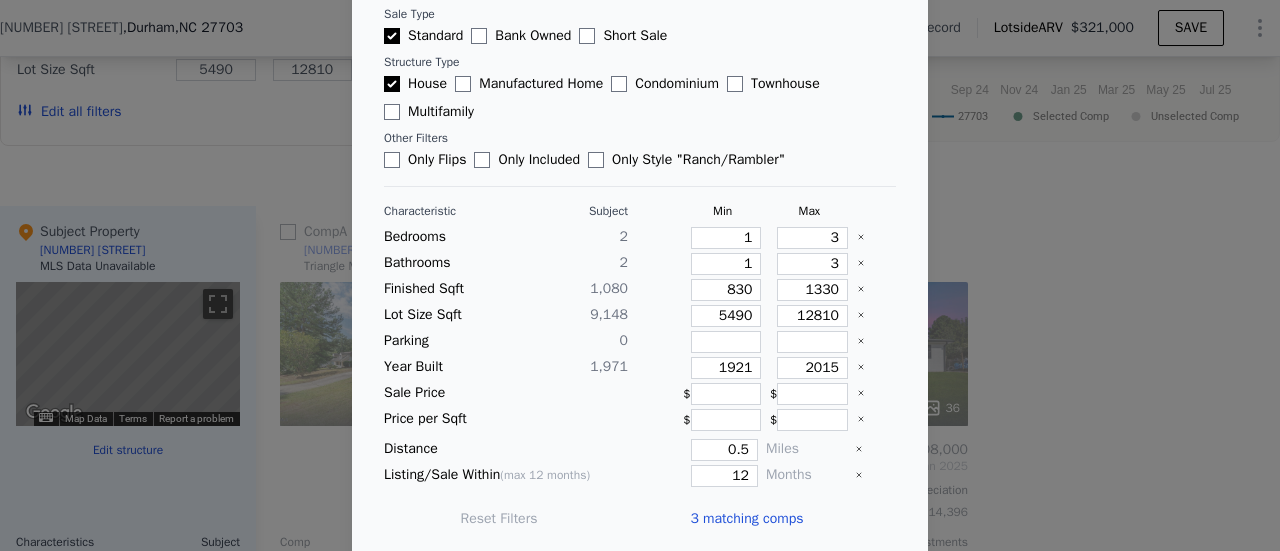 click on "3 matching comps" at bounding box center [746, 519] 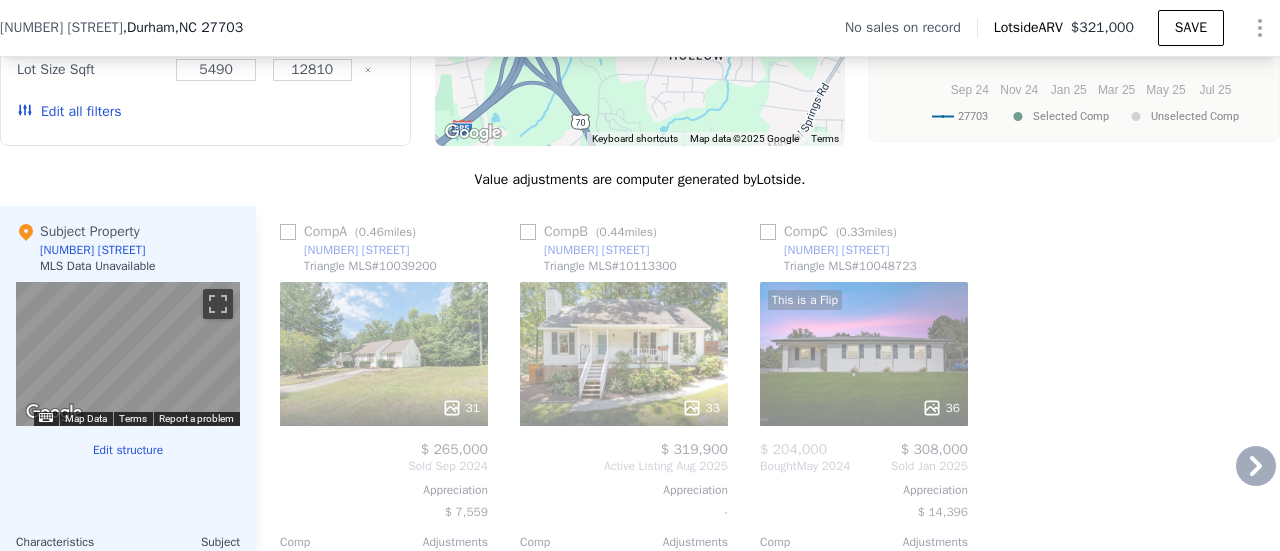click at bounding box center (768, 232) 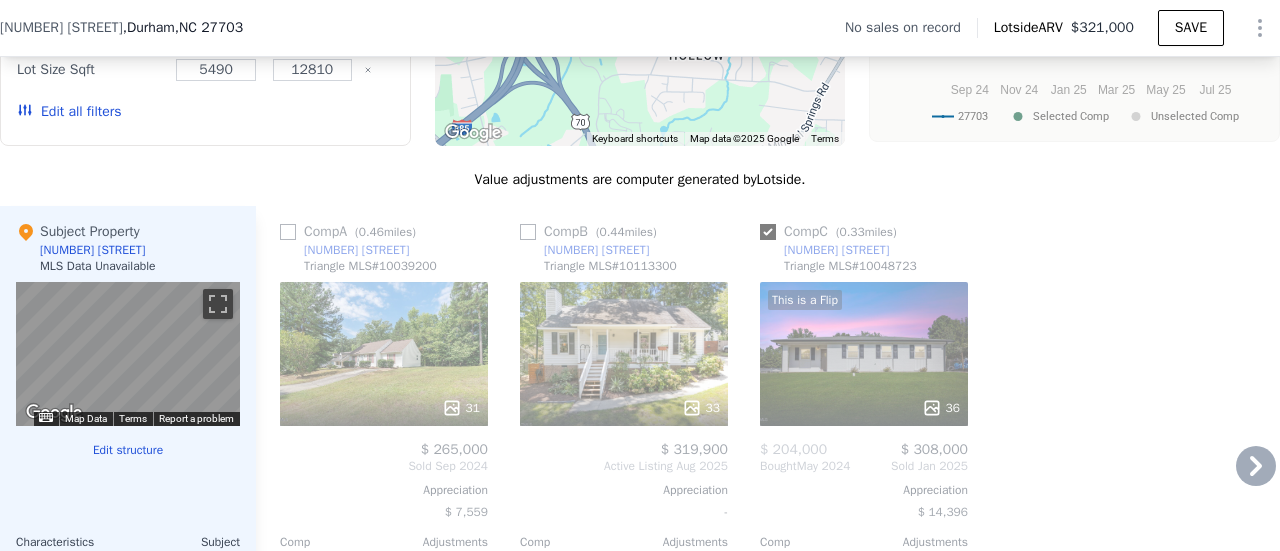 checkbox on "true" 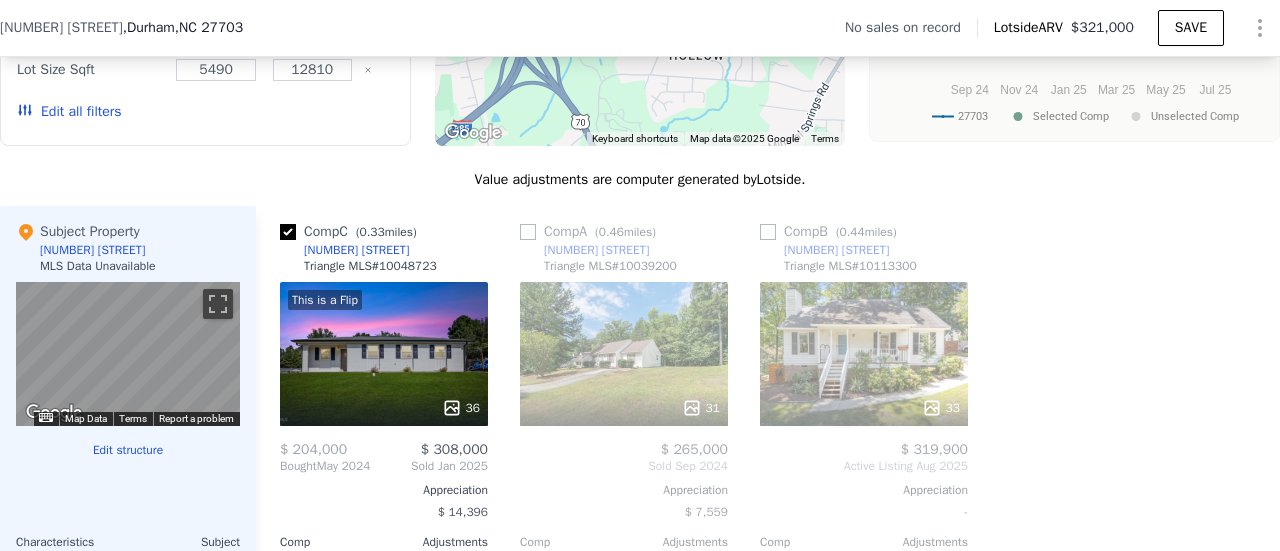 click at bounding box center (768, 232) 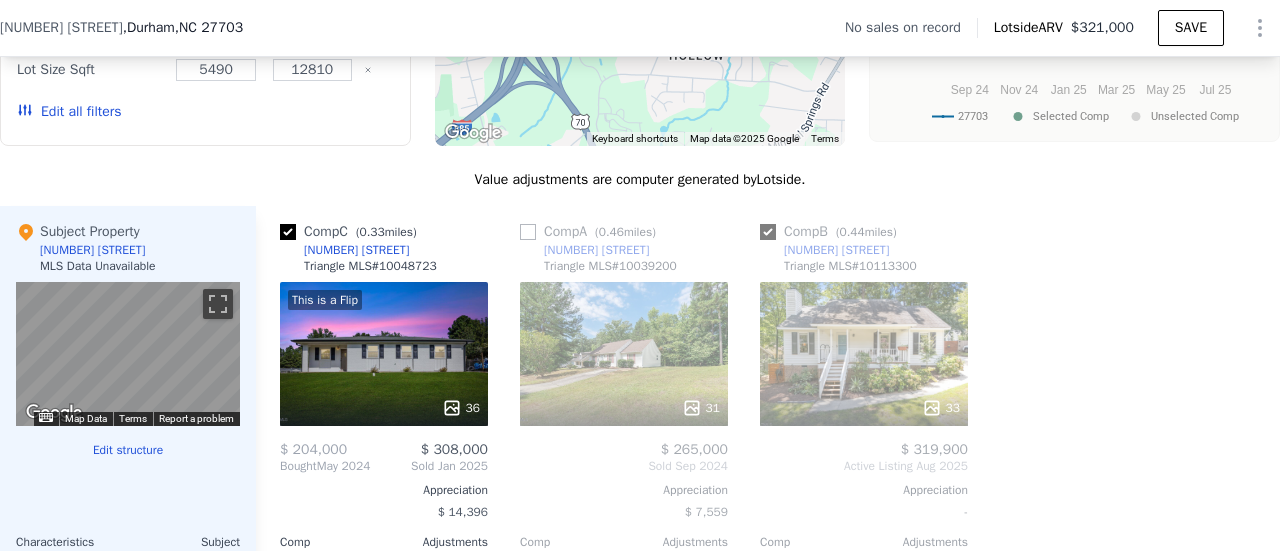 checkbox on "true" 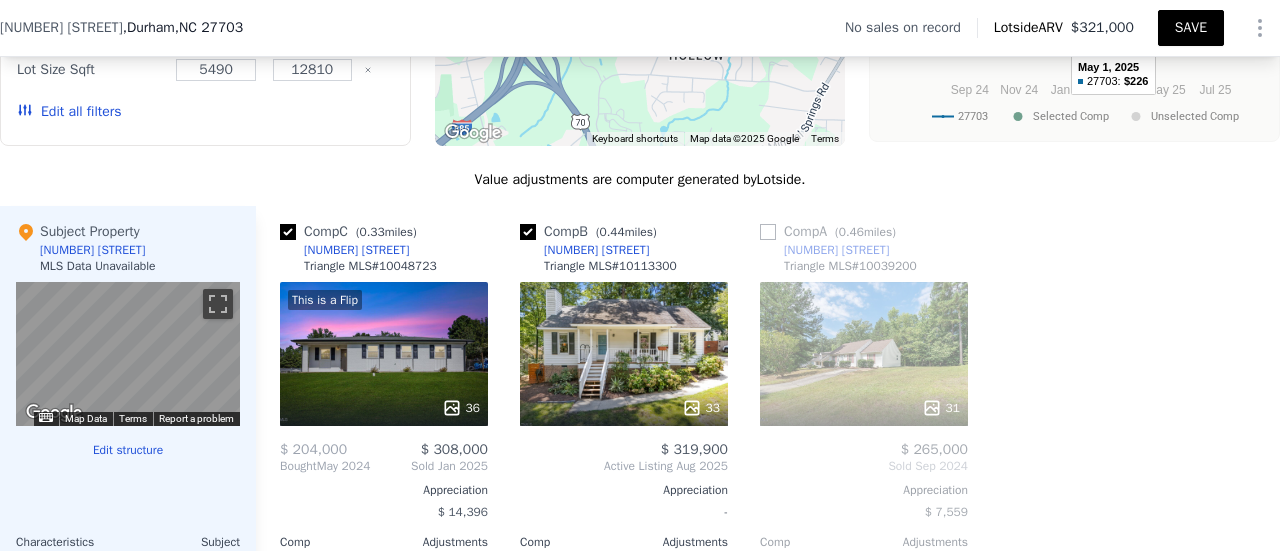 click on "SAVE" at bounding box center [1191, 28] 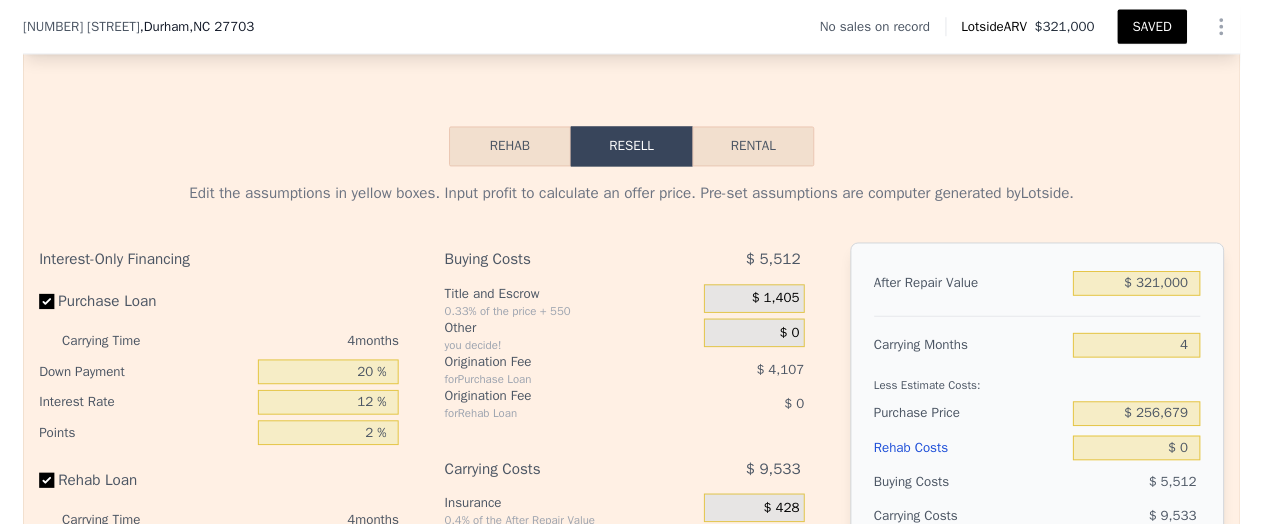 scroll, scrollTop: 2792, scrollLeft: 0, axis: vertical 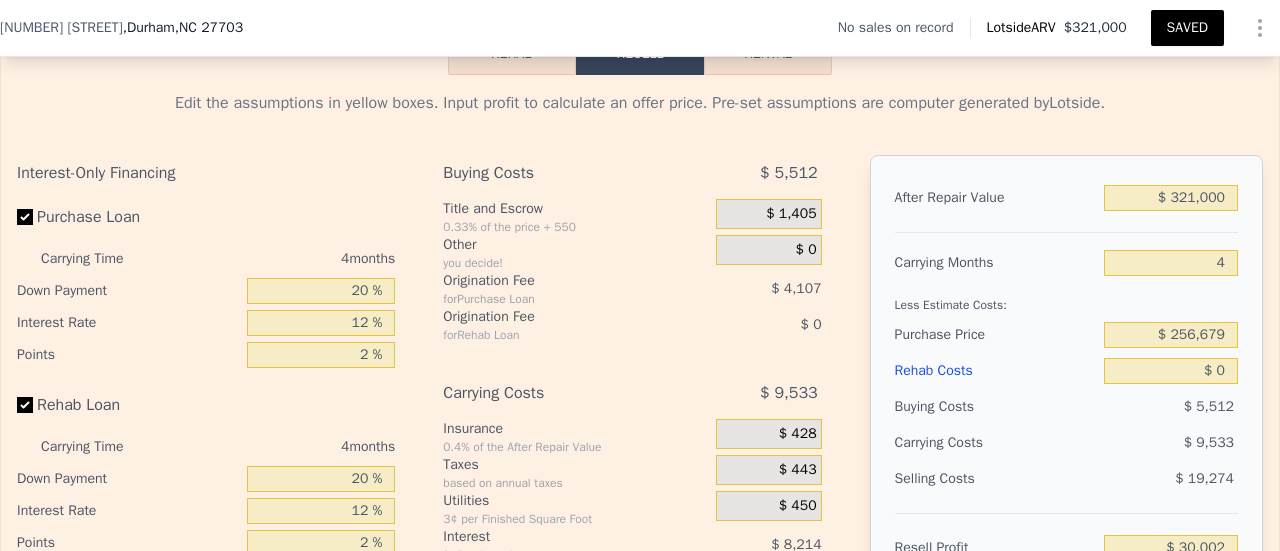 type on "3" 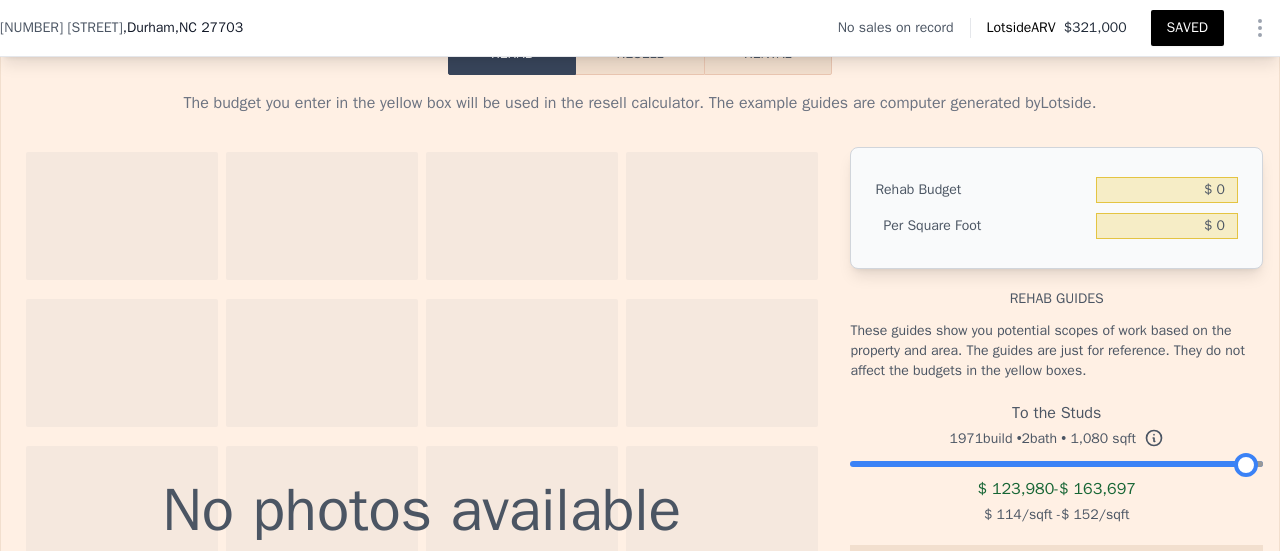 click on "Resell" at bounding box center (639, 54) 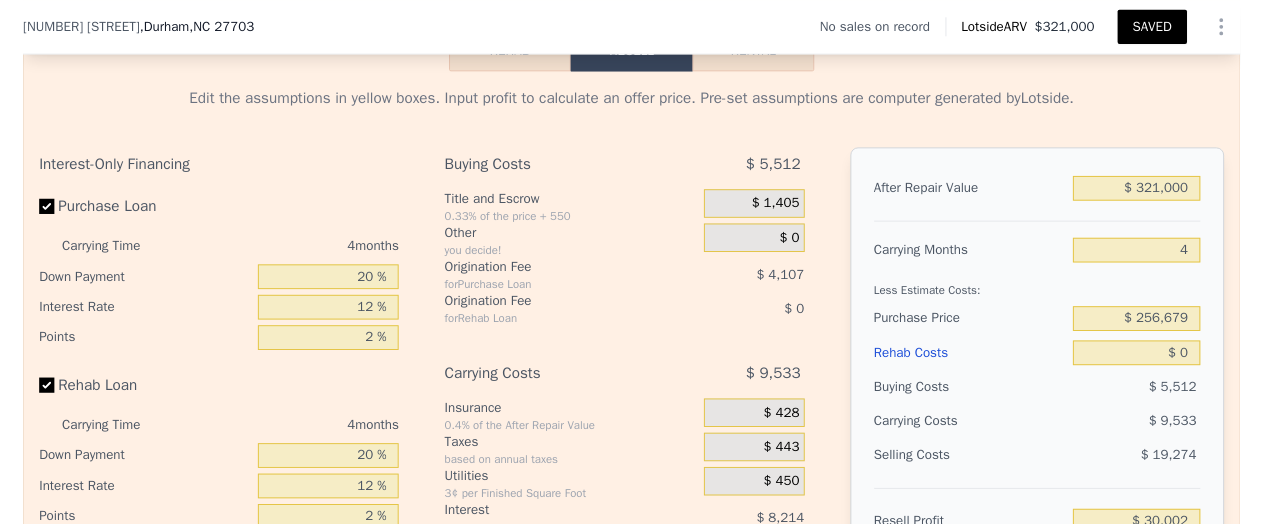scroll, scrollTop: 2827, scrollLeft: 0, axis: vertical 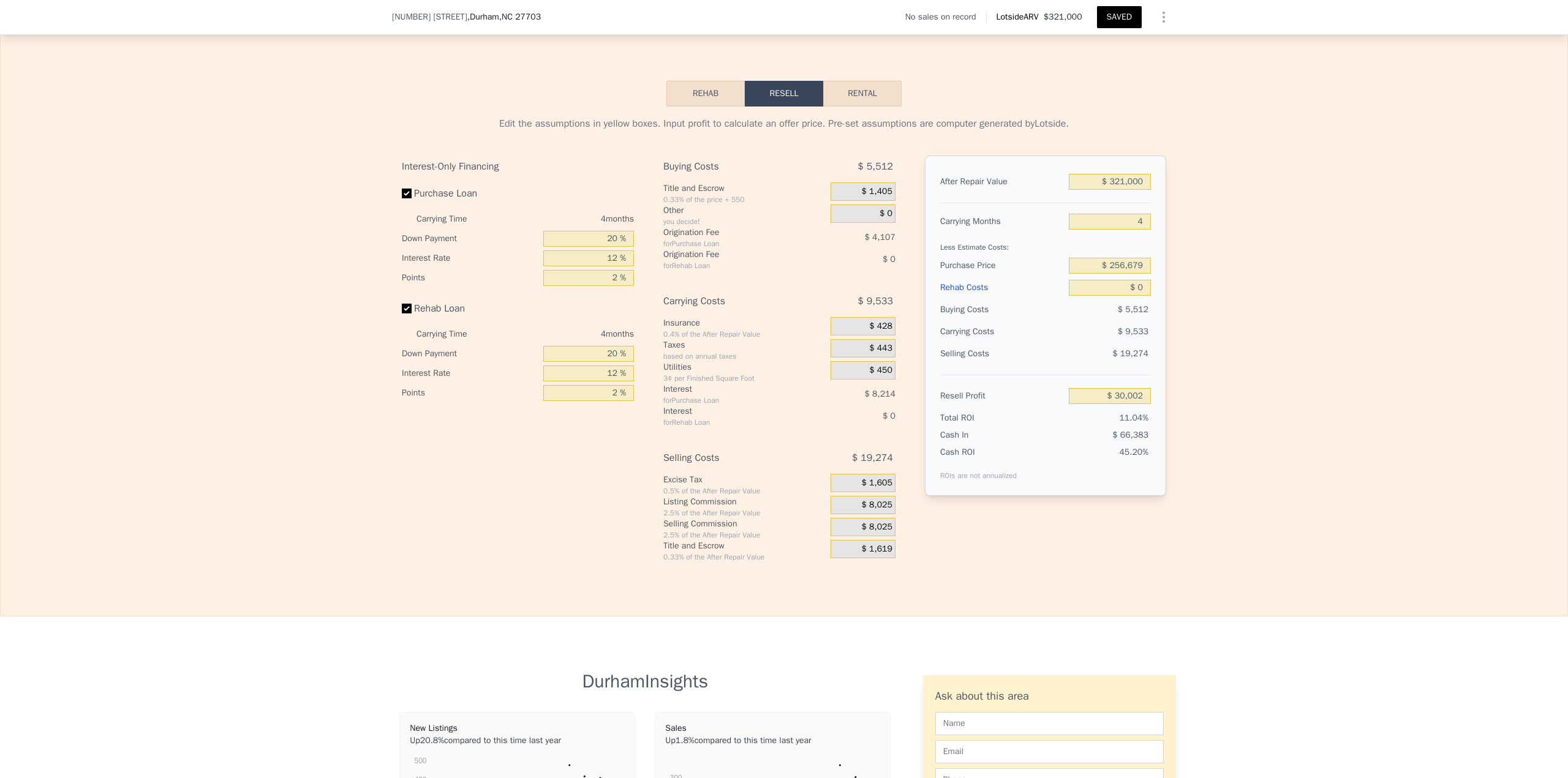 click on "Rehab" at bounding box center (706, 94) 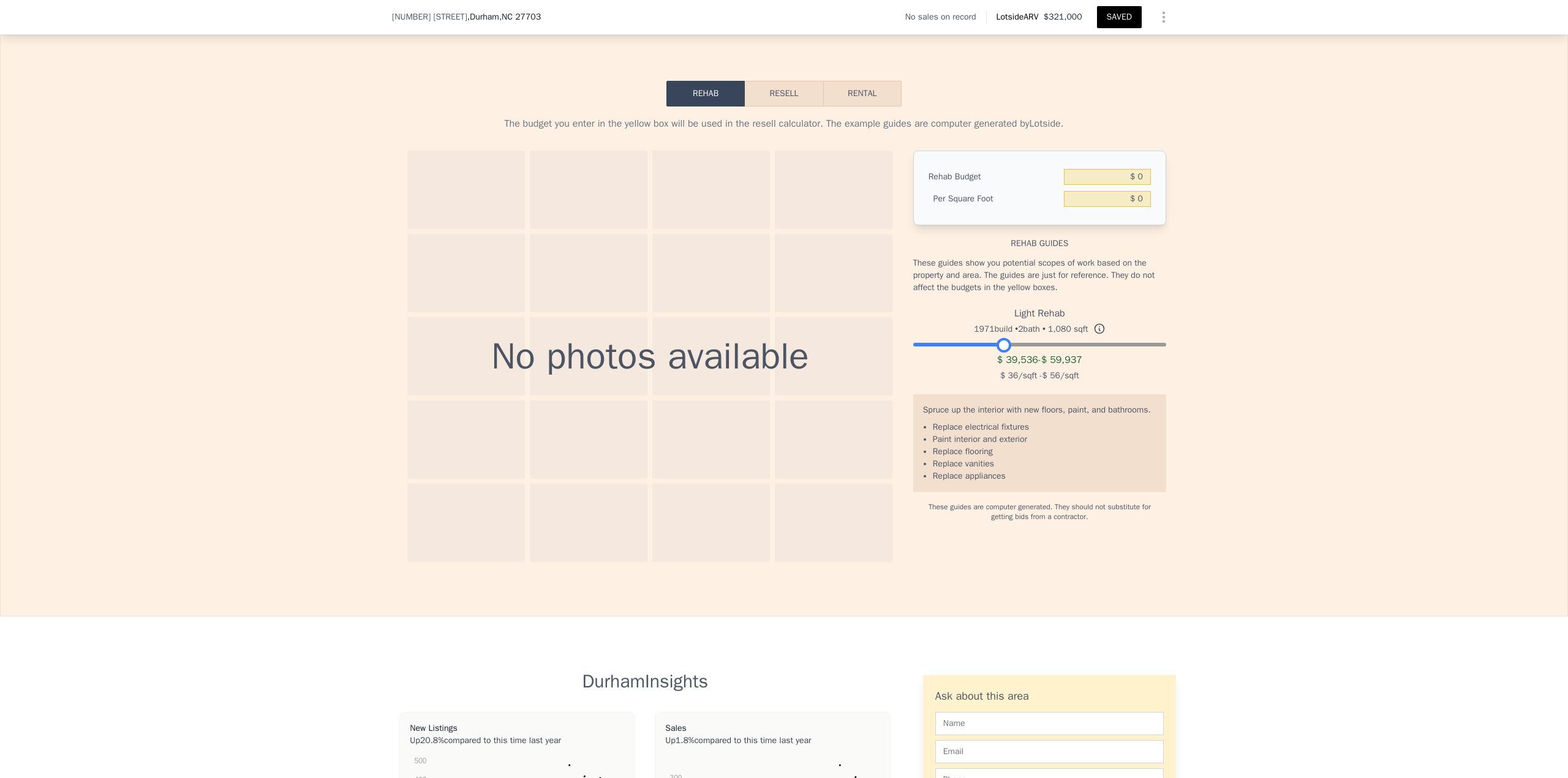 click at bounding box center (1039, 342) 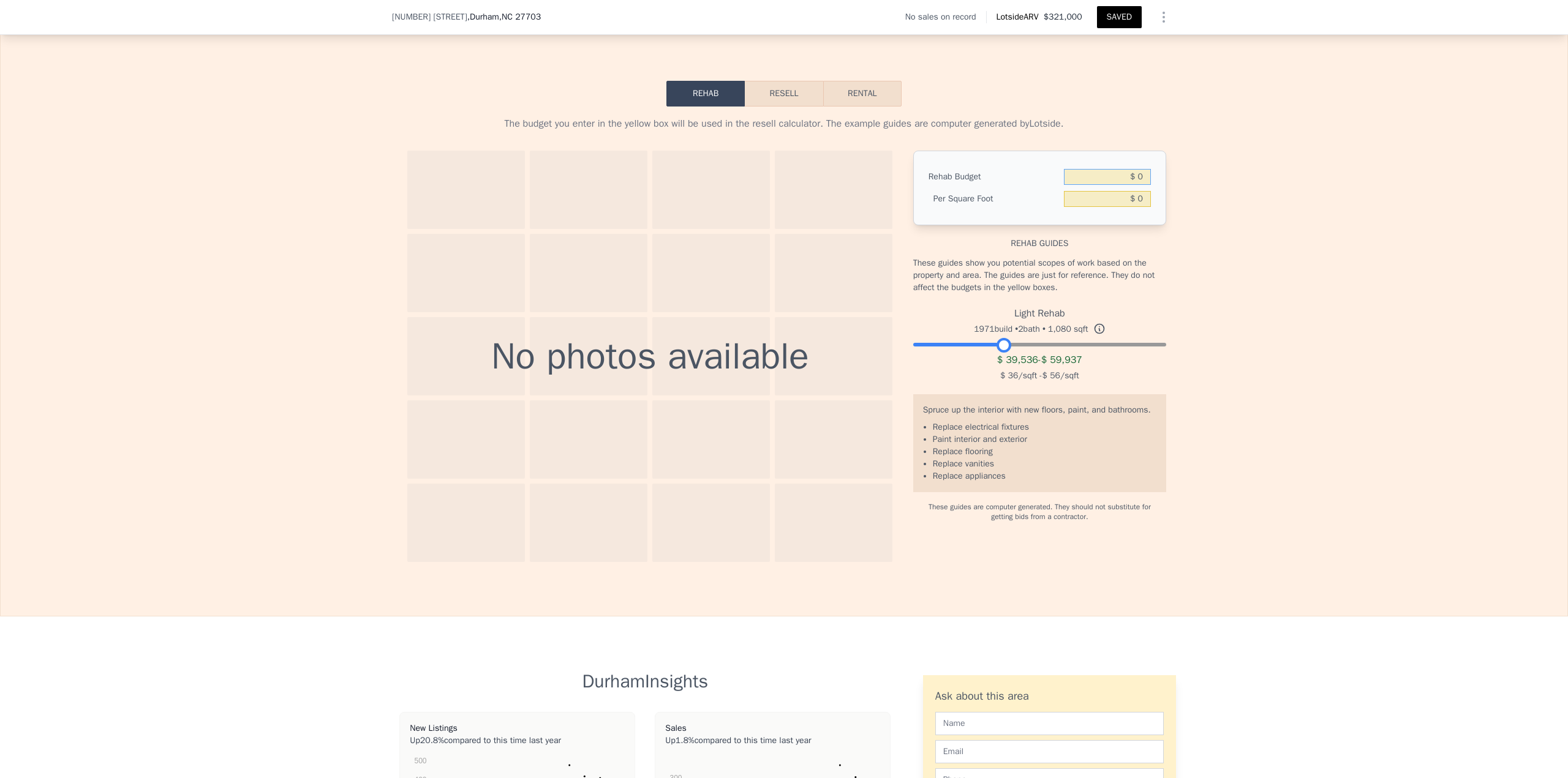 click on "$ 0" at bounding box center [1107, 177] 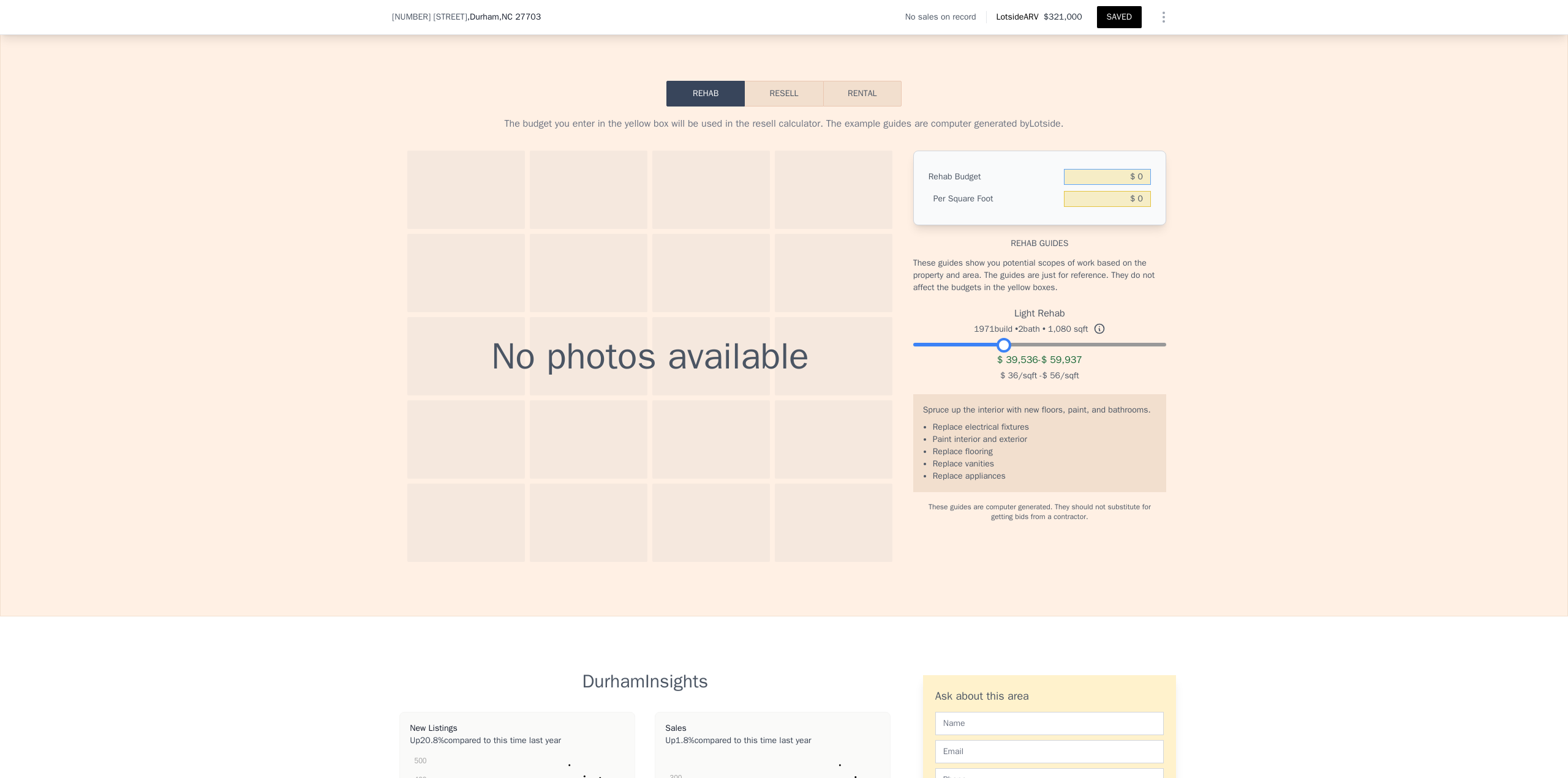 click on "$ 0" at bounding box center [1107, 177] 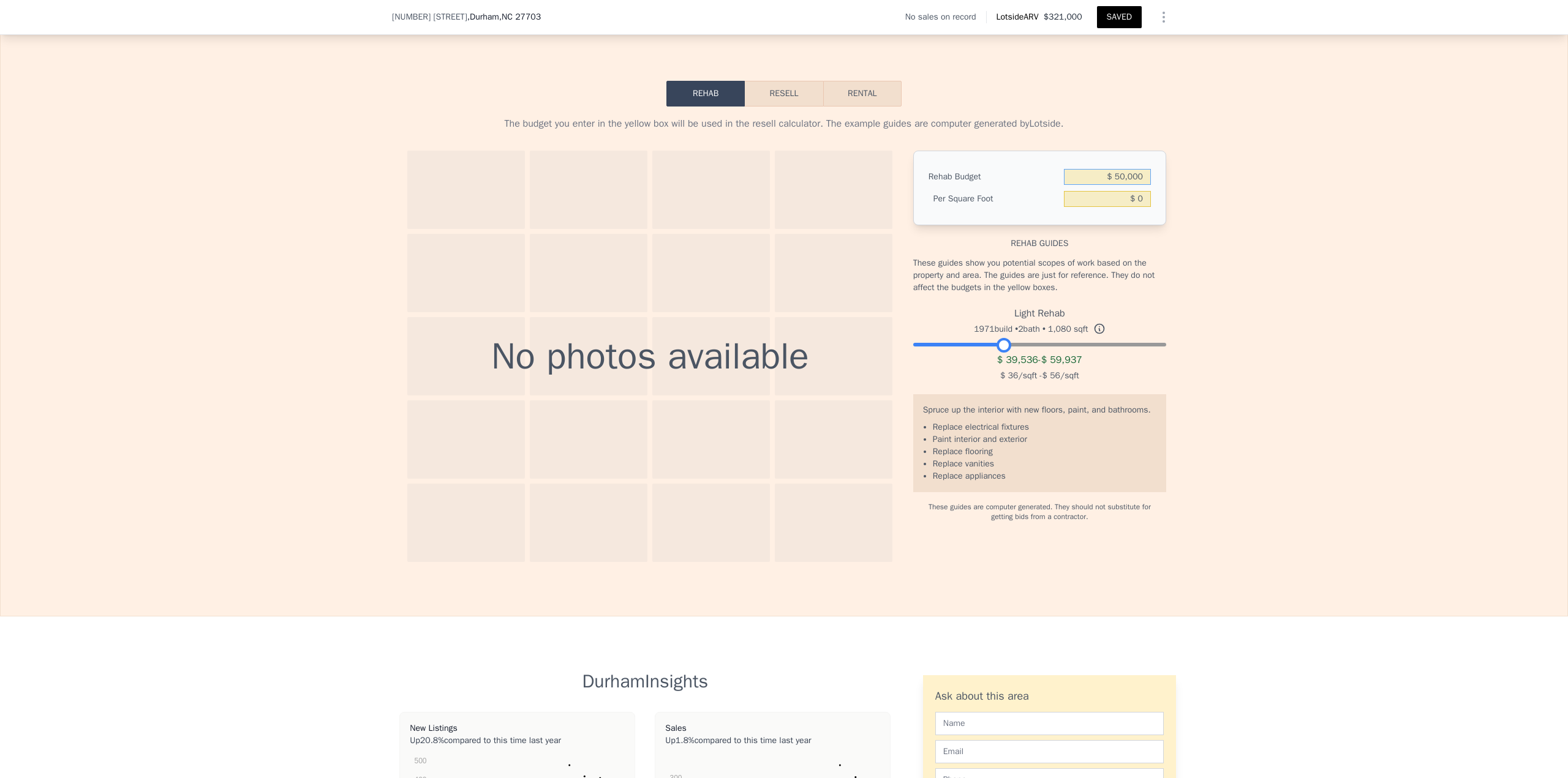 type on "$ 50,000" 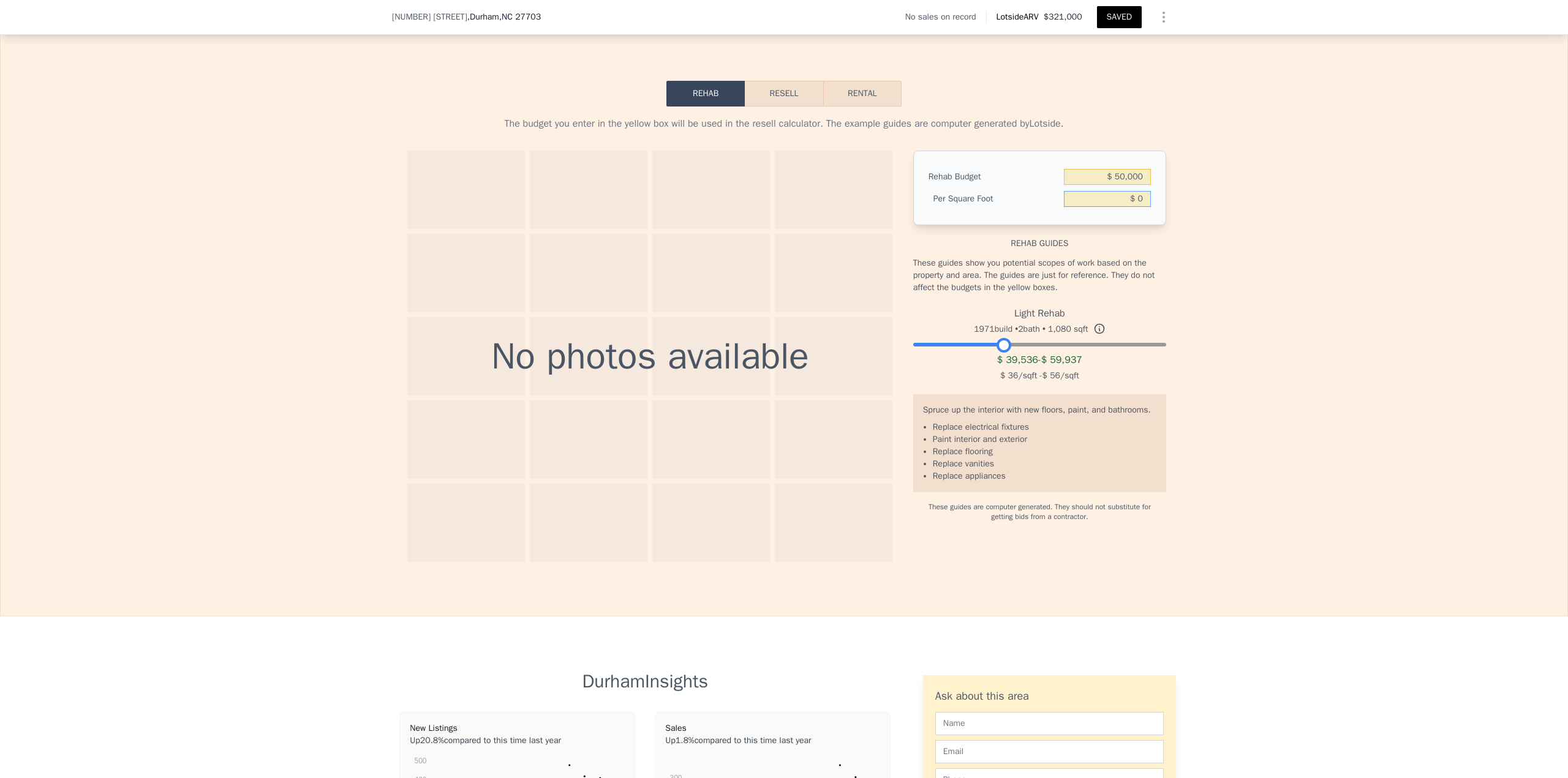 type on "$ 46.30" 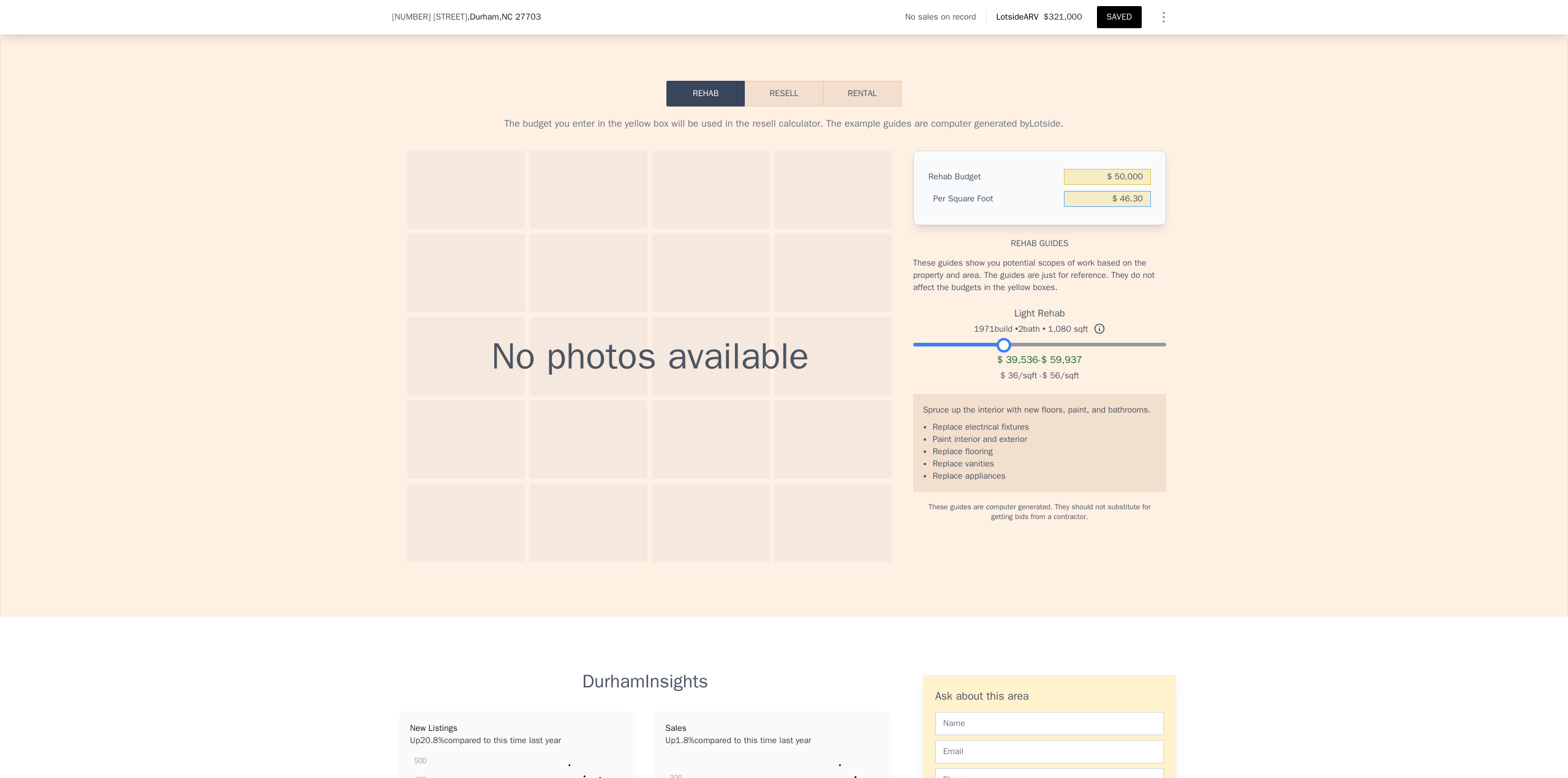 click on "Resell" at bounding box center [783, 94] 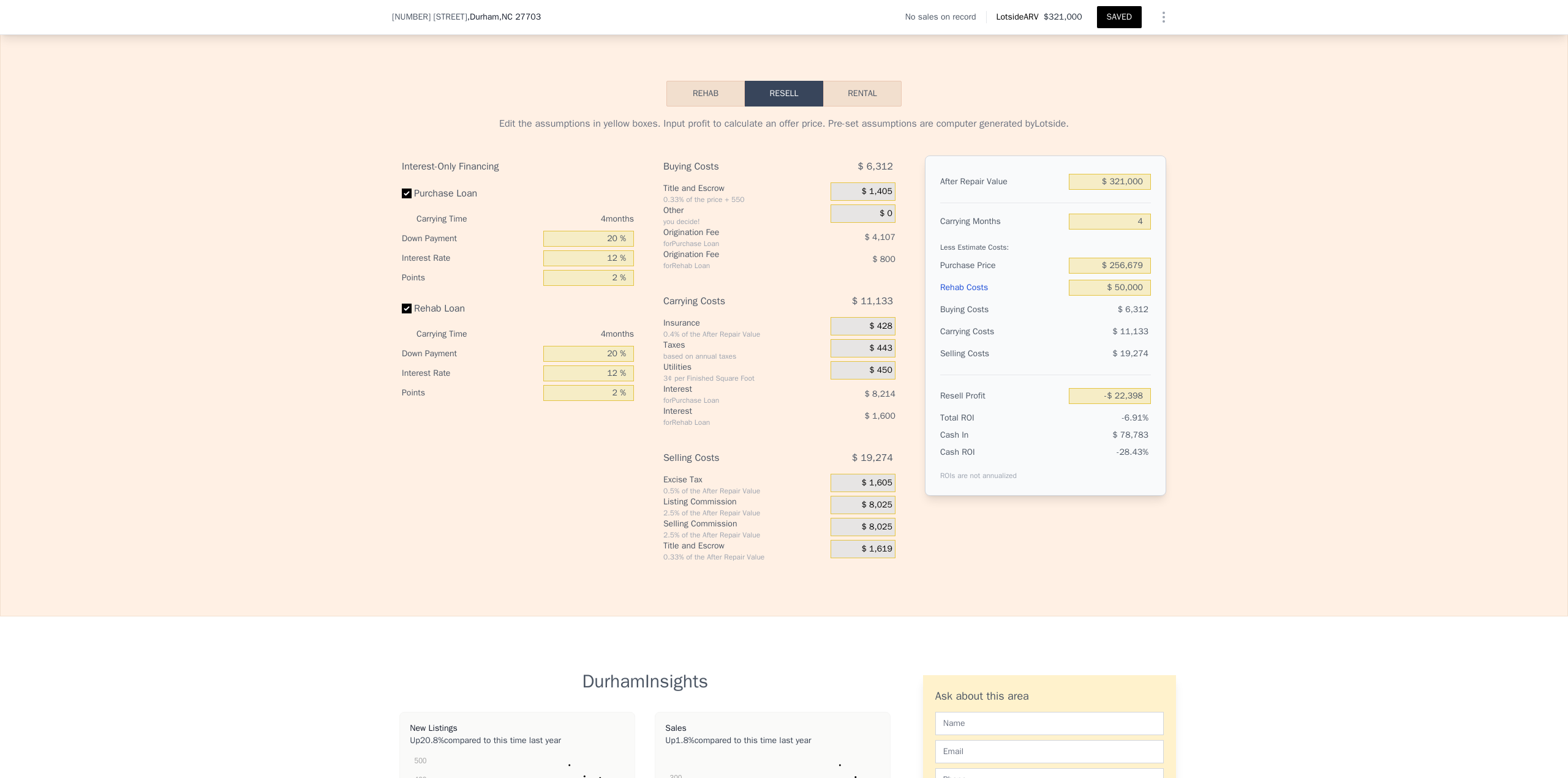 click on "$ 0" at bounding box center (886, 214) 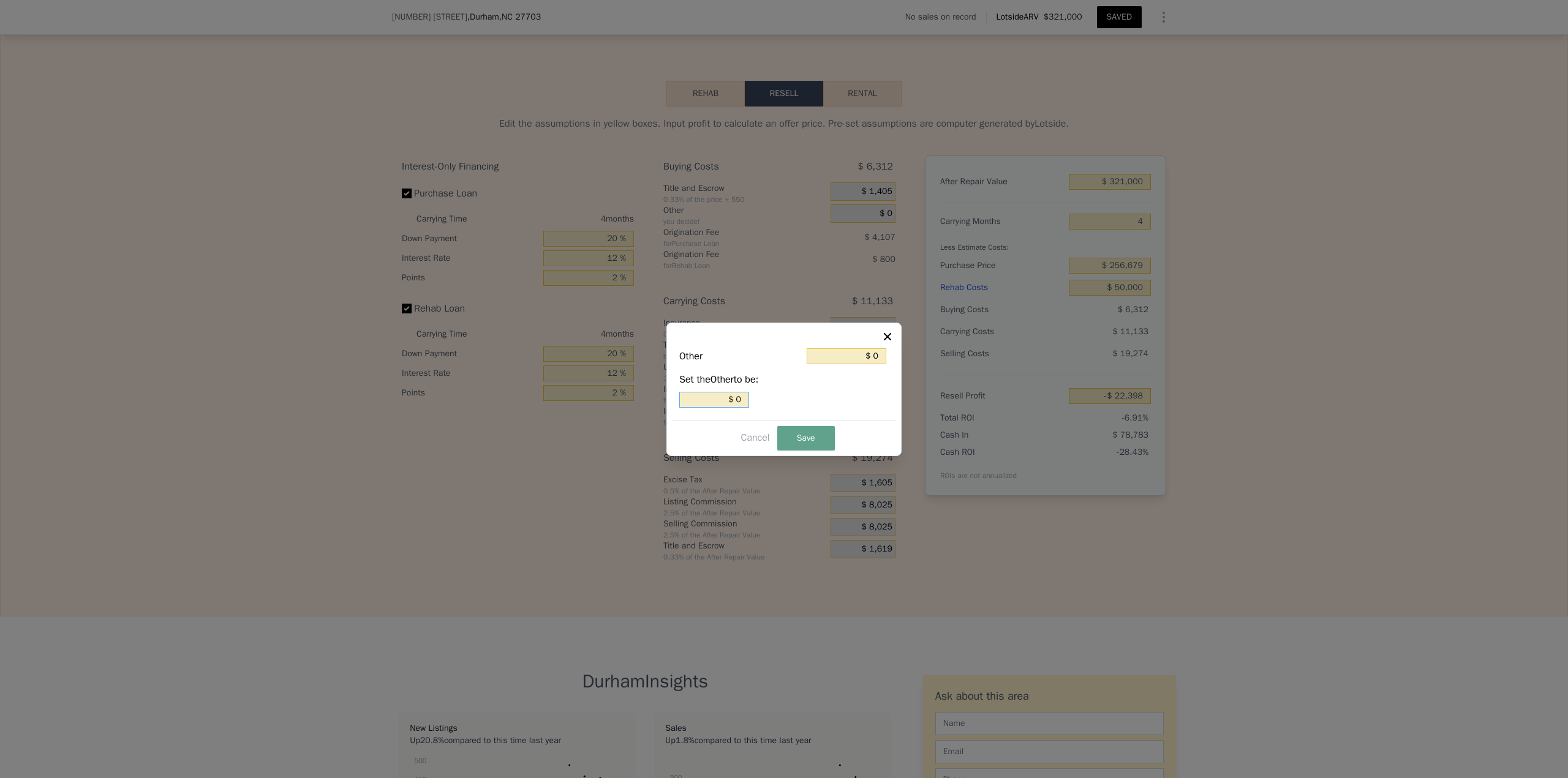 drag, startPoint x: 774, startPoint y: 399, endPoint x: 789, endPoint y: 399, distance: 15 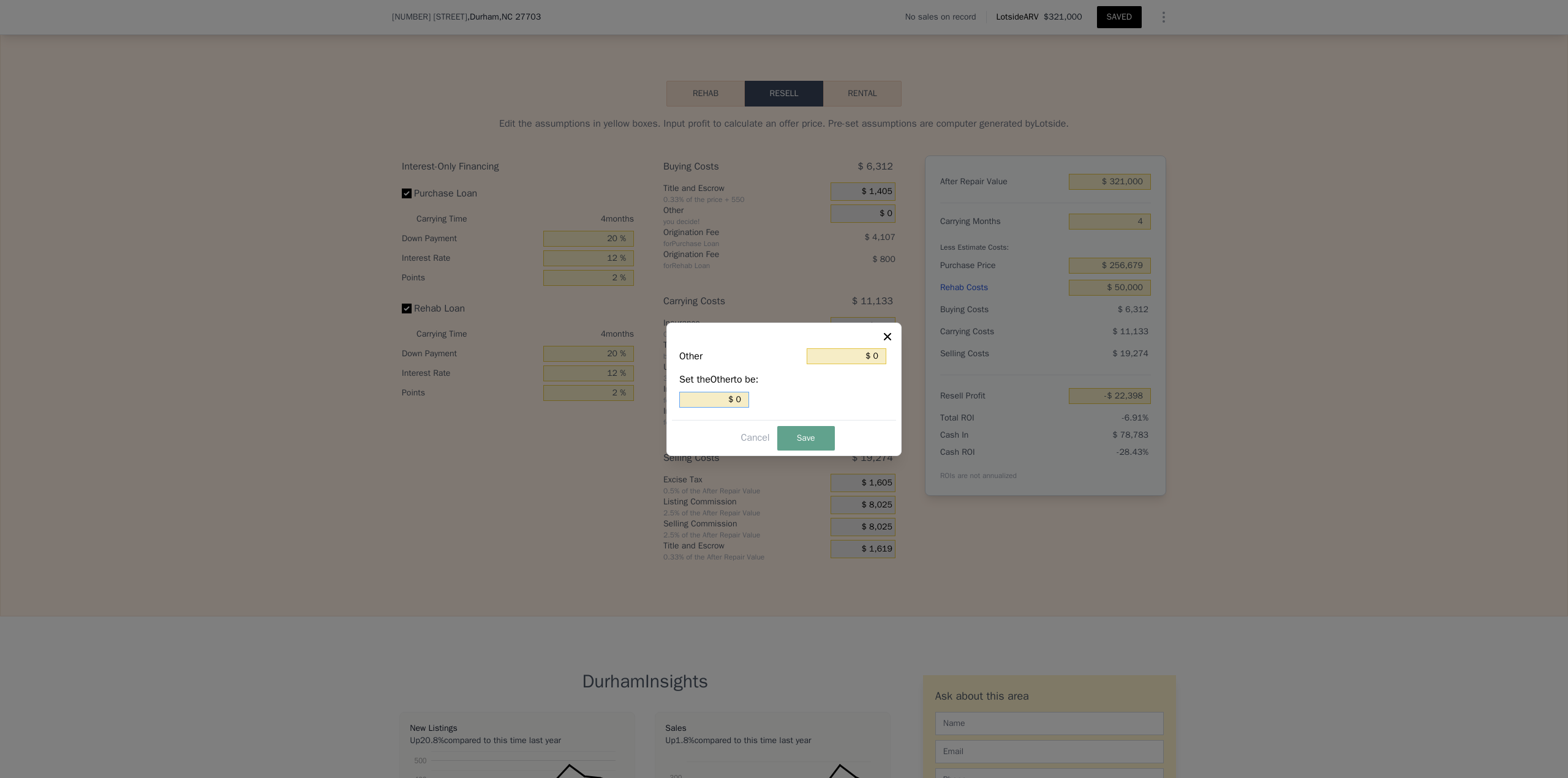 click on "$ 0" at bounding box center (784, 400) 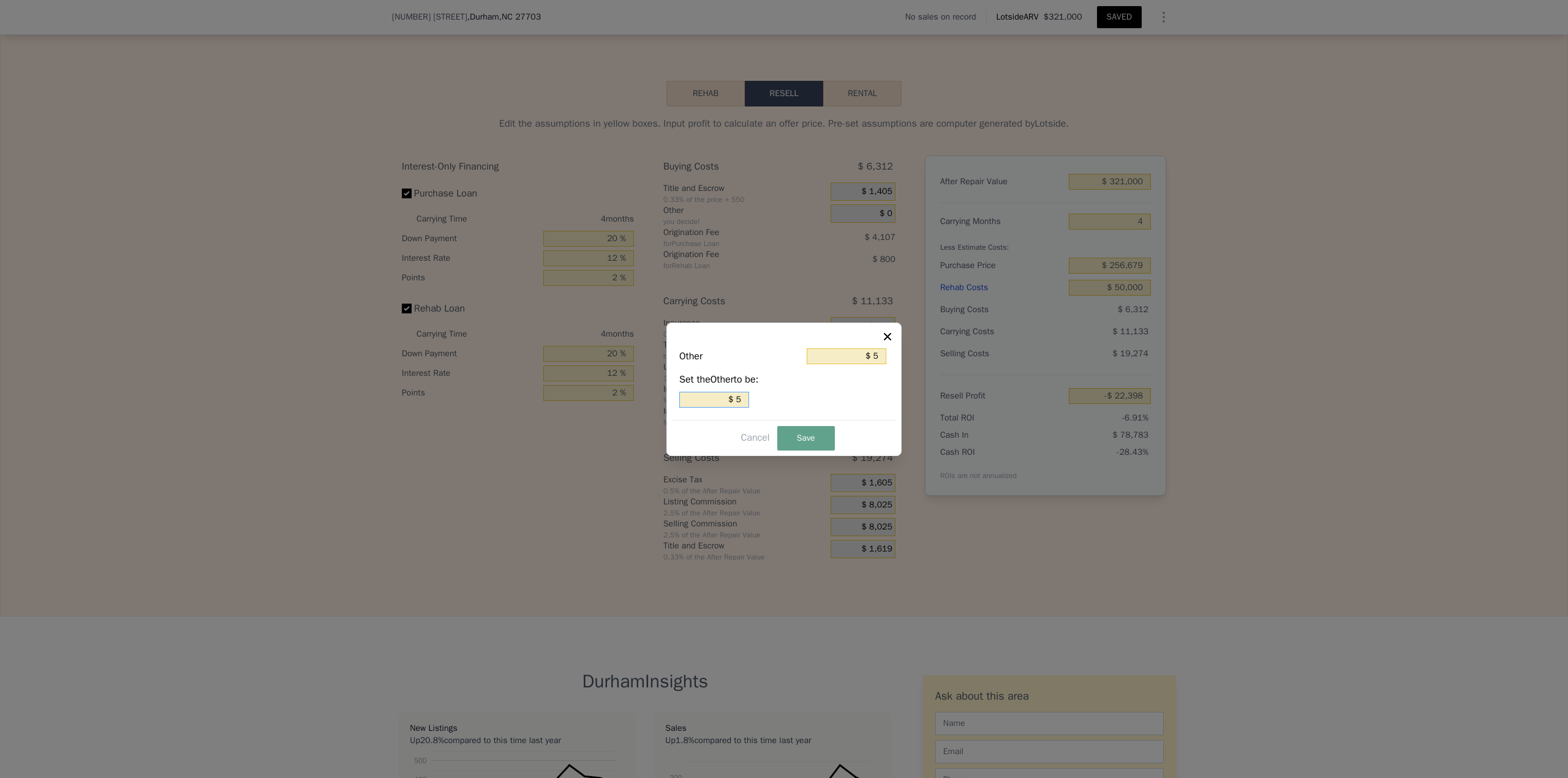 type on "$ 55" 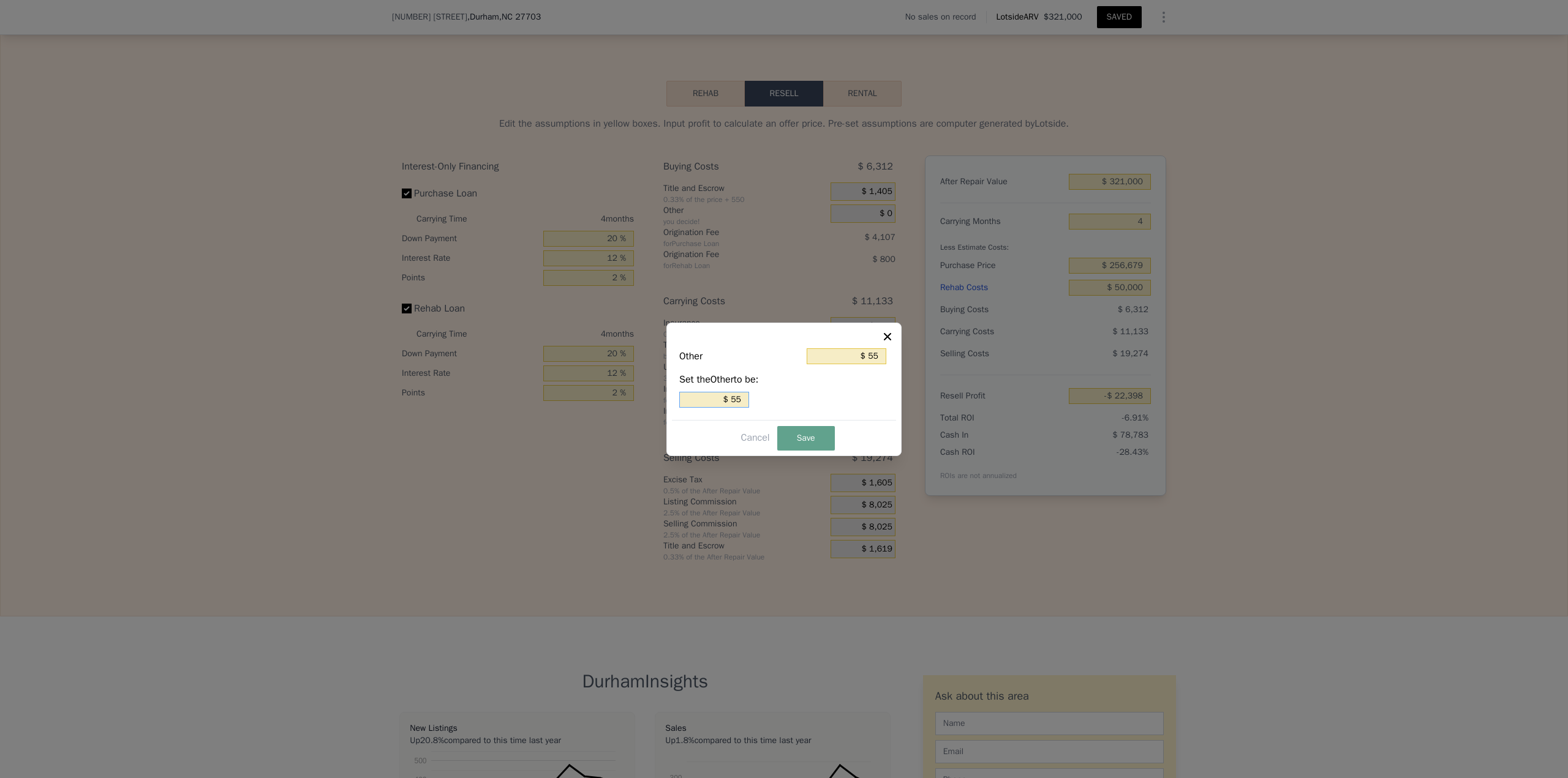 type on "$ 550" 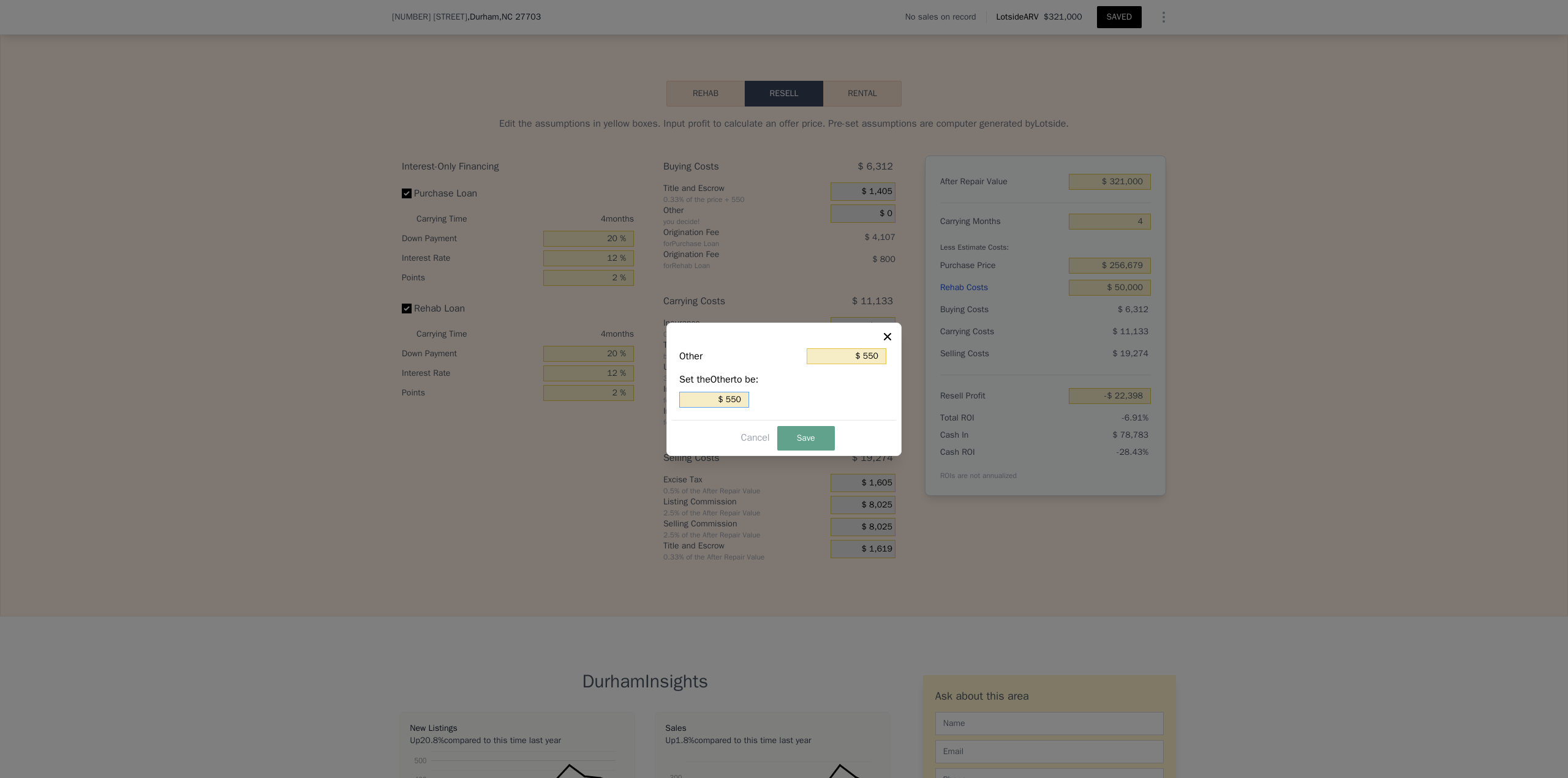 type on "$ 5,500" 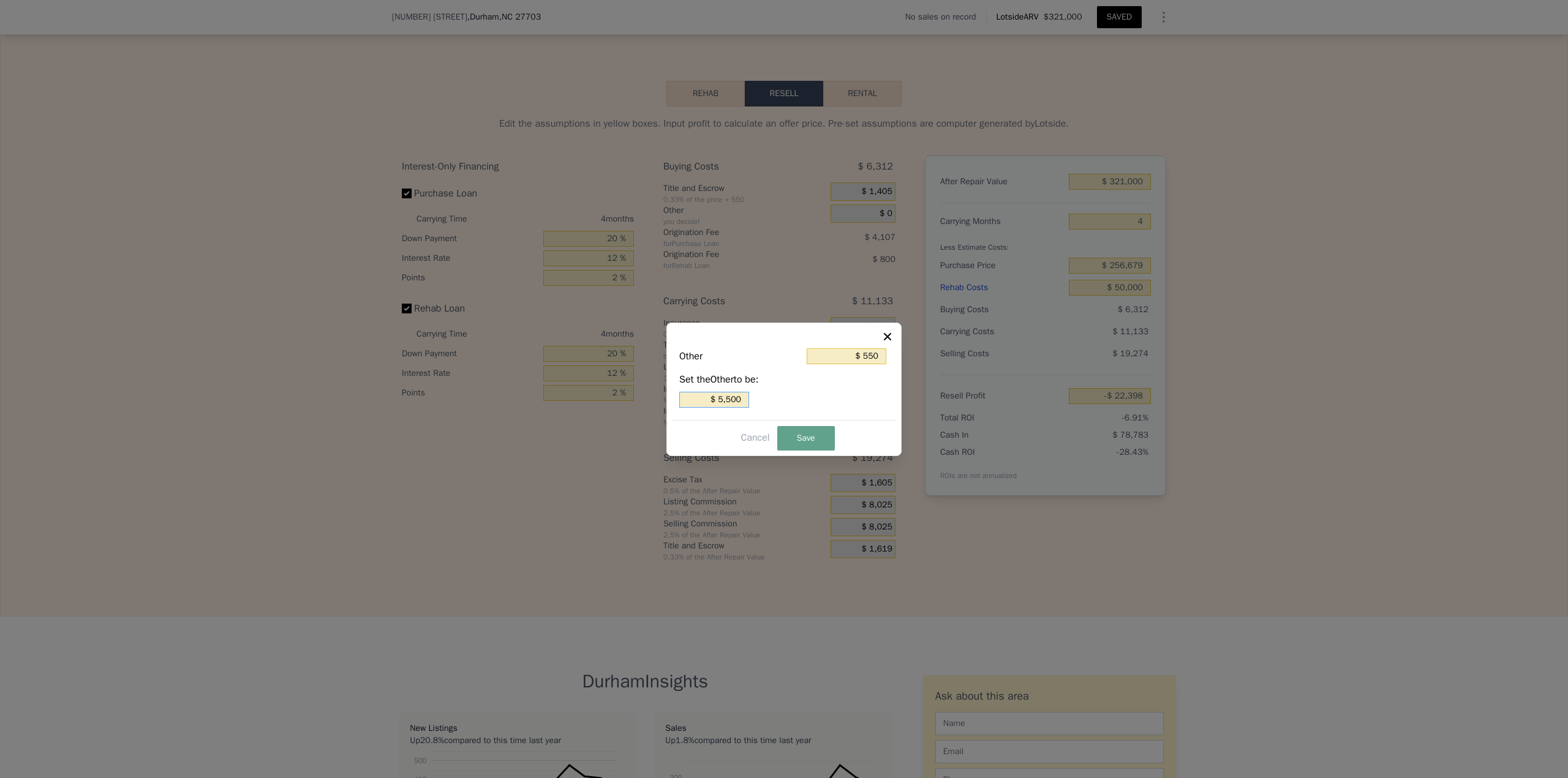 type on "$ 0" 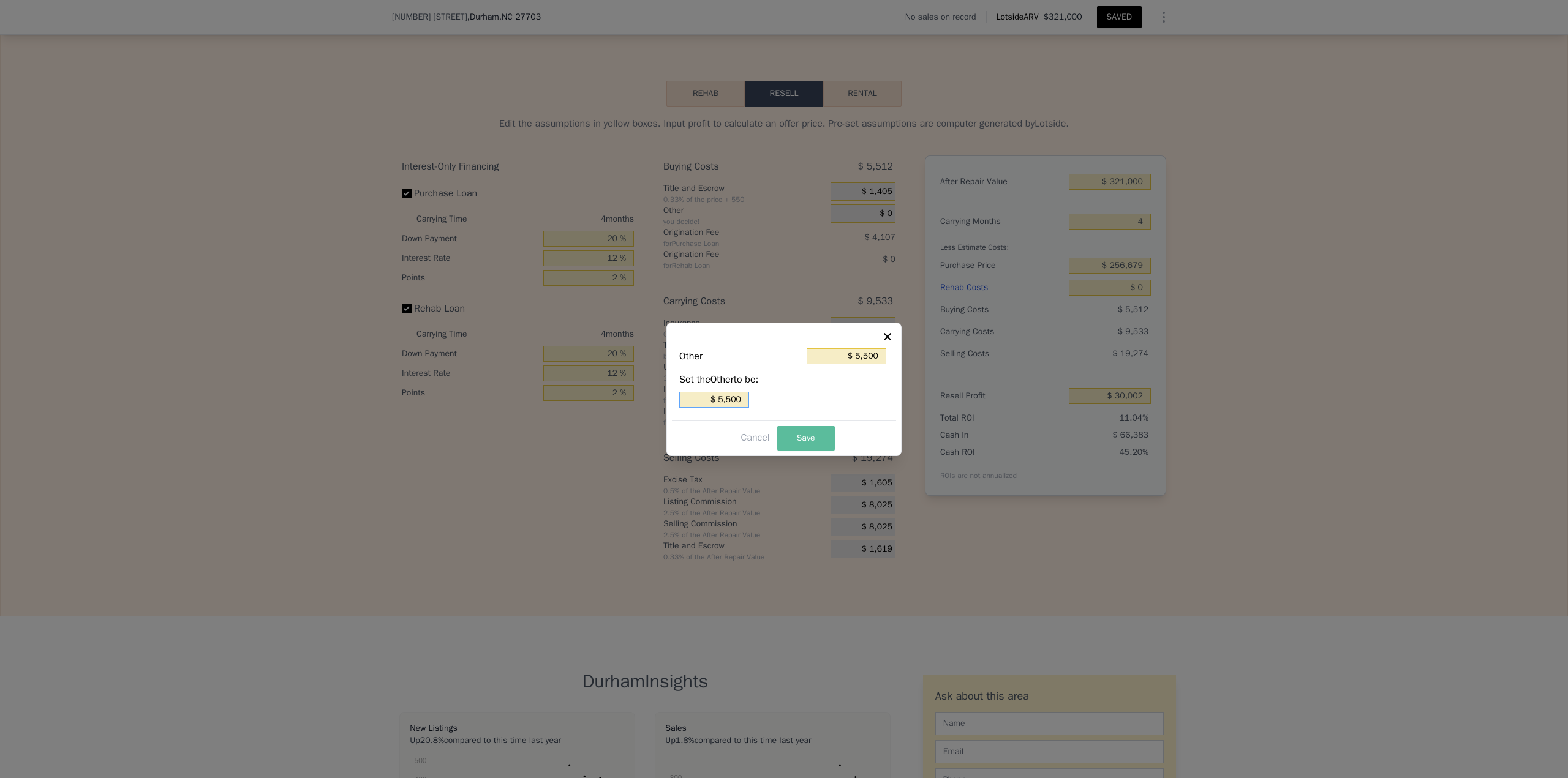 type on "$ 5,500" 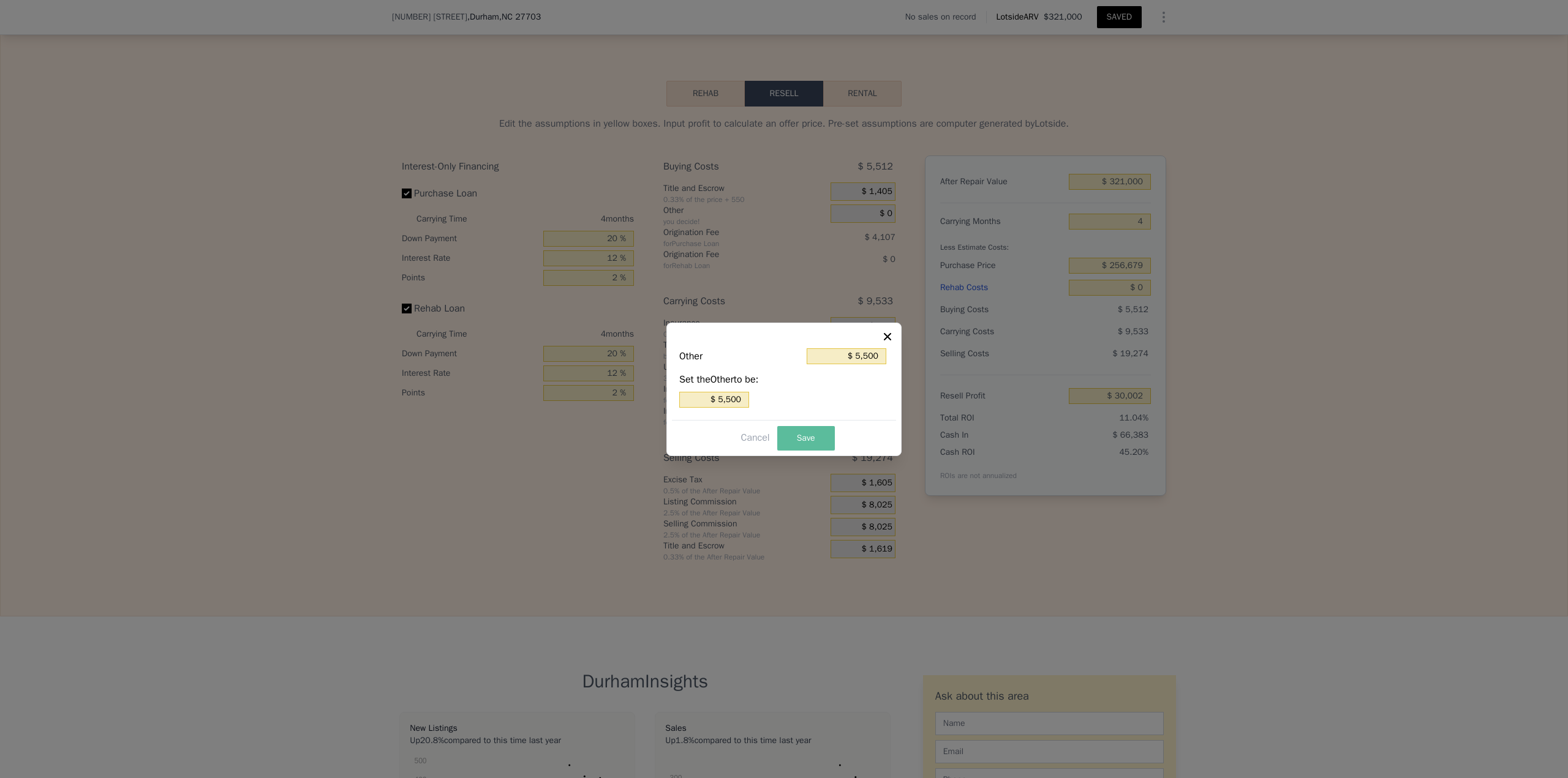 click on "Save" at bounding box center [806, 438] 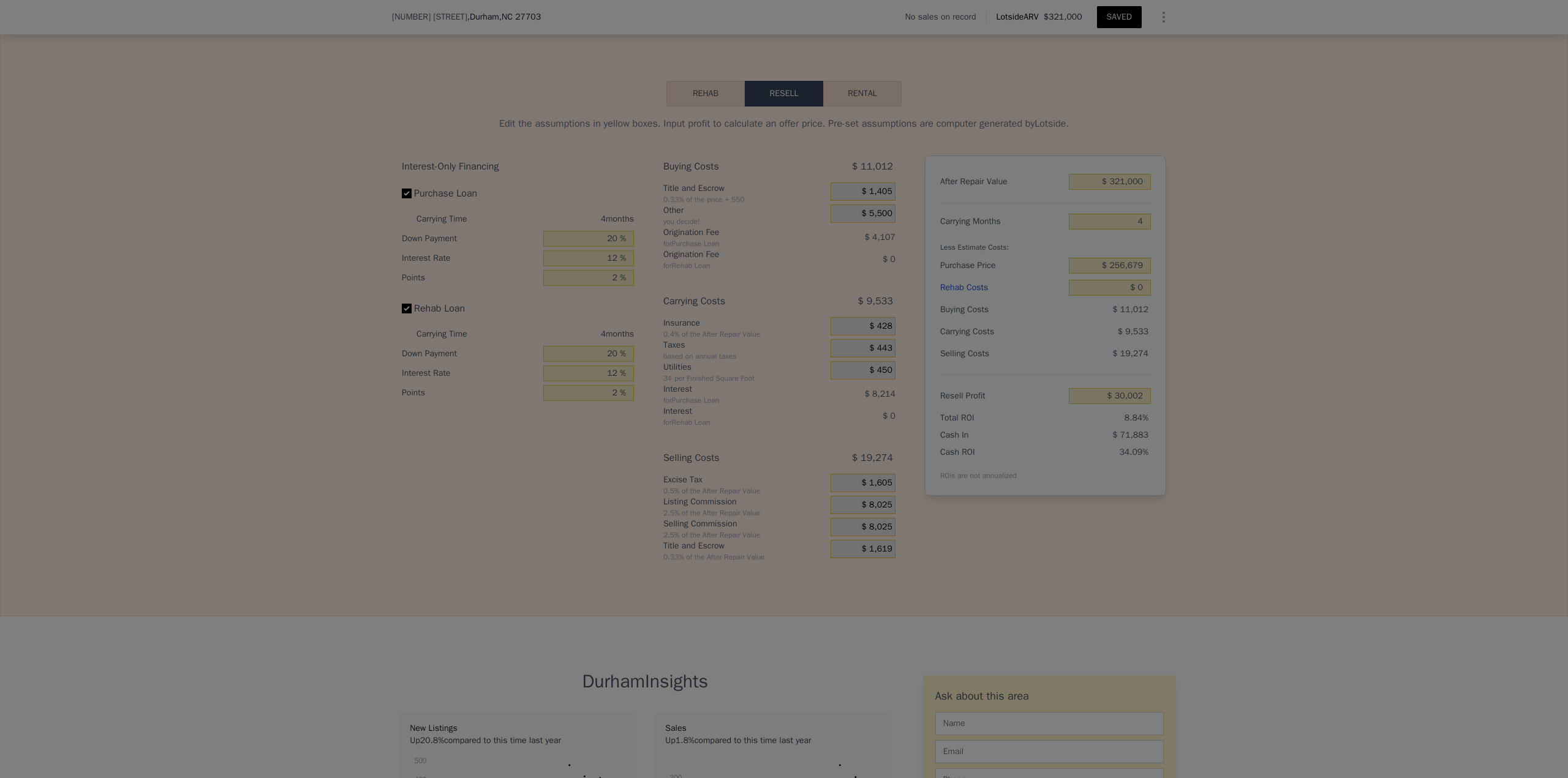 type on "$ 24,502" 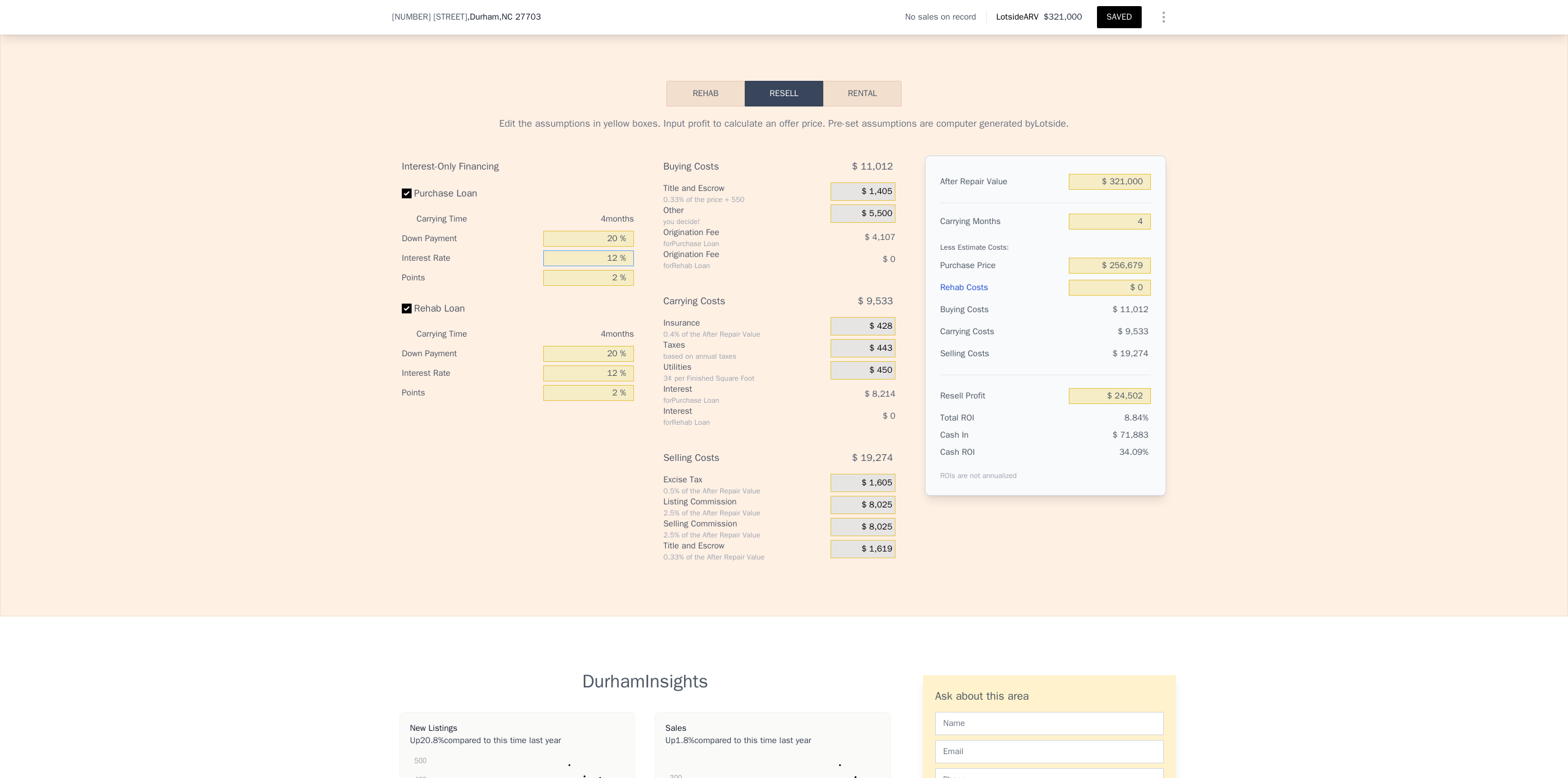 drag, startPoint x: 594, startPoint y: 272, endPoint x: 647, endPoint y: 274, distance: 53.03772 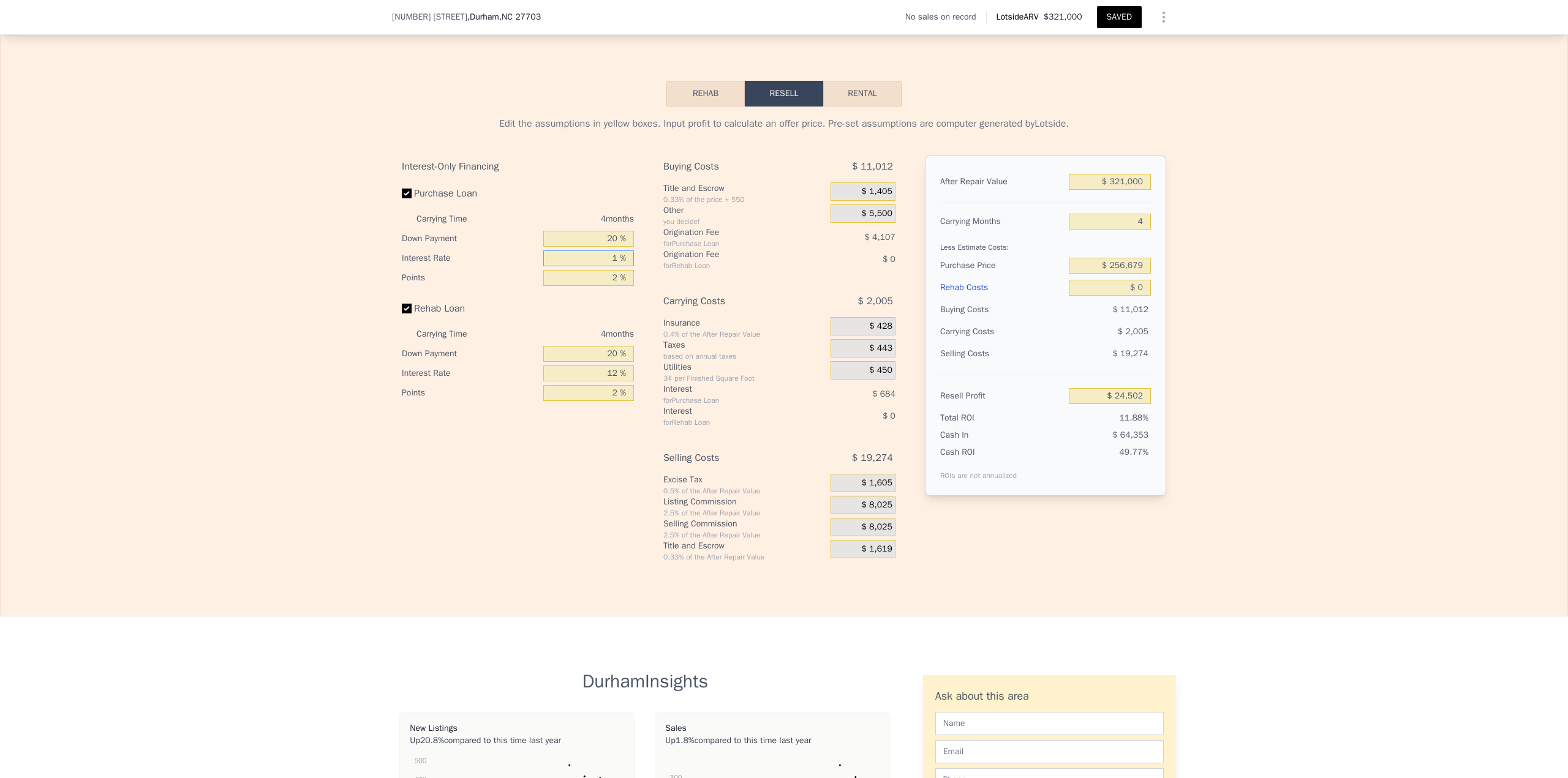 type on "$ 32,030" 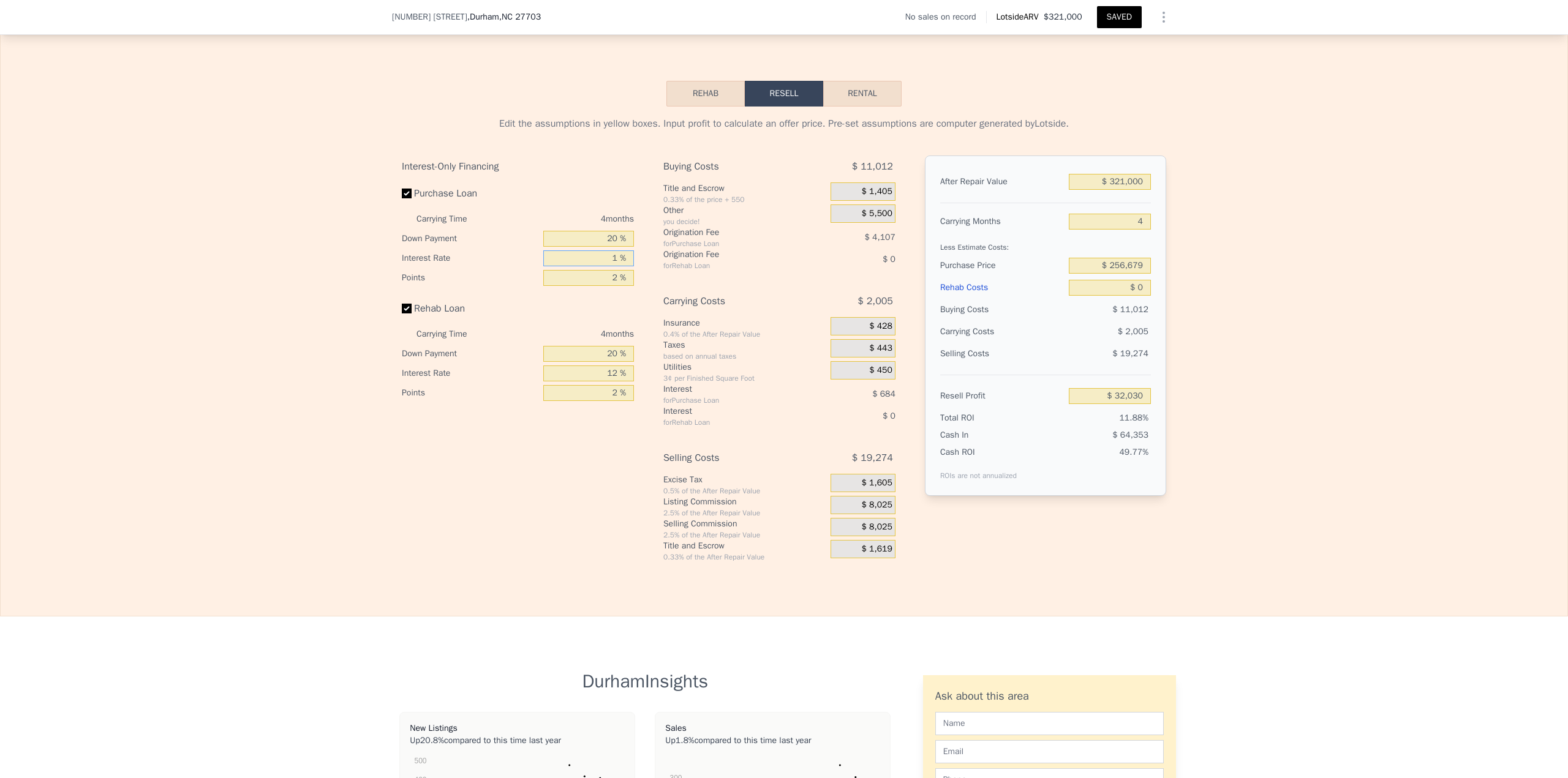 type on "11 %" 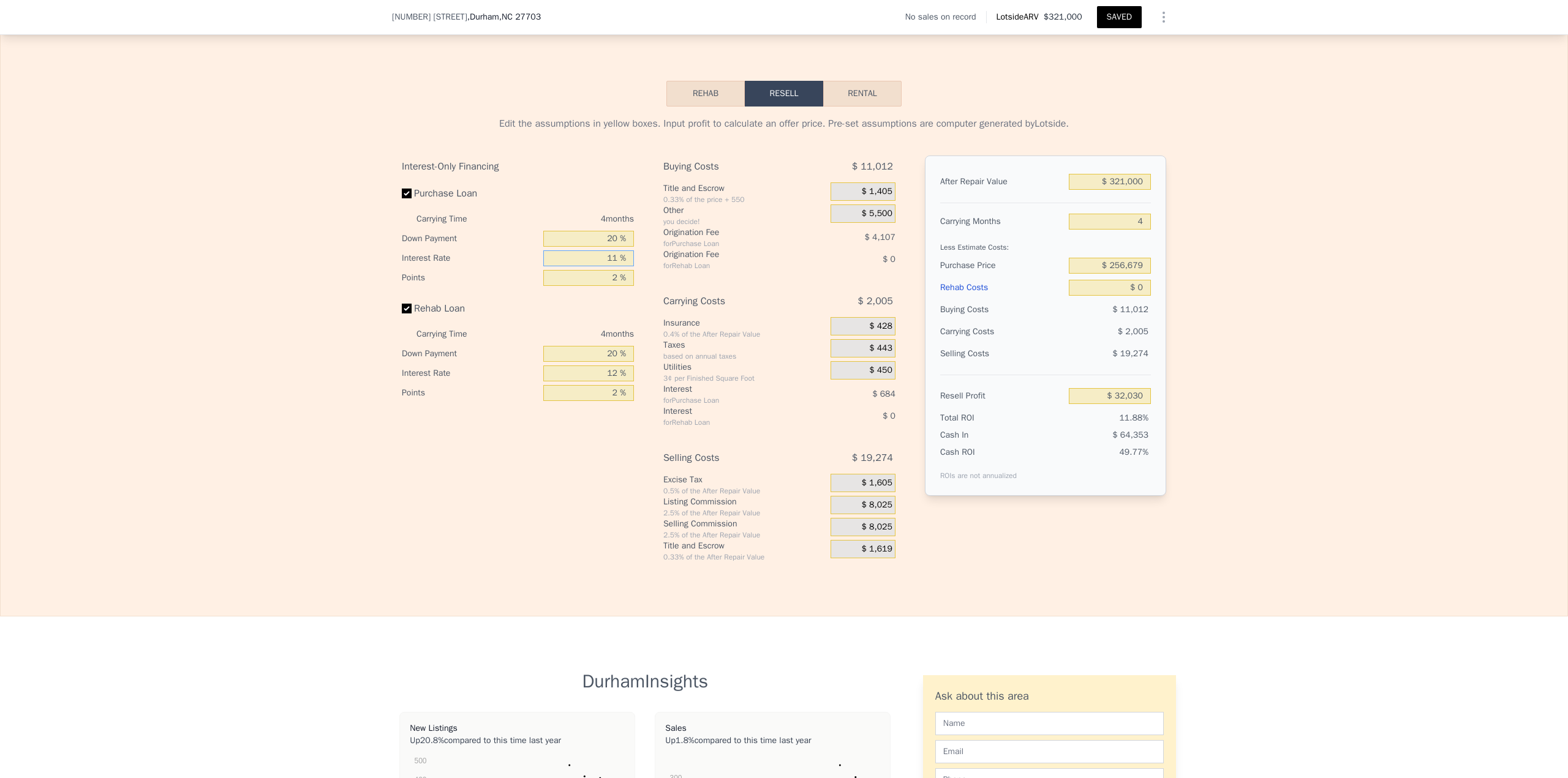 type on "$ 25,186" 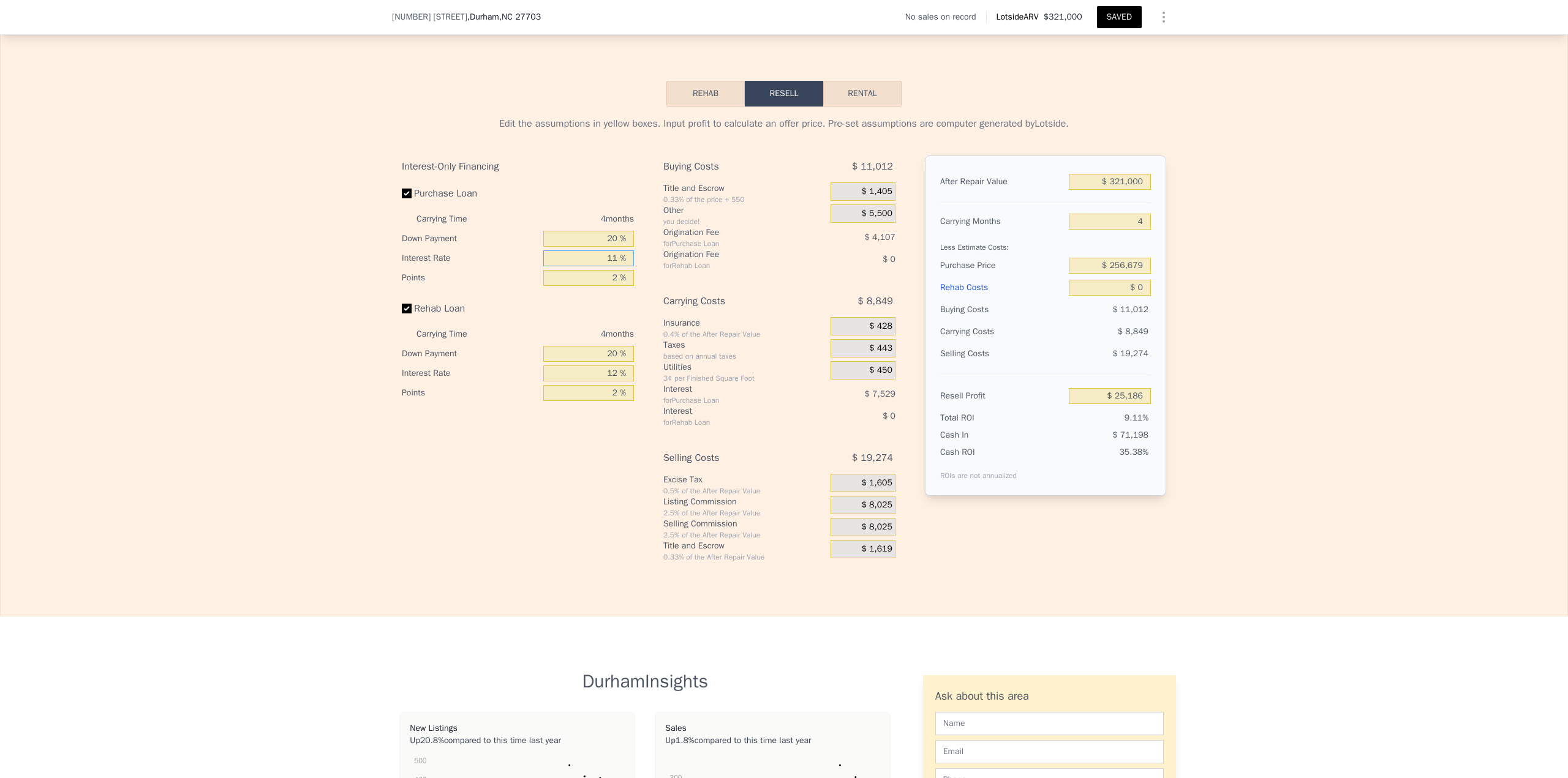 type on "11 %" 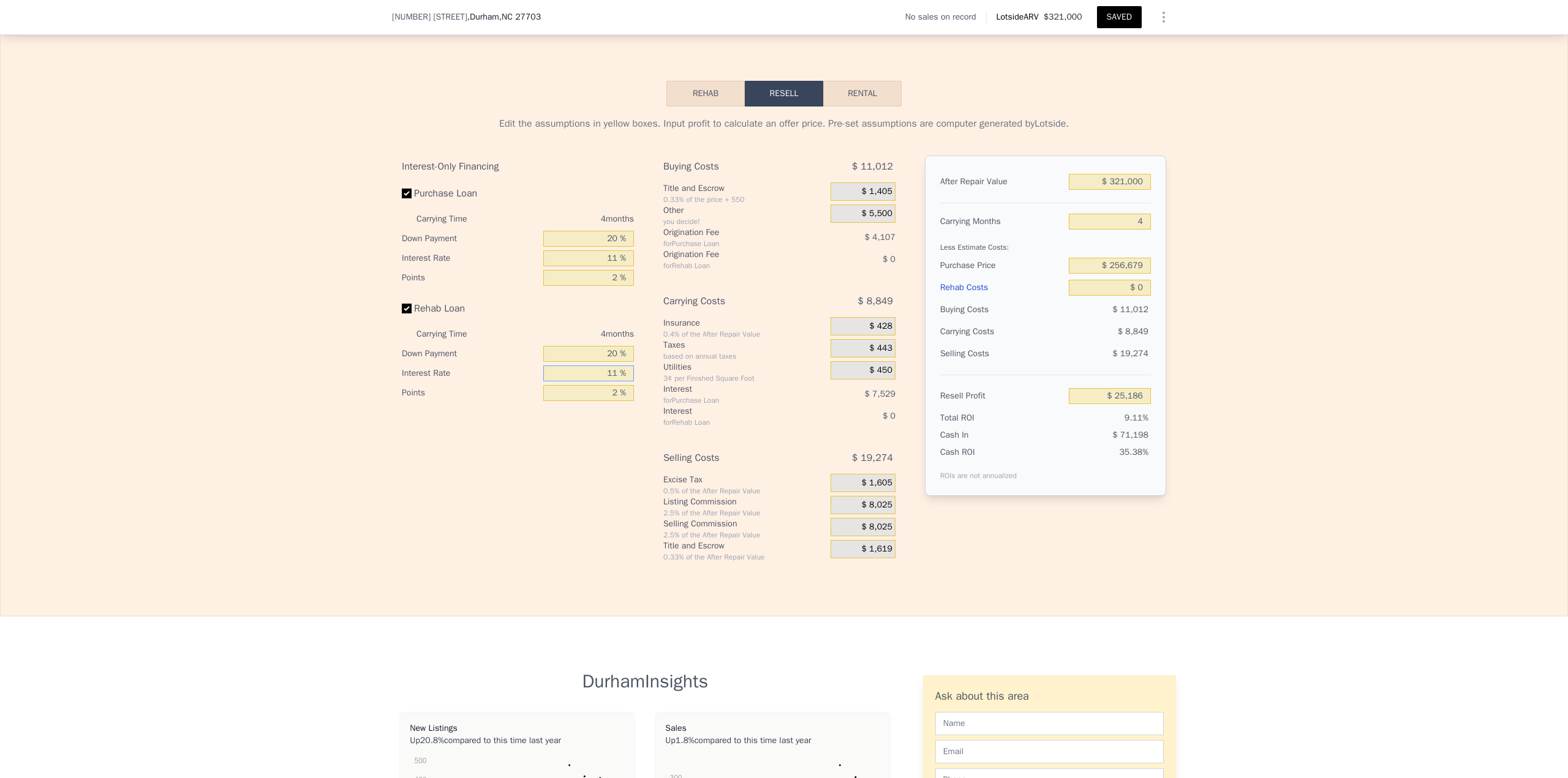 type on "11 %" 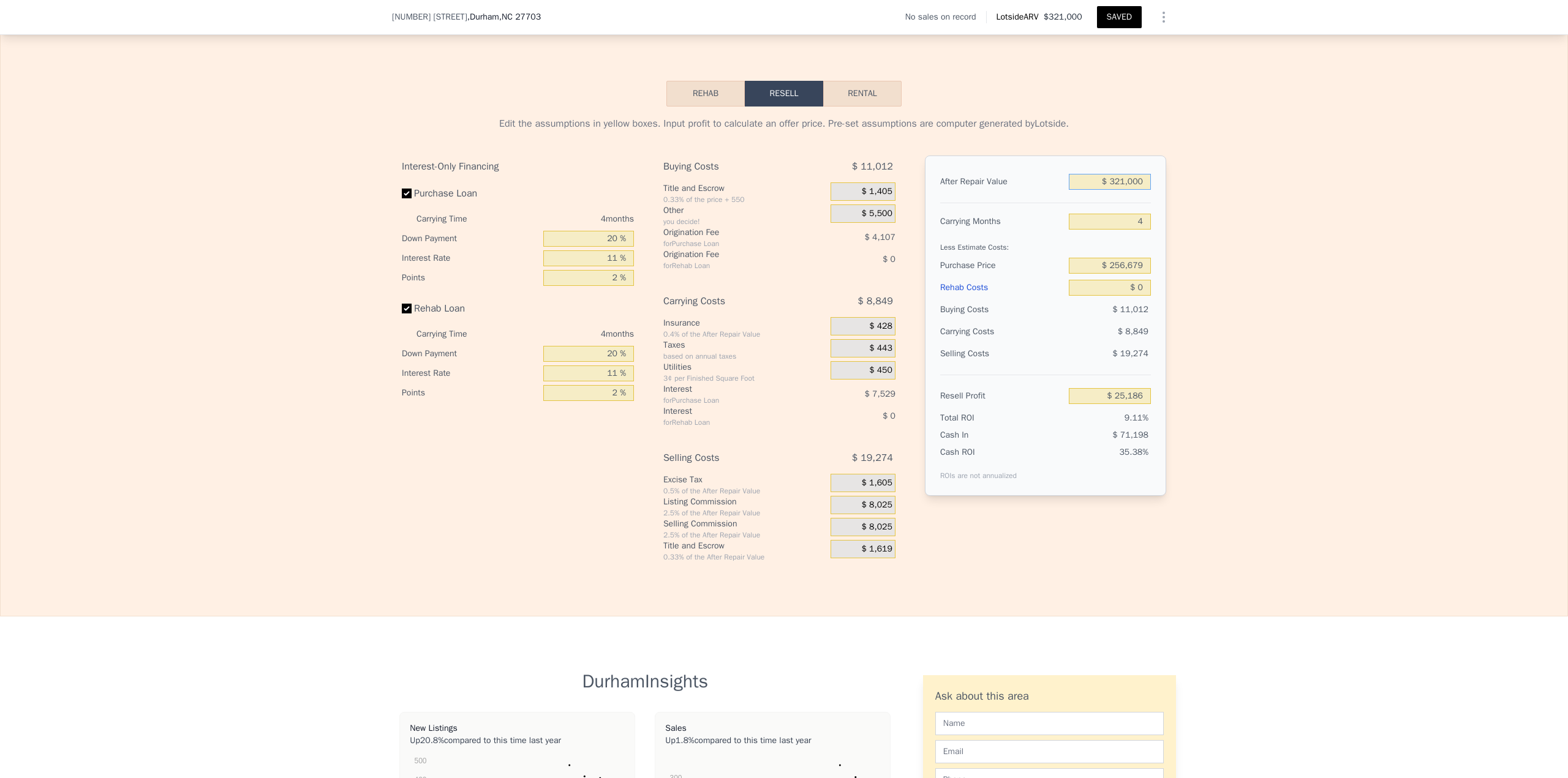 click on "$ 321,000" at bounding box center [1110, 182] 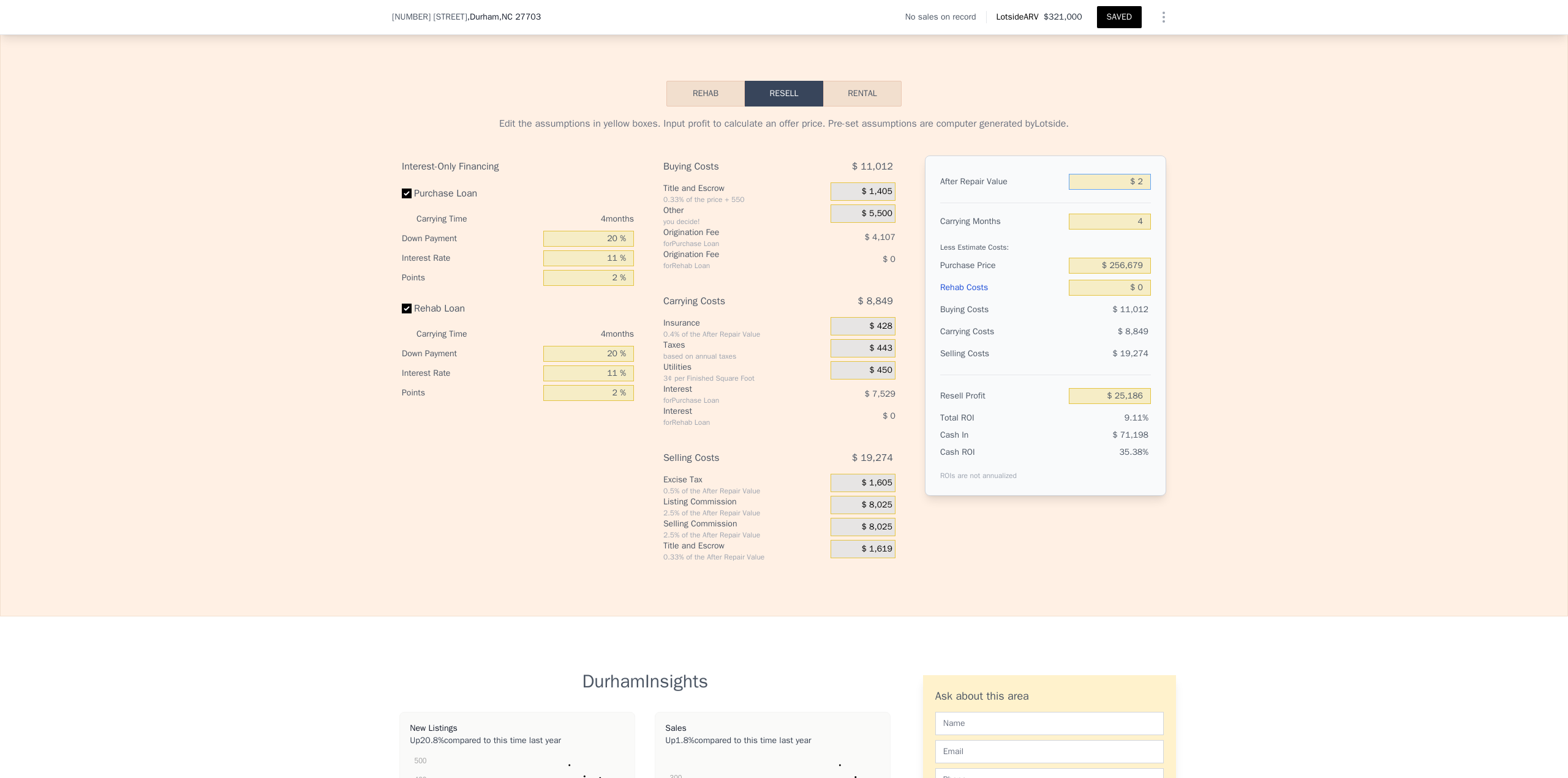 type on "-$ 276,660" 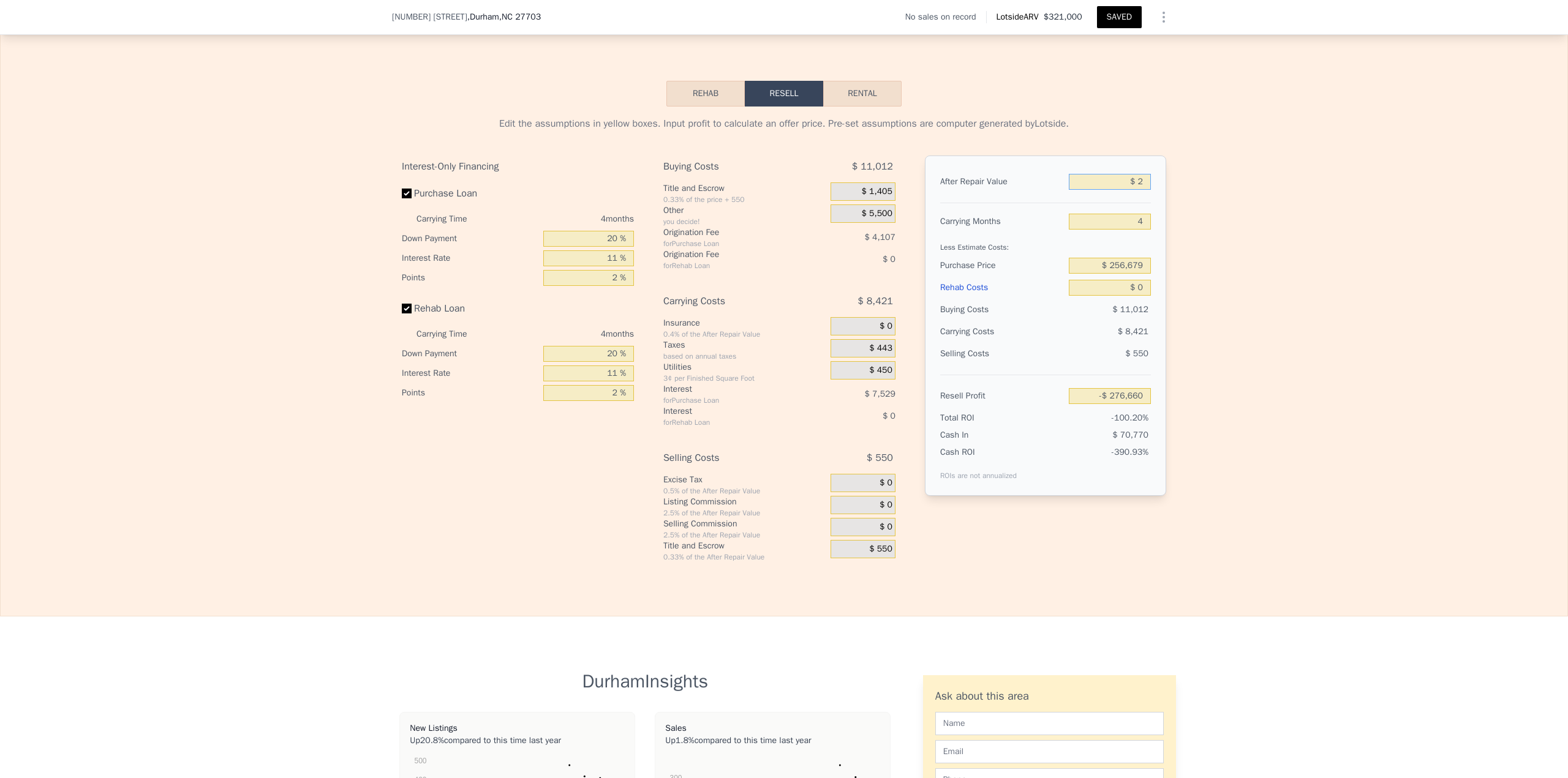 type on "$ 27" 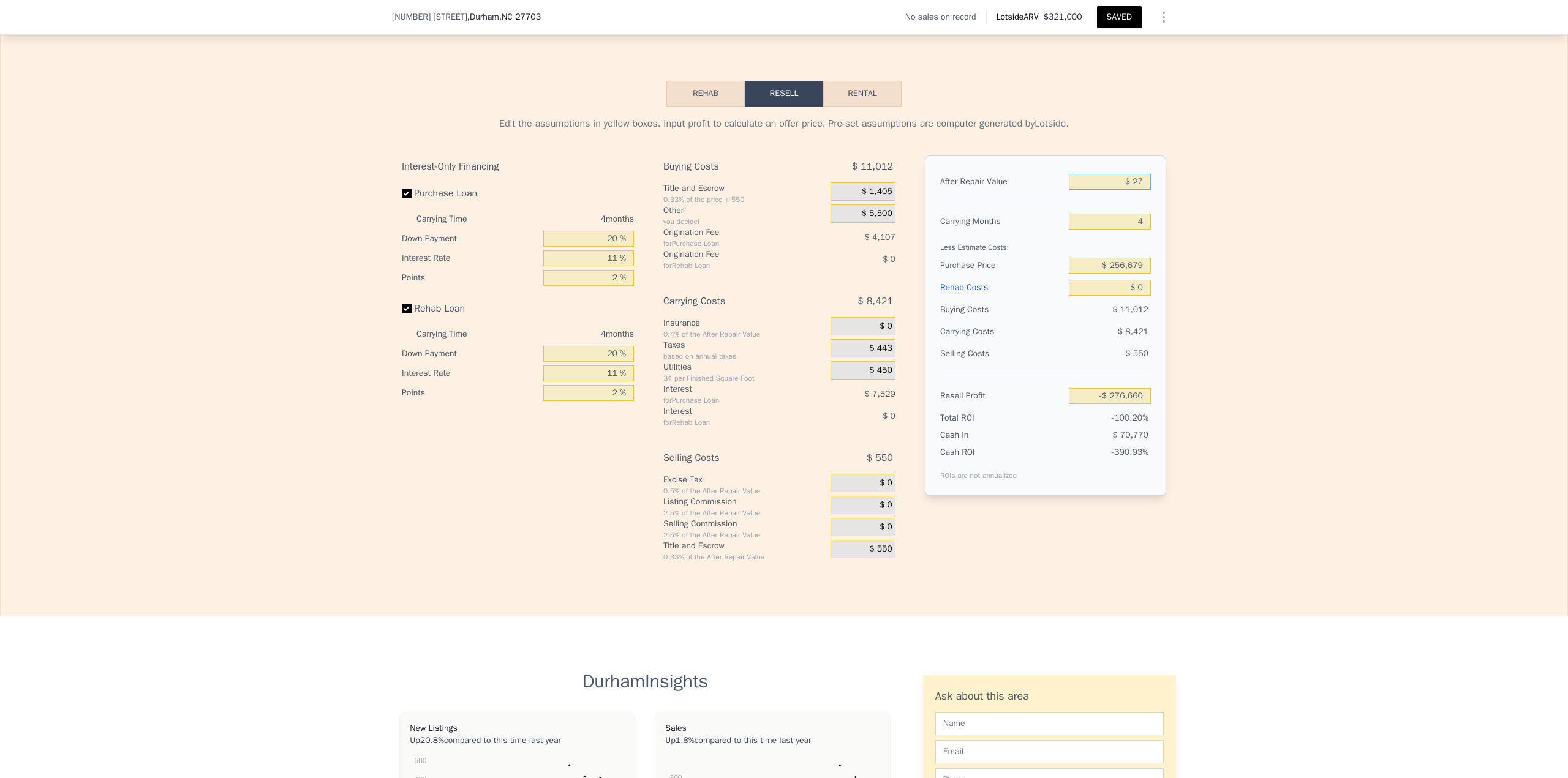 type on "-$ 276,637" 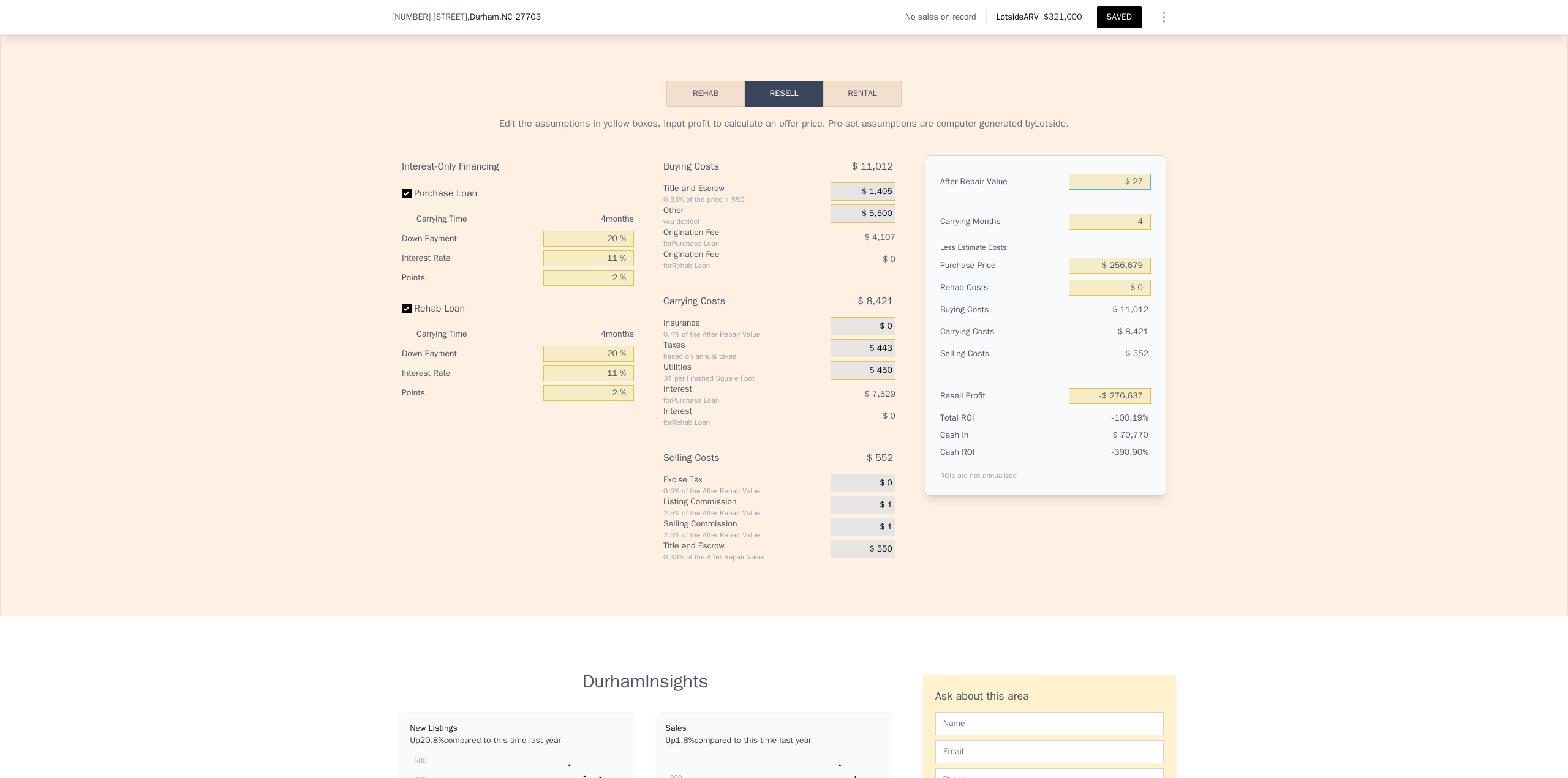 type on "$ 272" 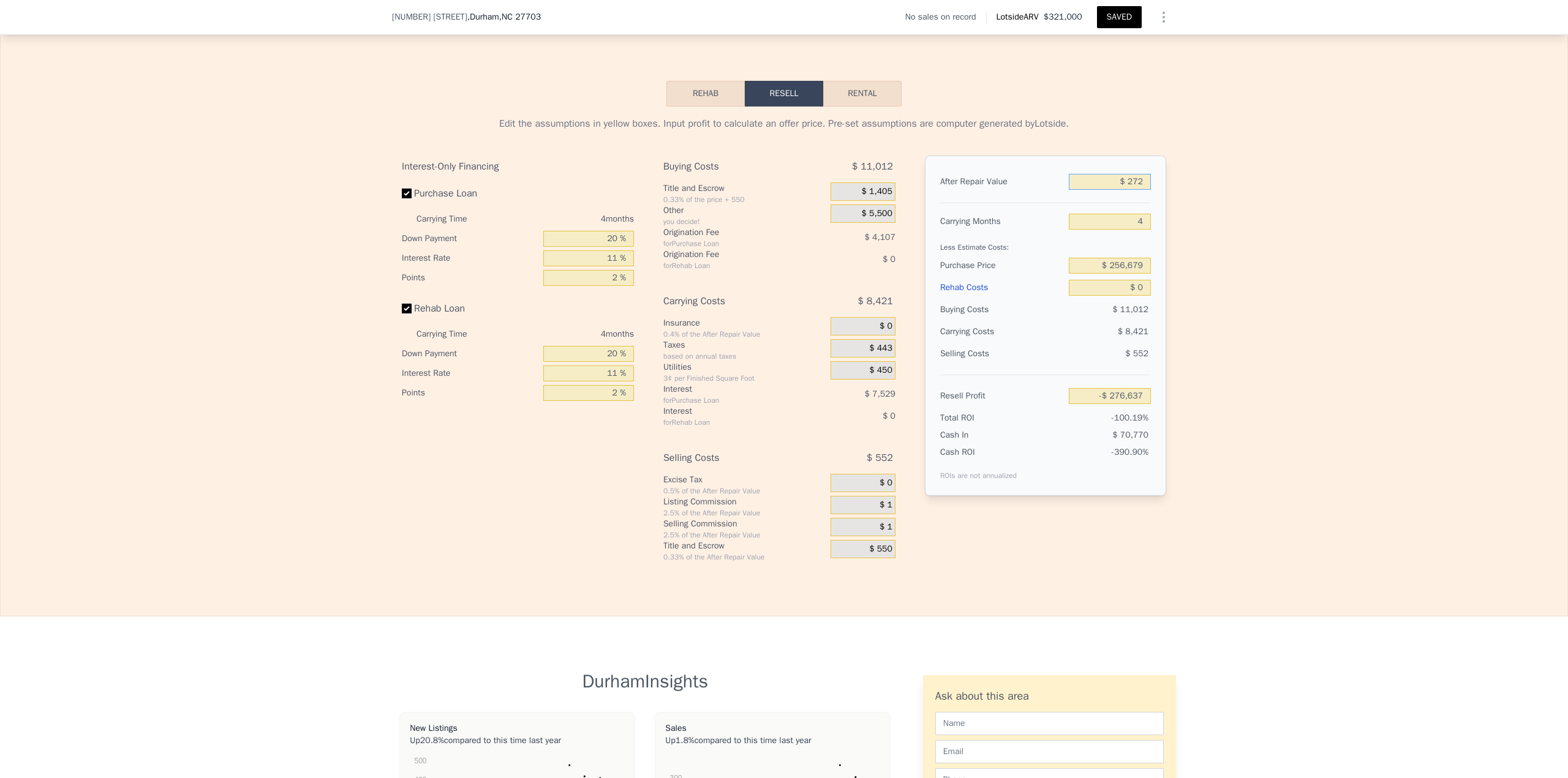 type on "-$ 276,406" 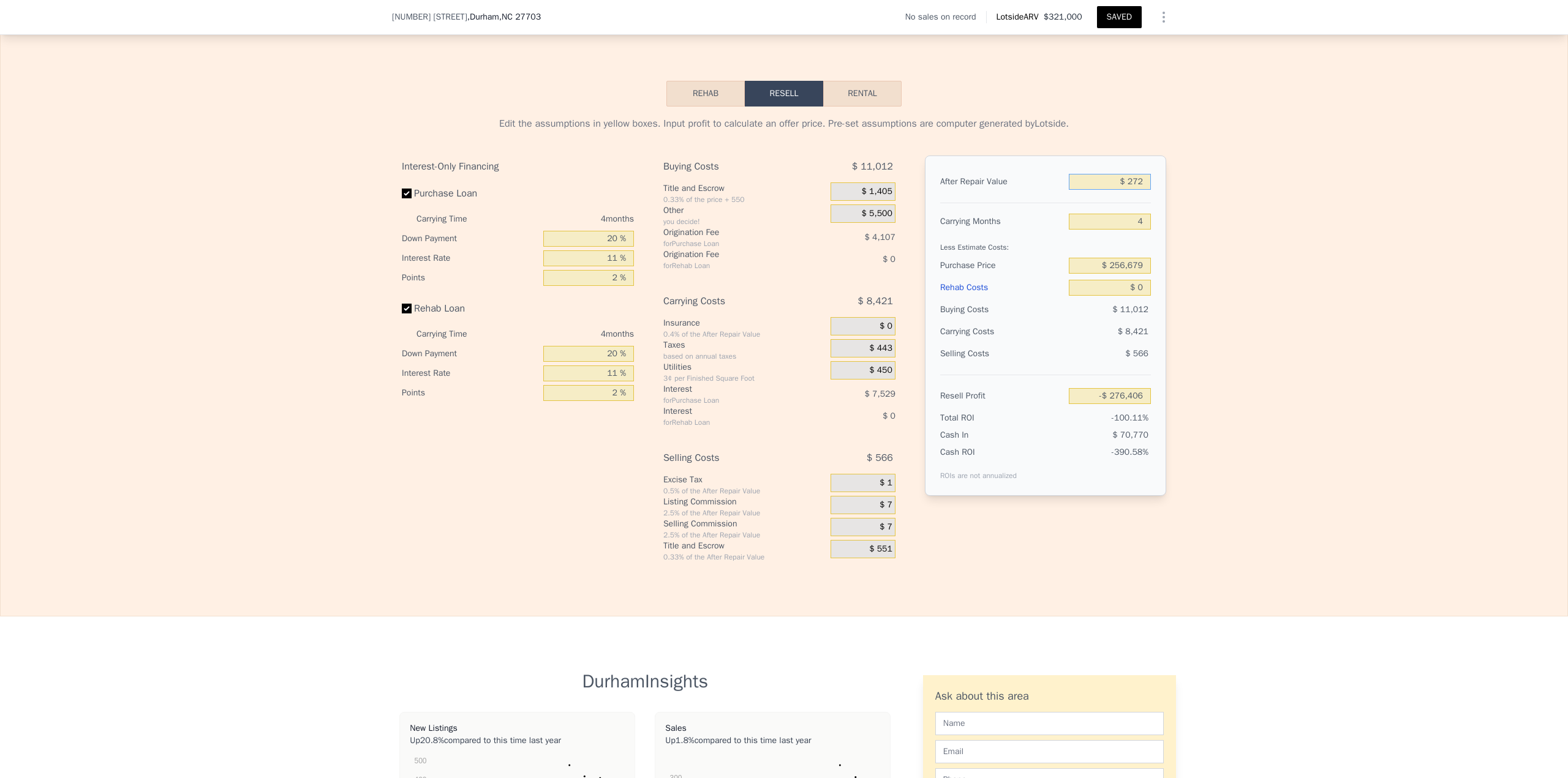 type on "$ 2,726" 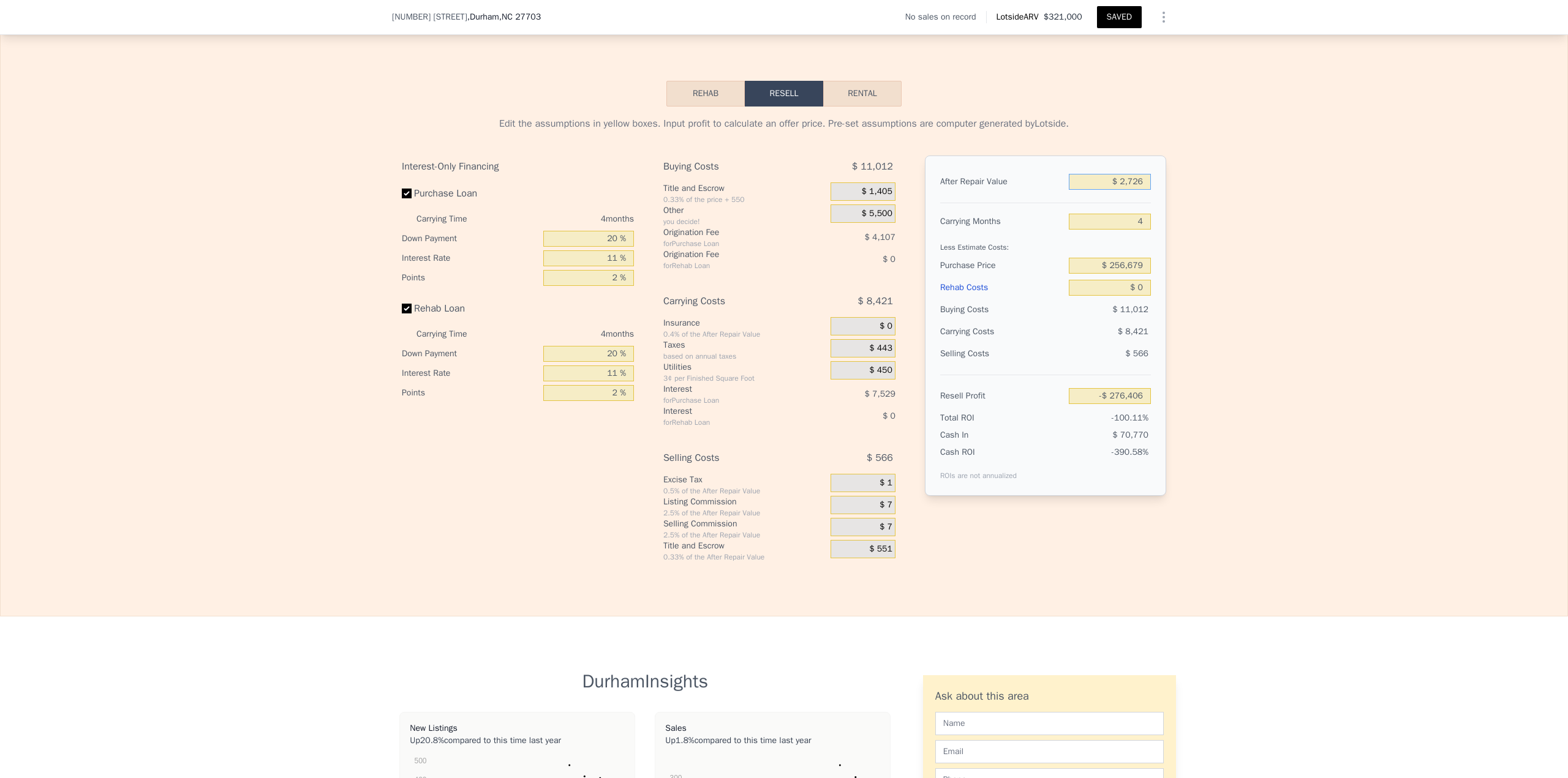 type on "-$ 274,099" 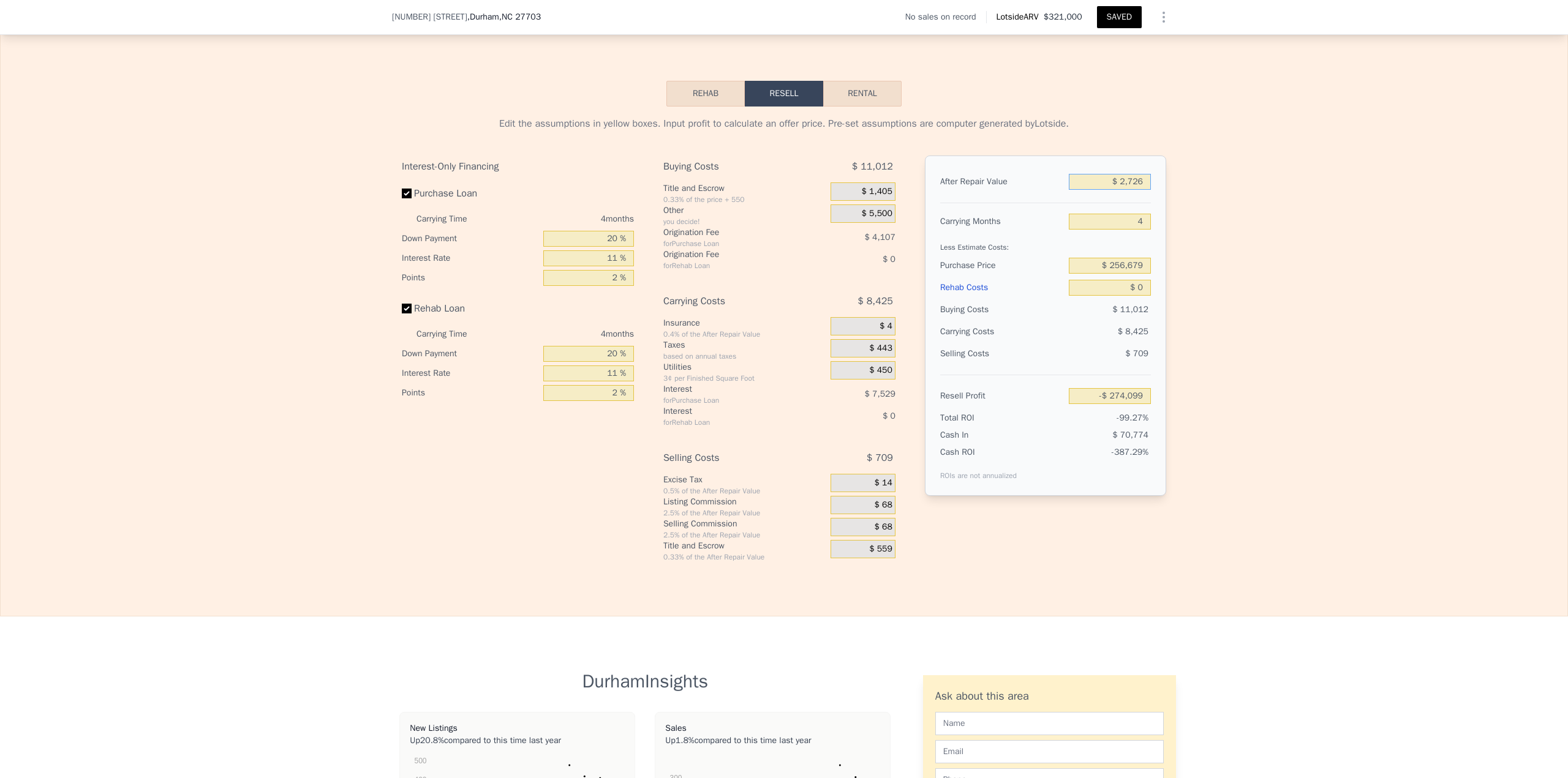 type on "$ 27,260" 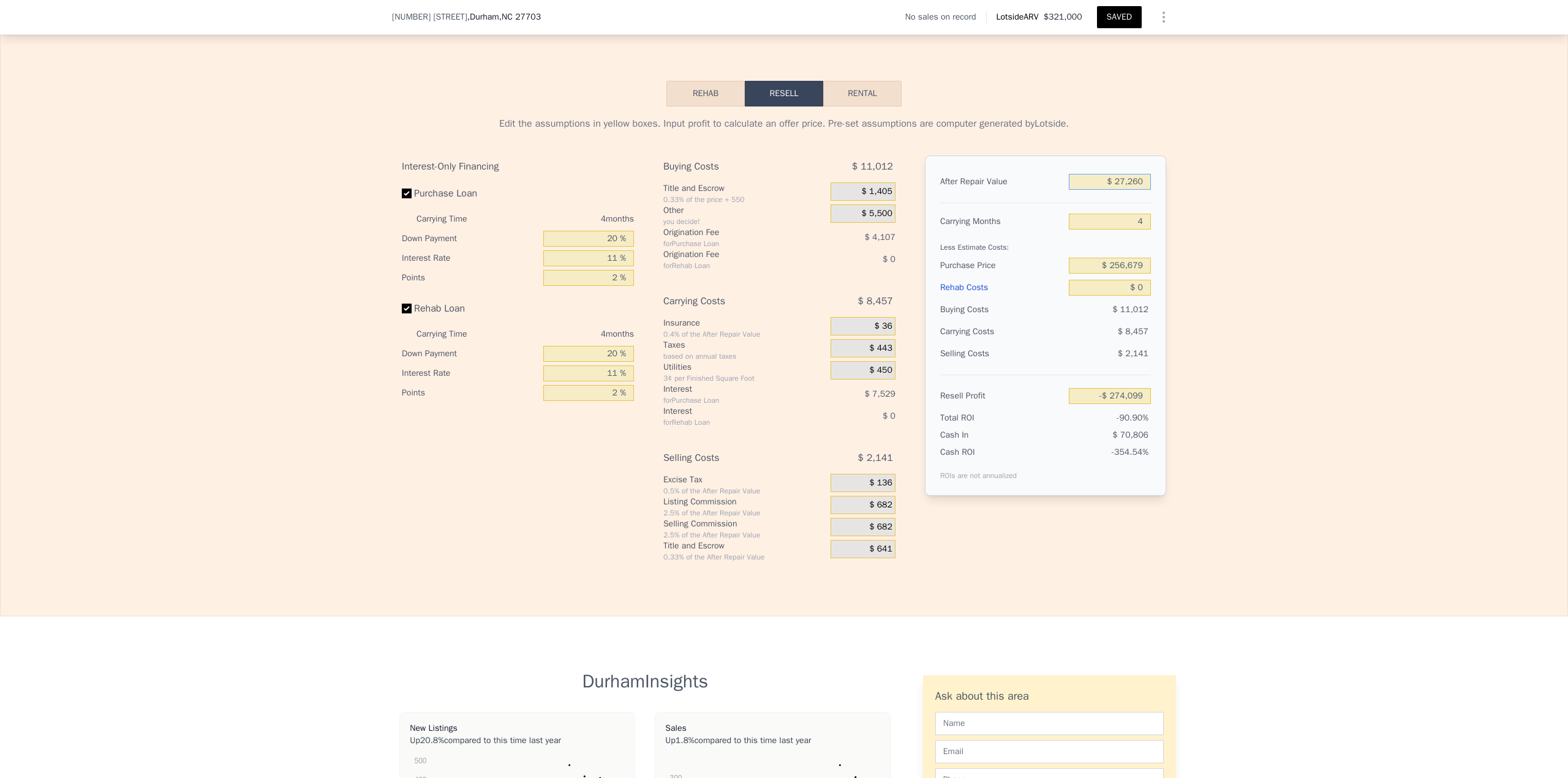 type on "-$ 251,029" 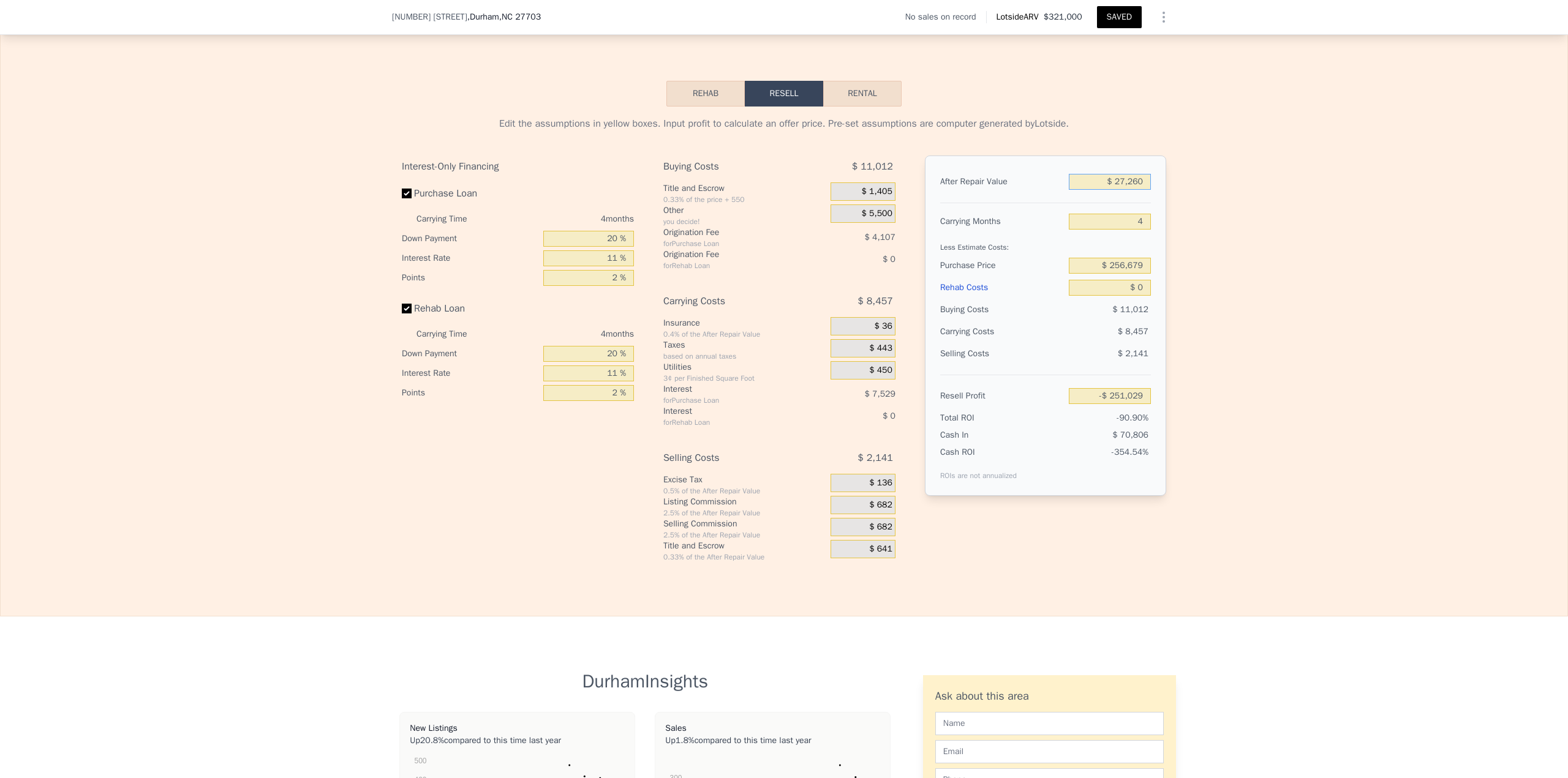 type on "$ 272,600" 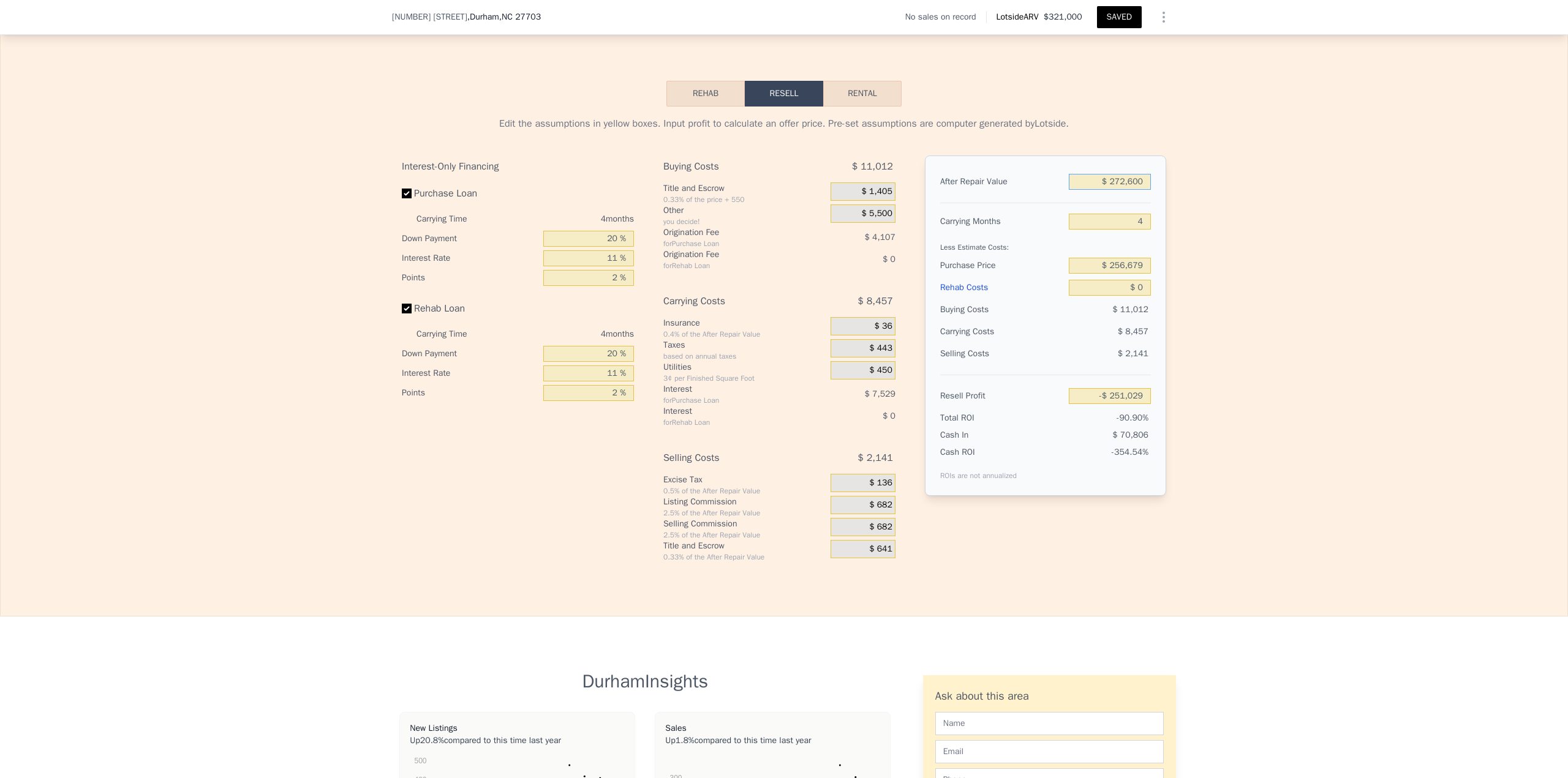 type on "-$ 20,326" 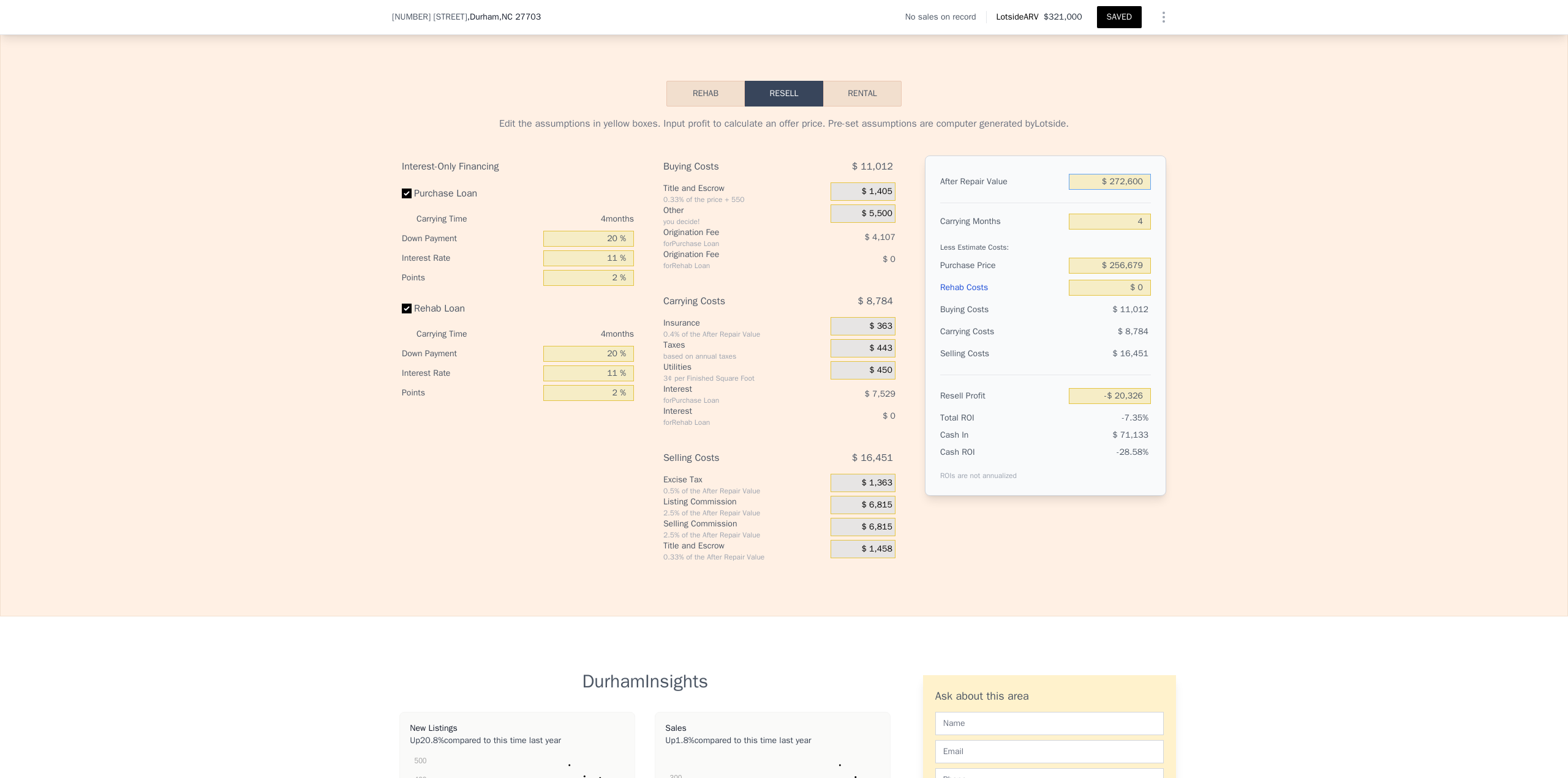 type on "$ 272,600" 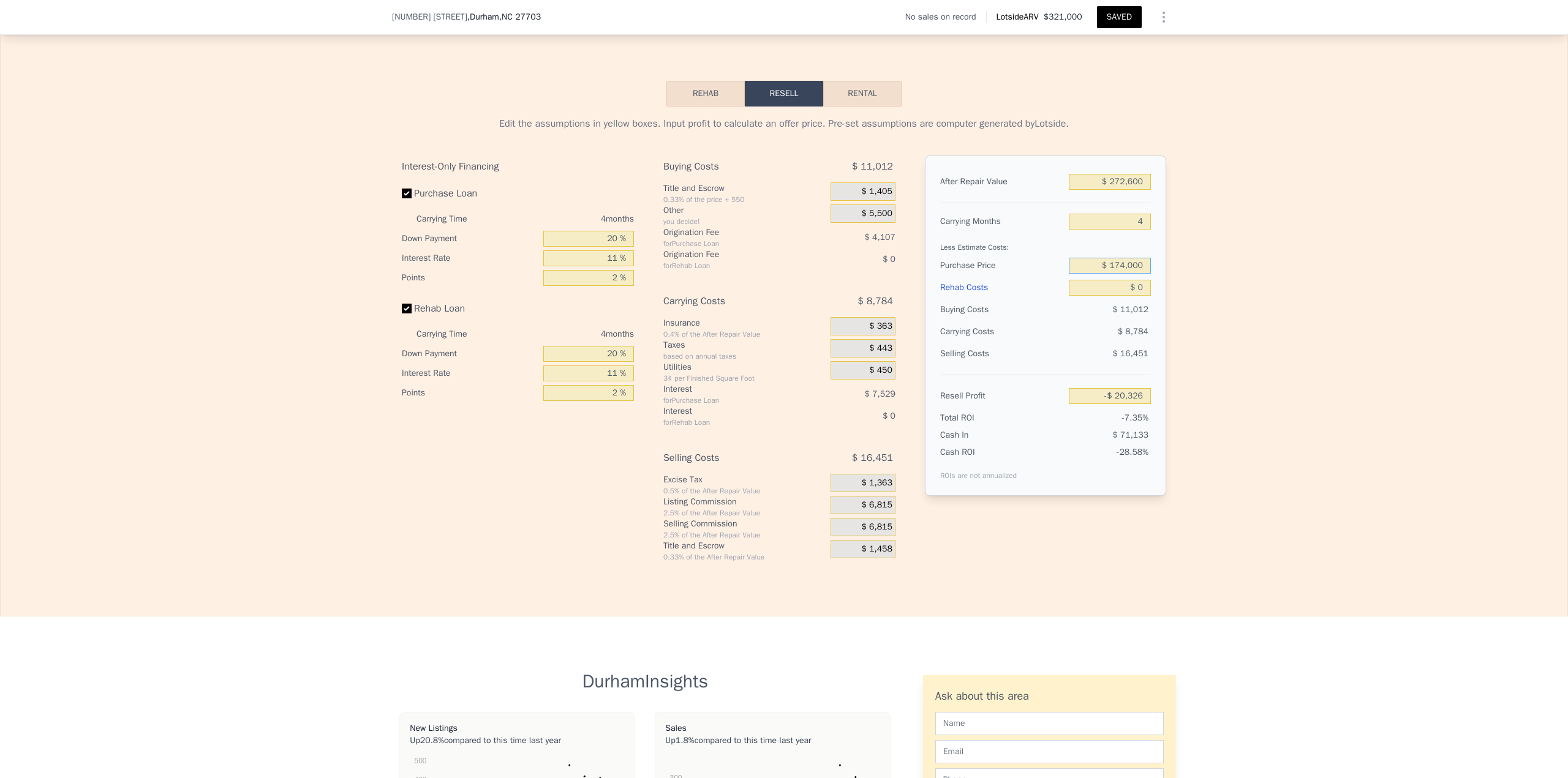 type on "$ 174,000" 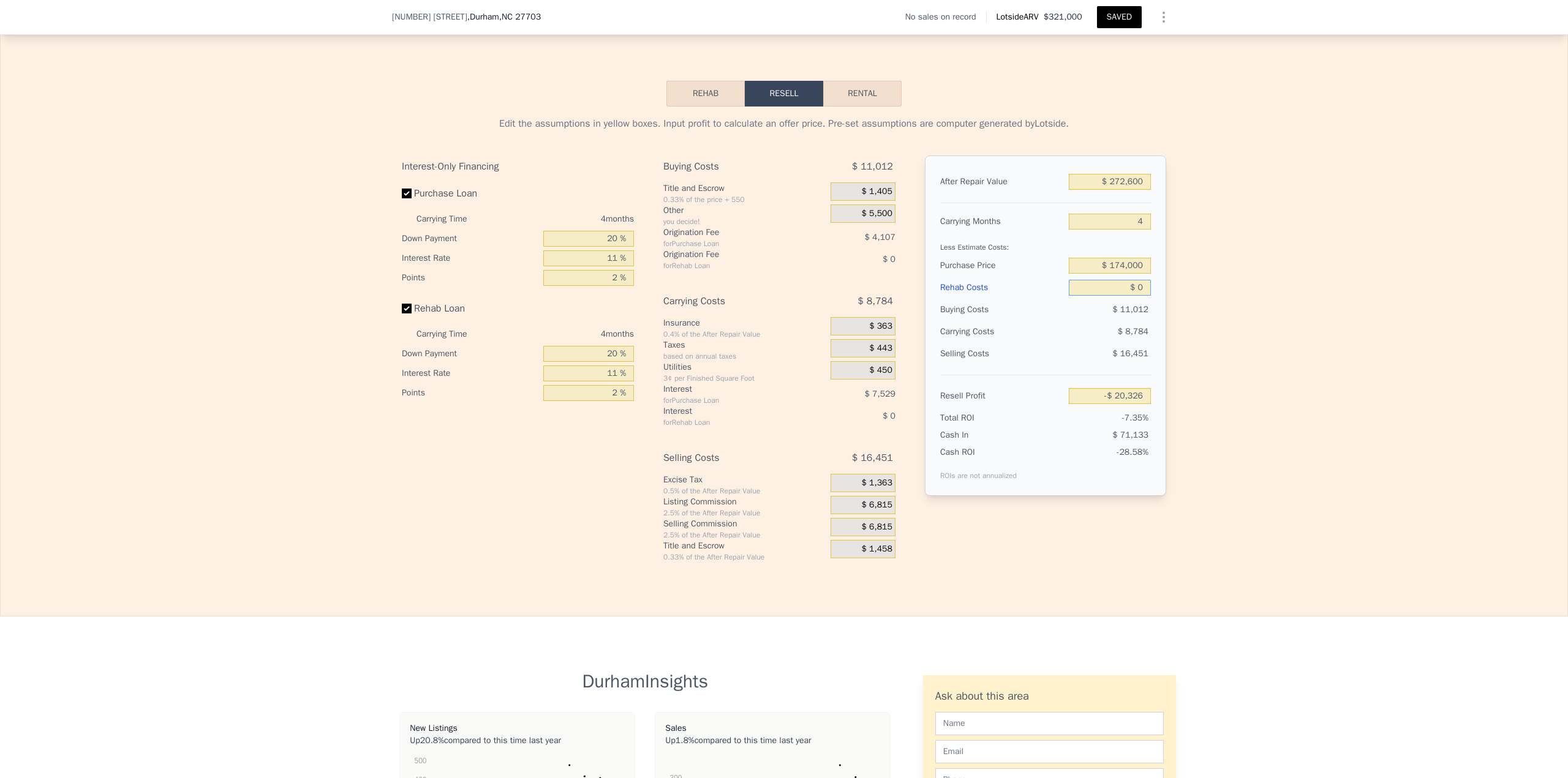 type on "$ 66,376" 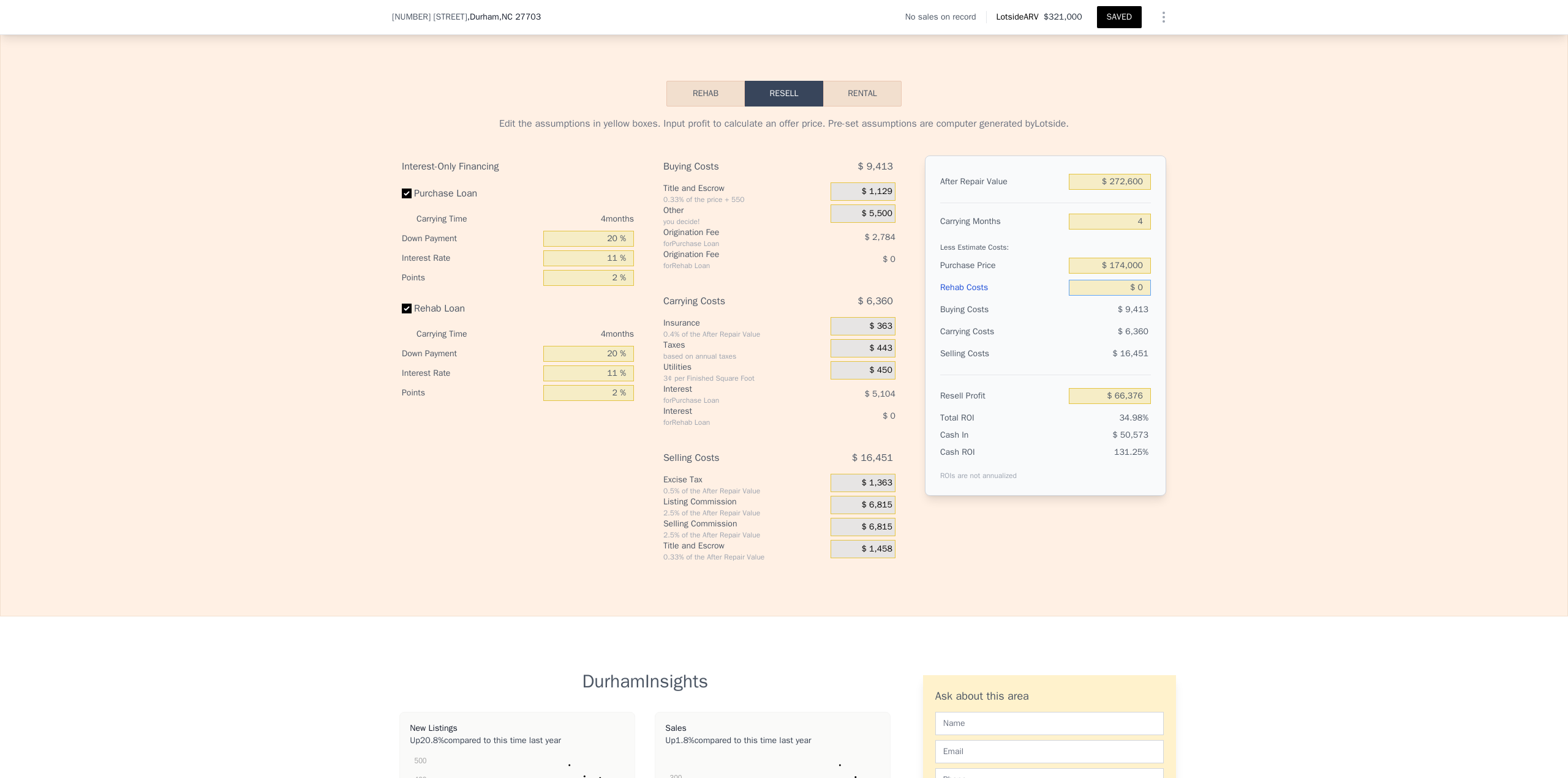 type on "$ 5" 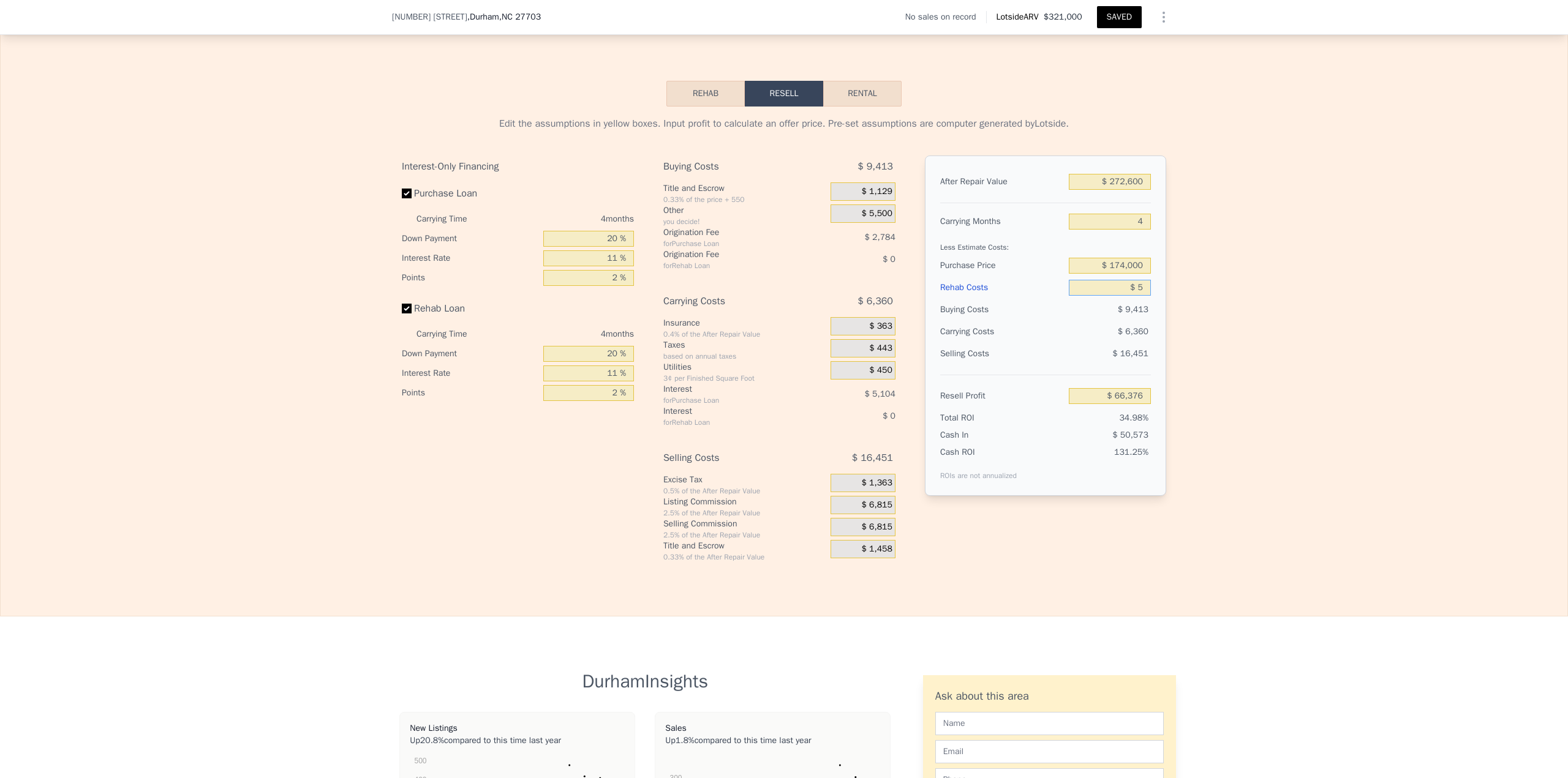 type on "$ 66,371" 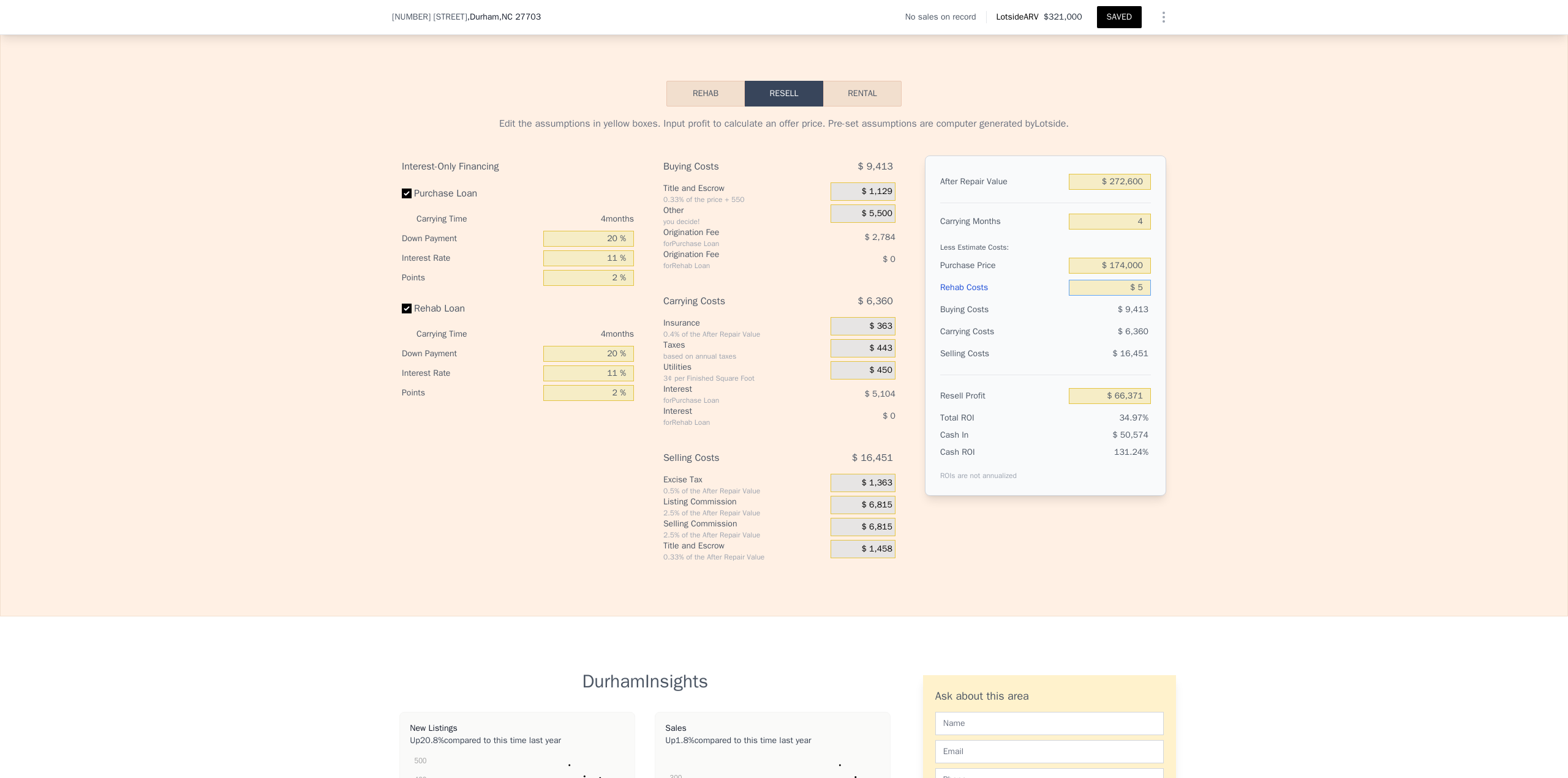 type on "$ 50" 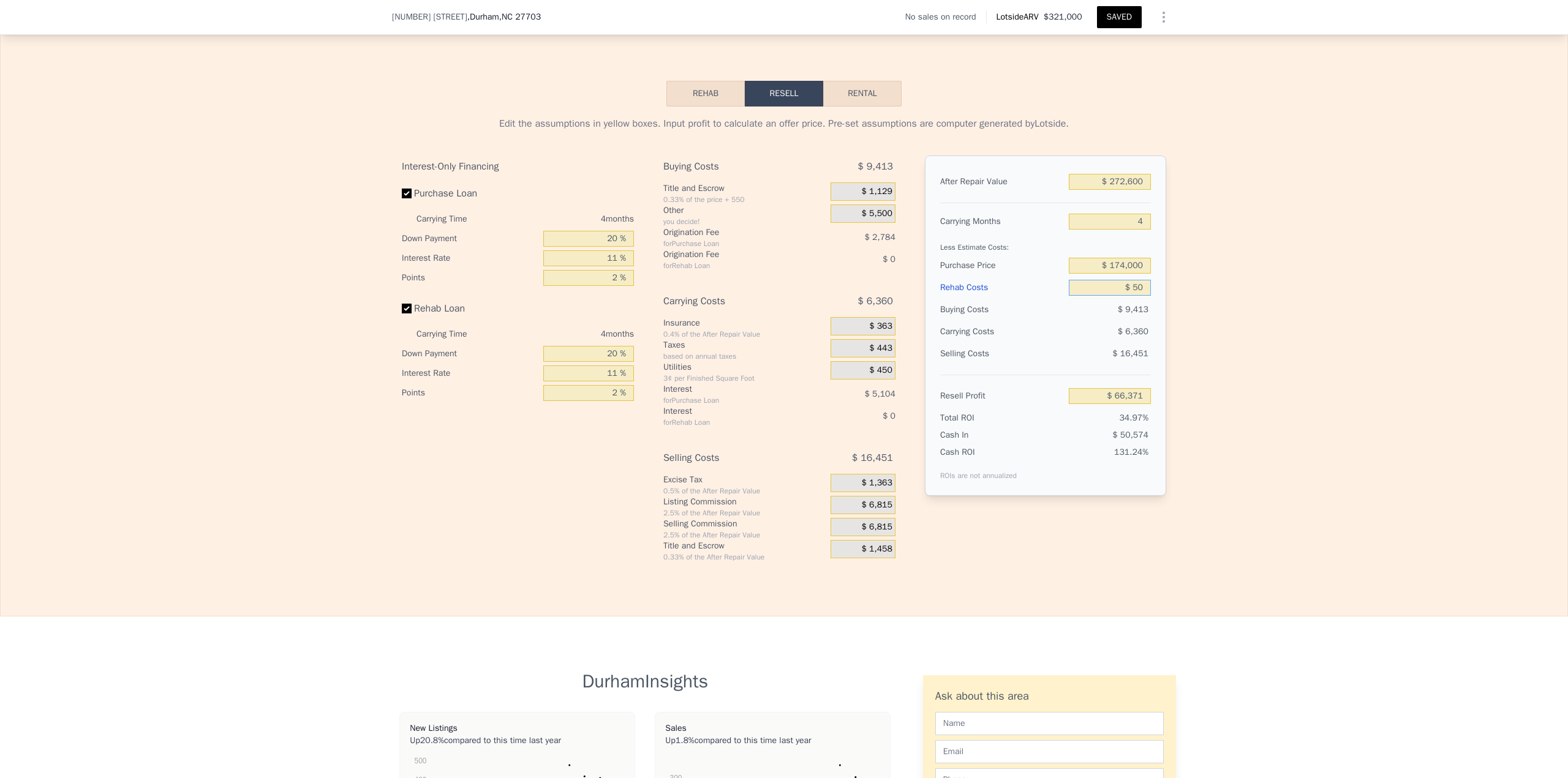 type on "$ 66,325" 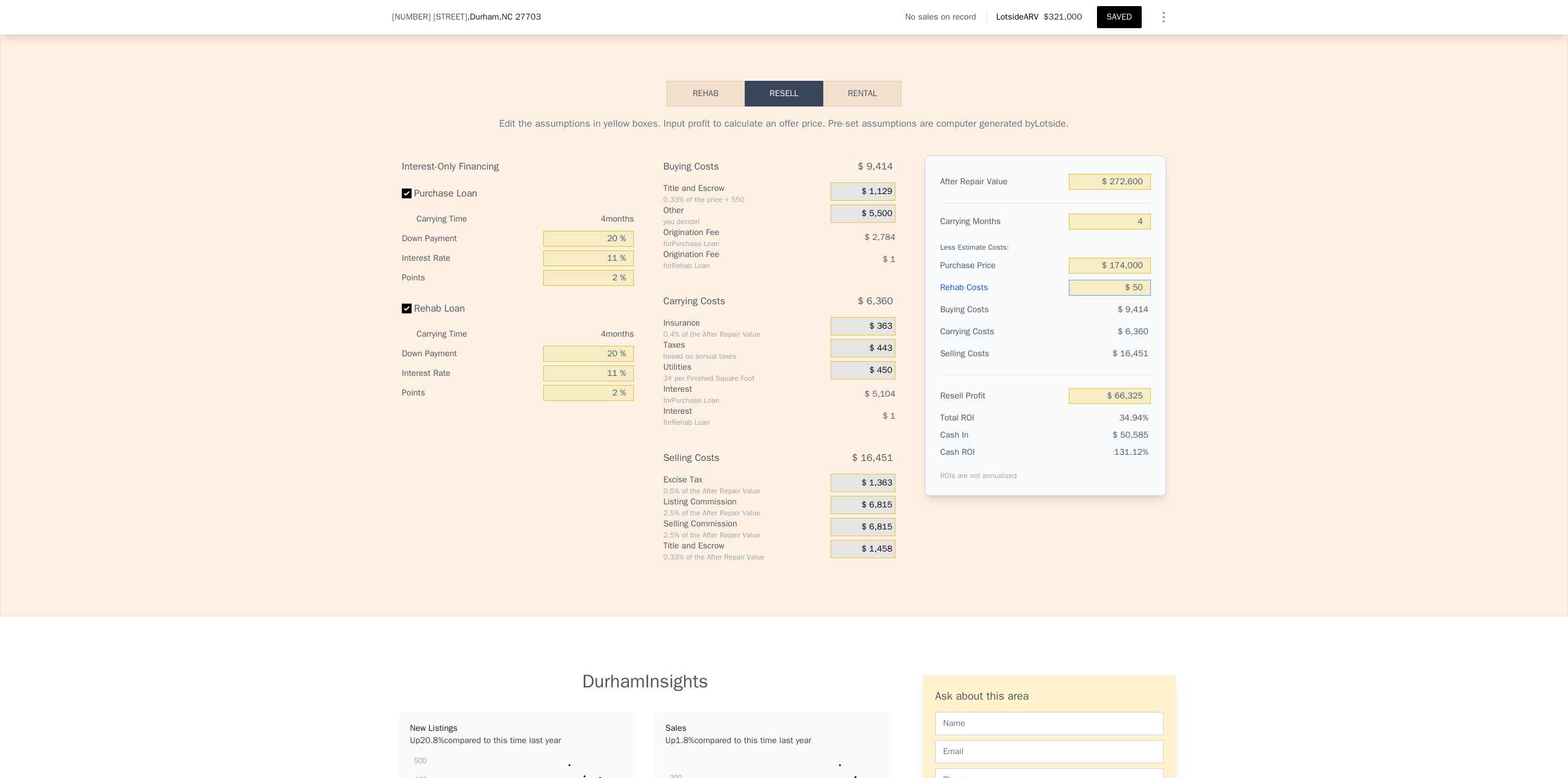 type on "$ 500" 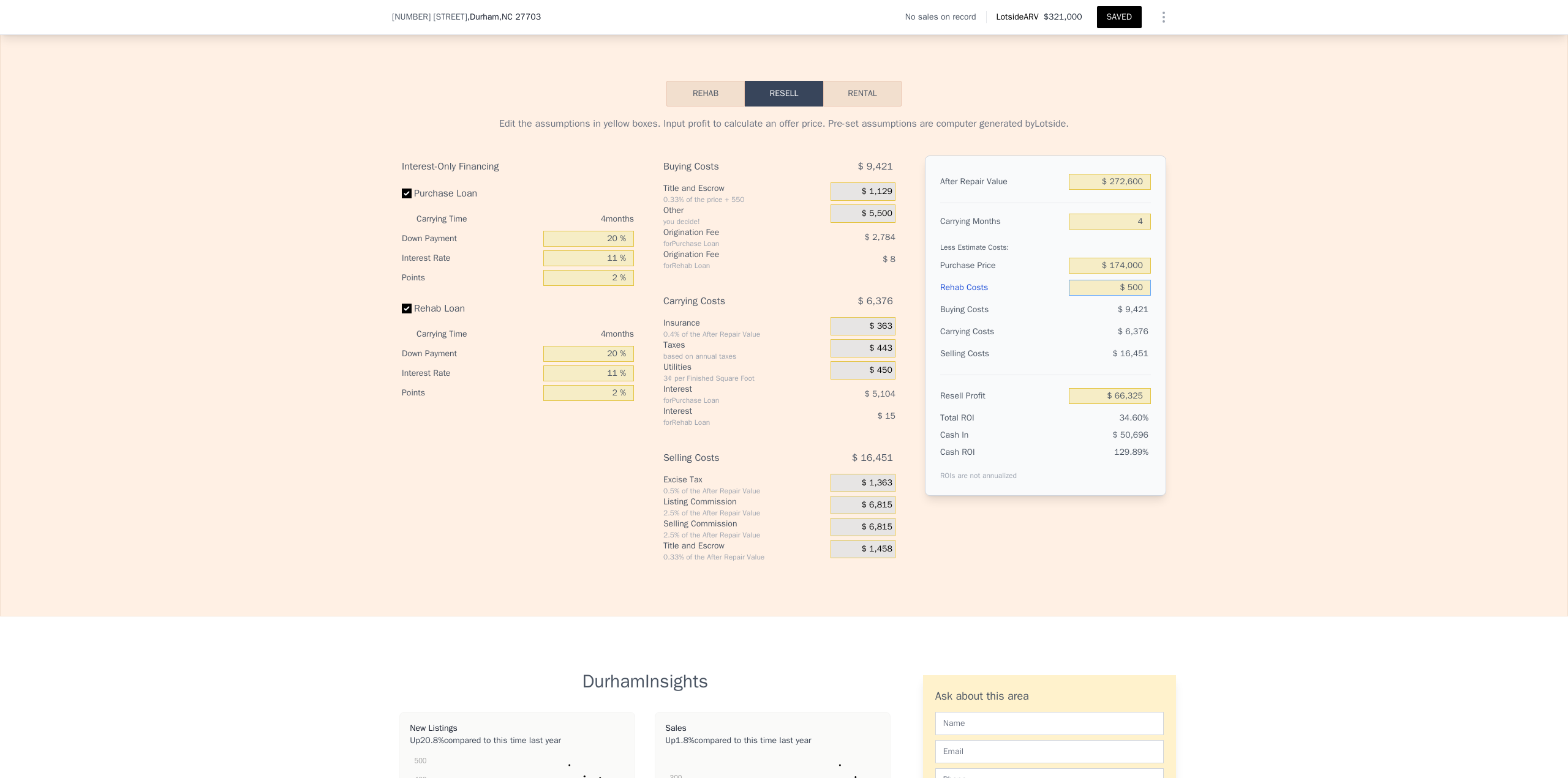 type on "$ 65,852" 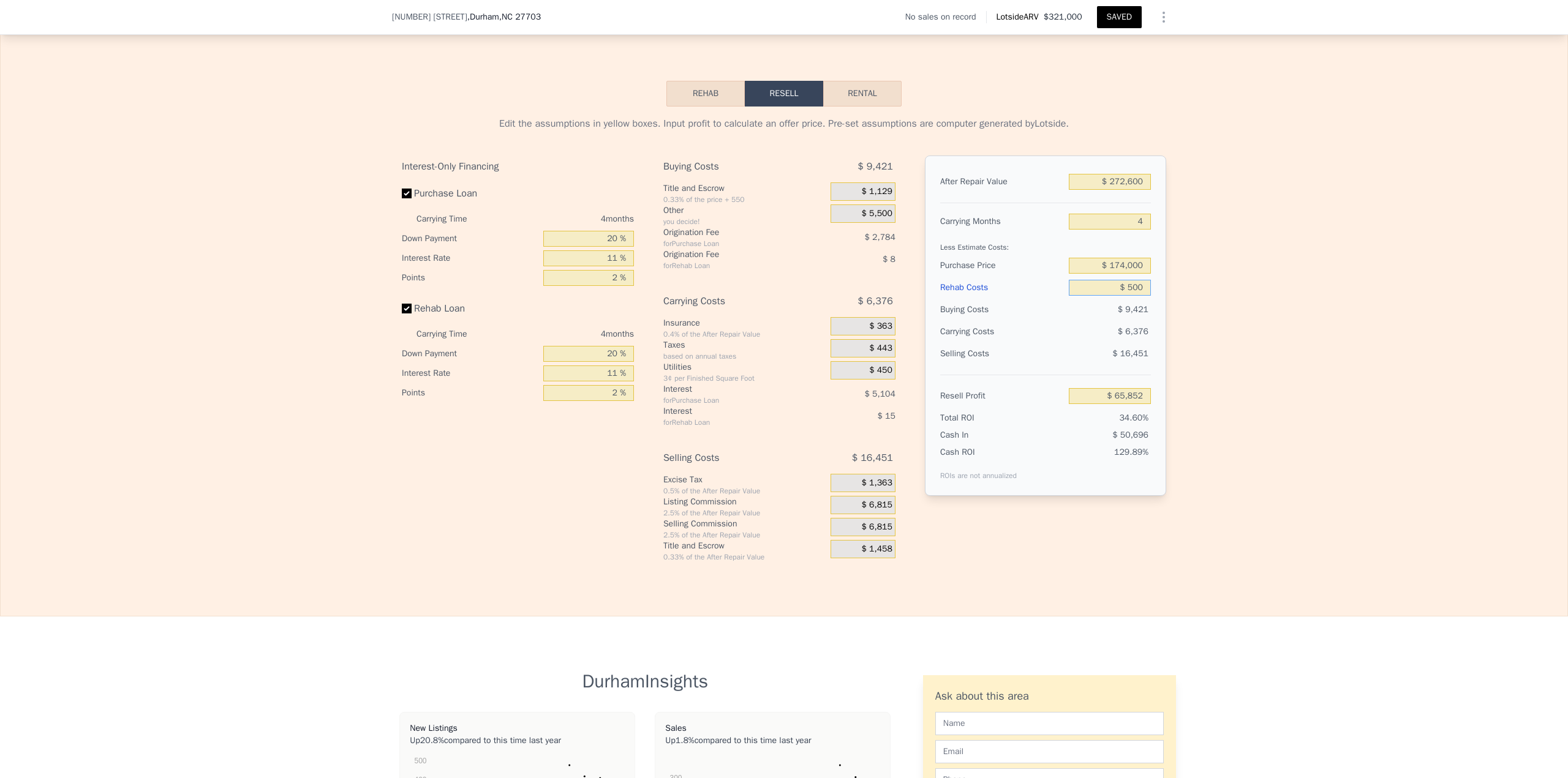 type on "$ 5,000" 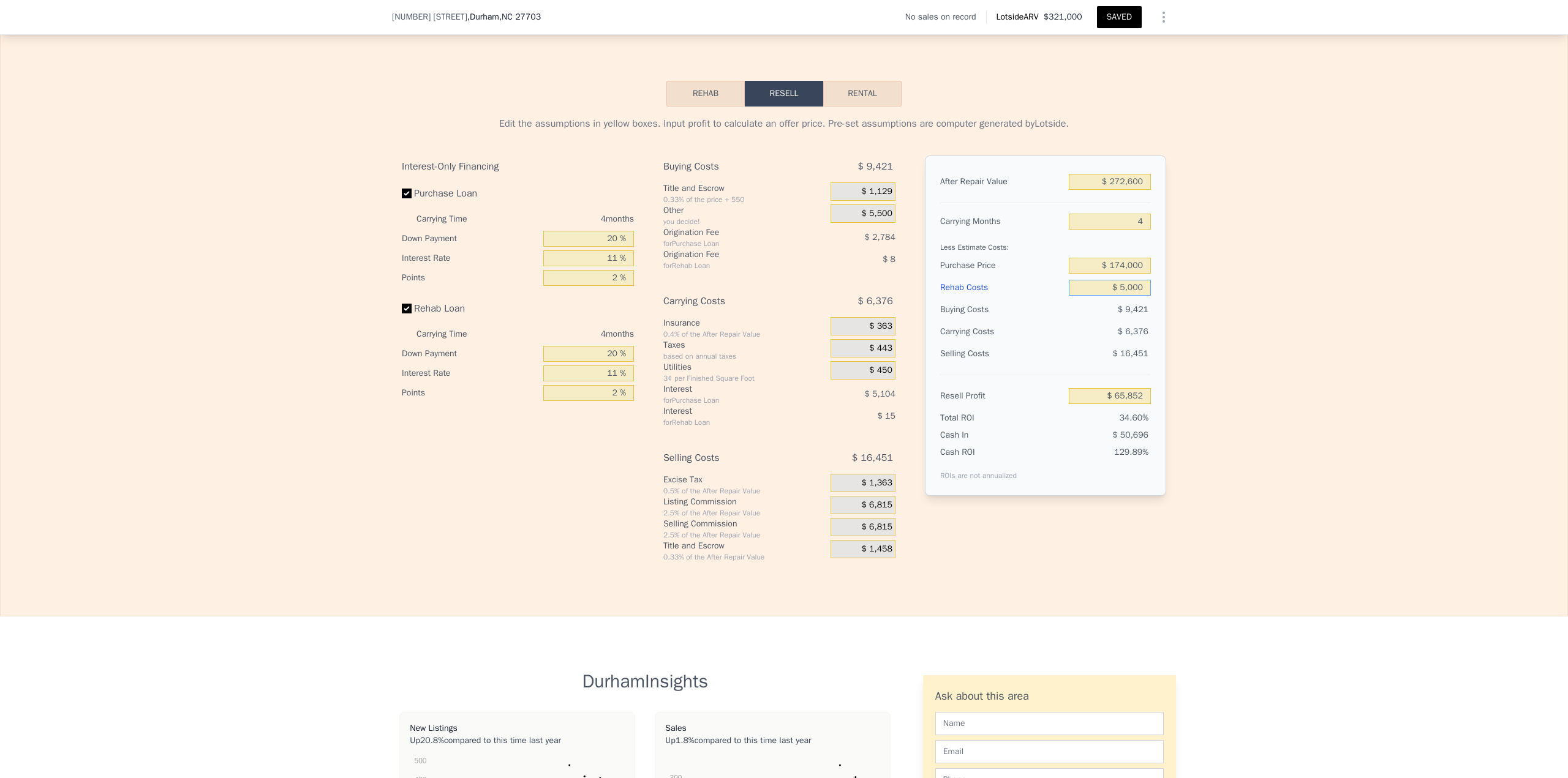 type on "$ 61,148" 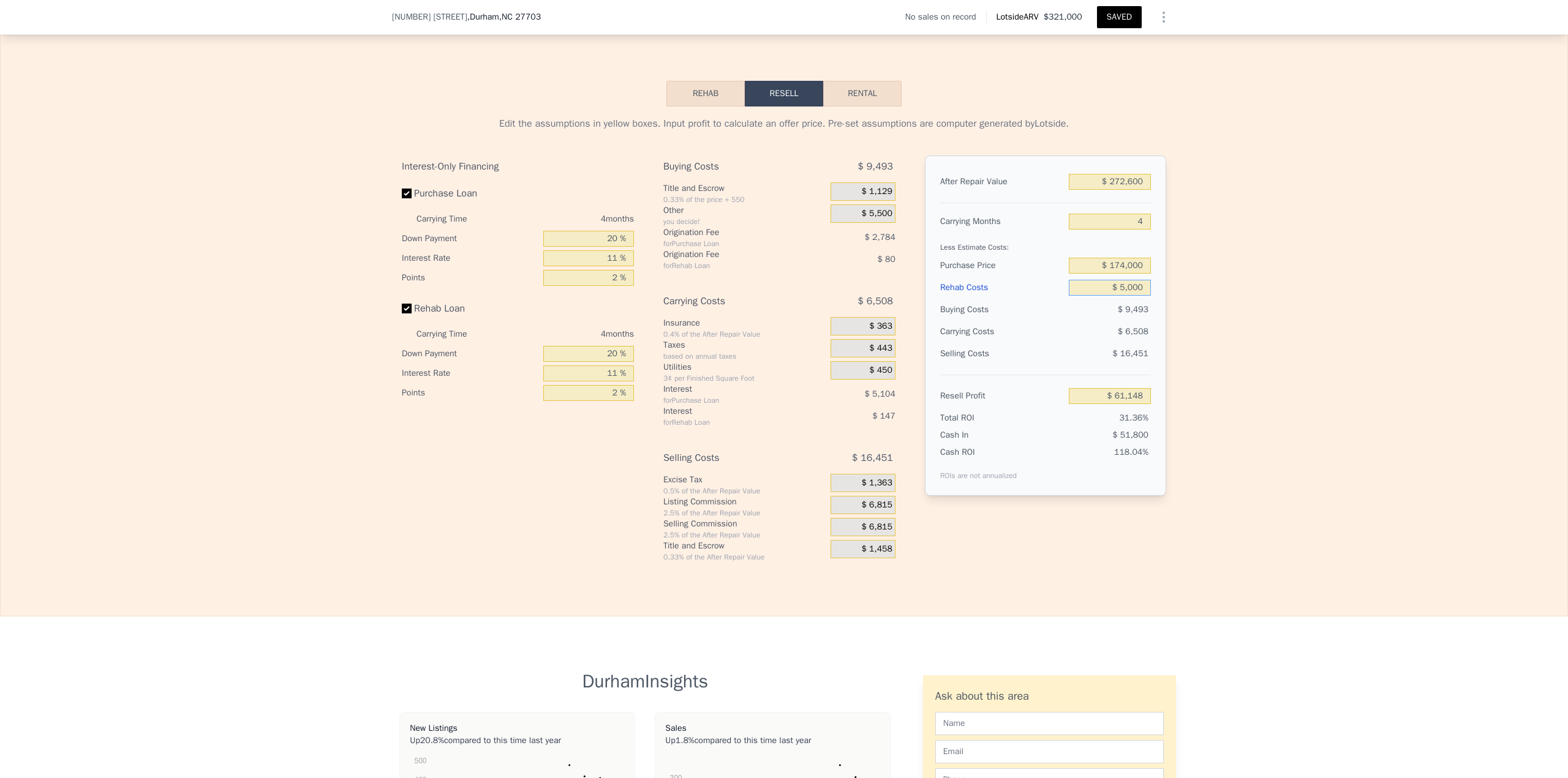 type on "$ 50,000" 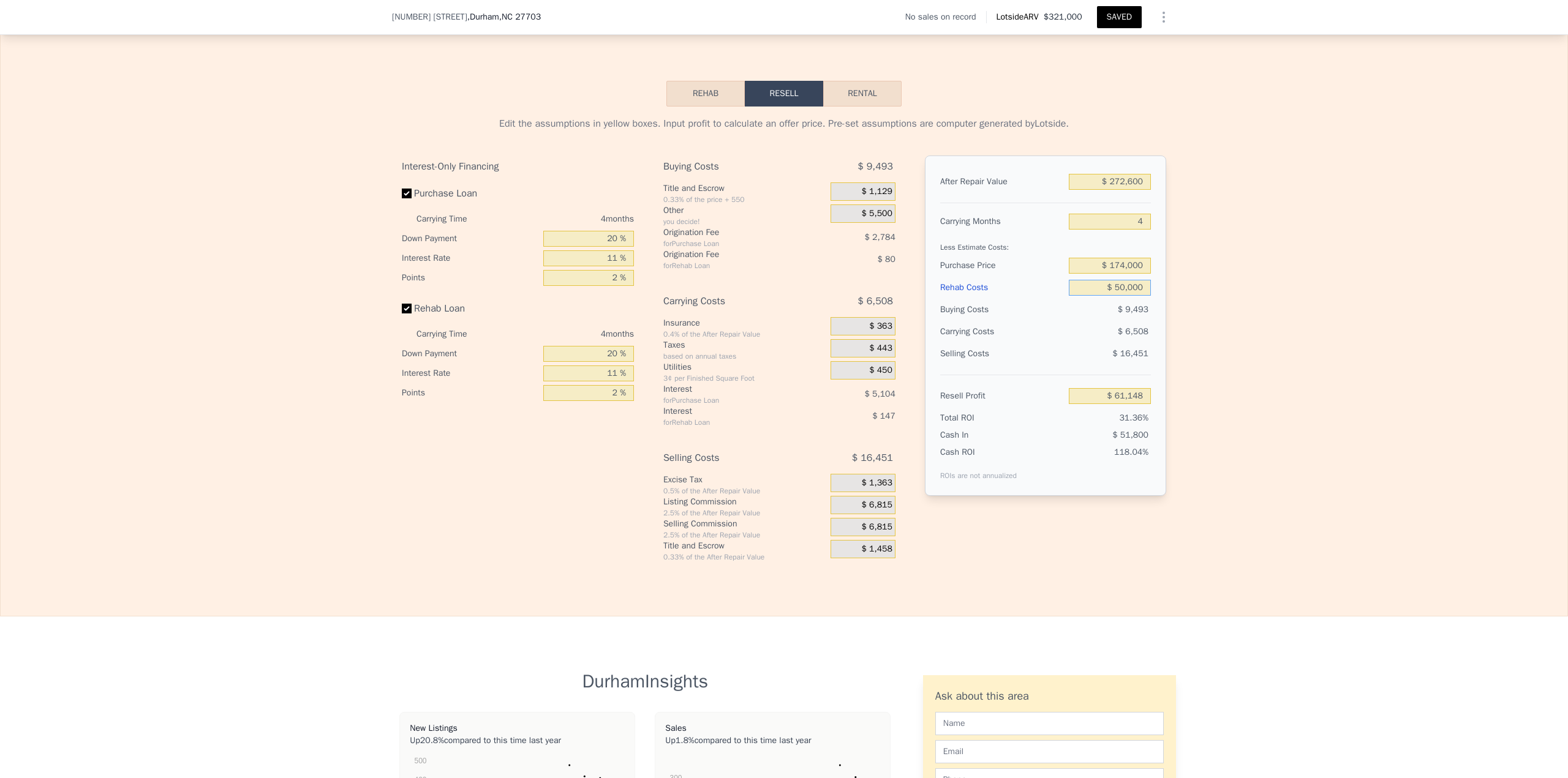 type on "$ 14,108" 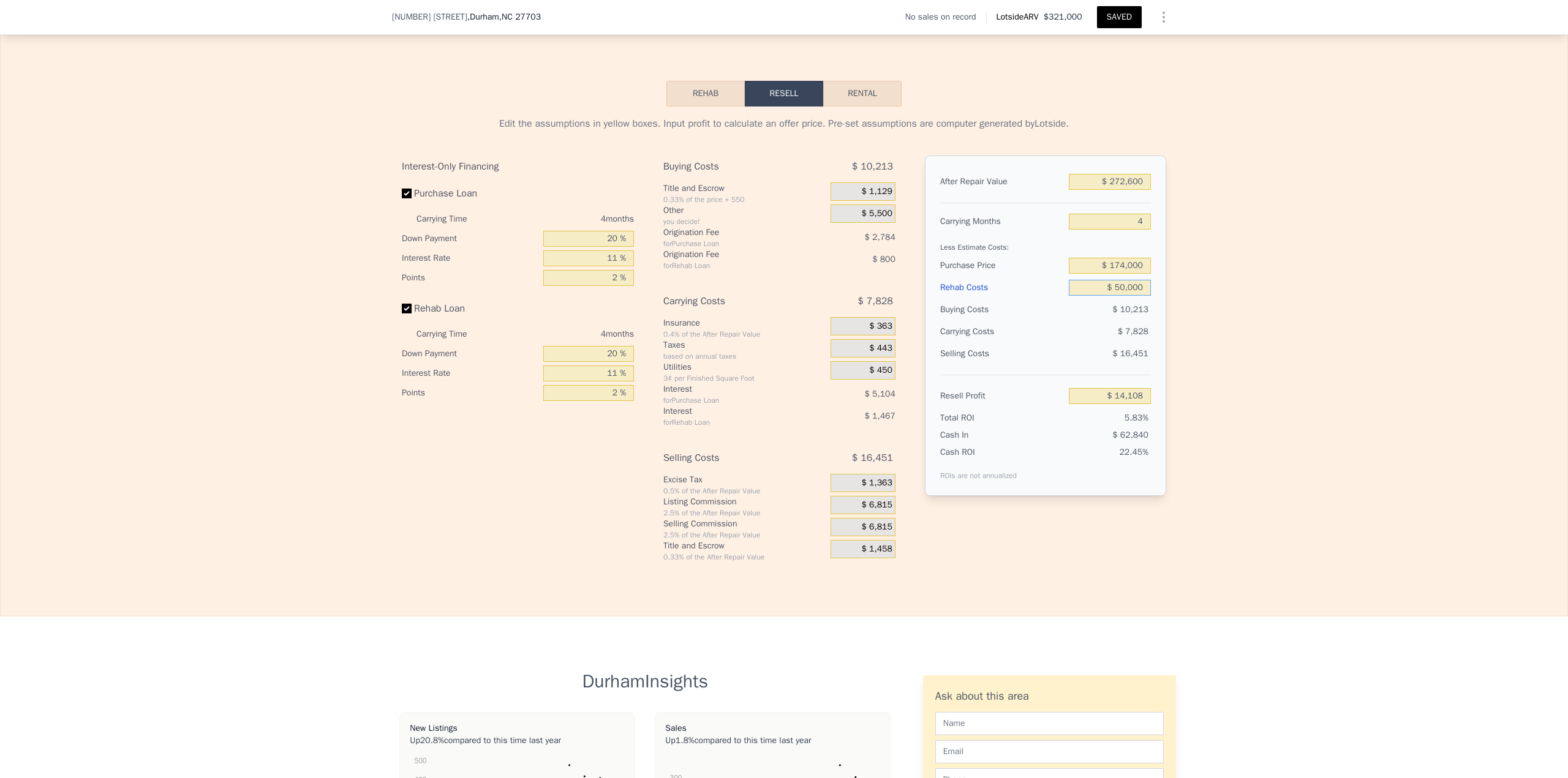 type on "$ 50,000" 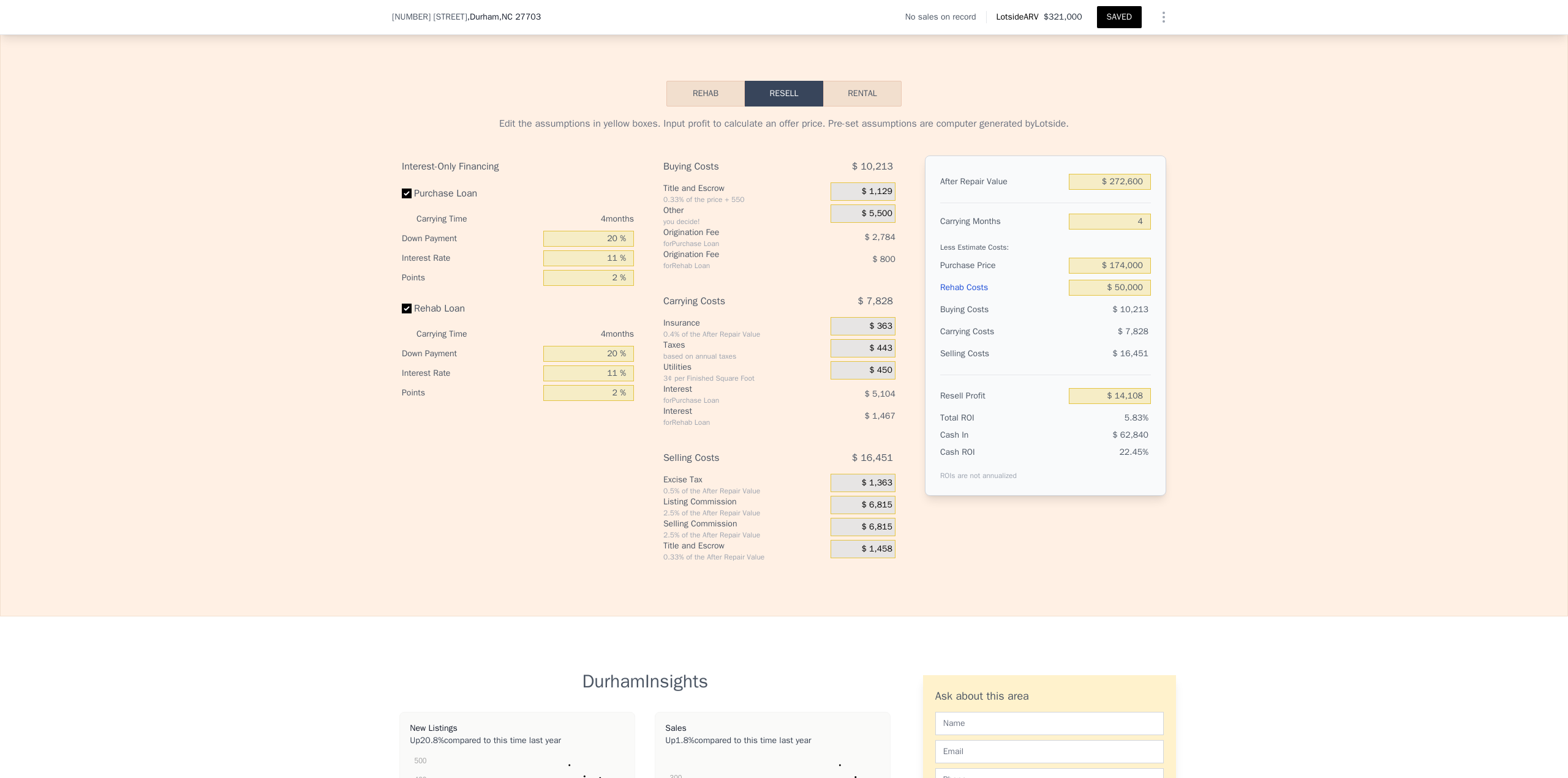 click on "SAVED" at bounding box center (1119, 17) 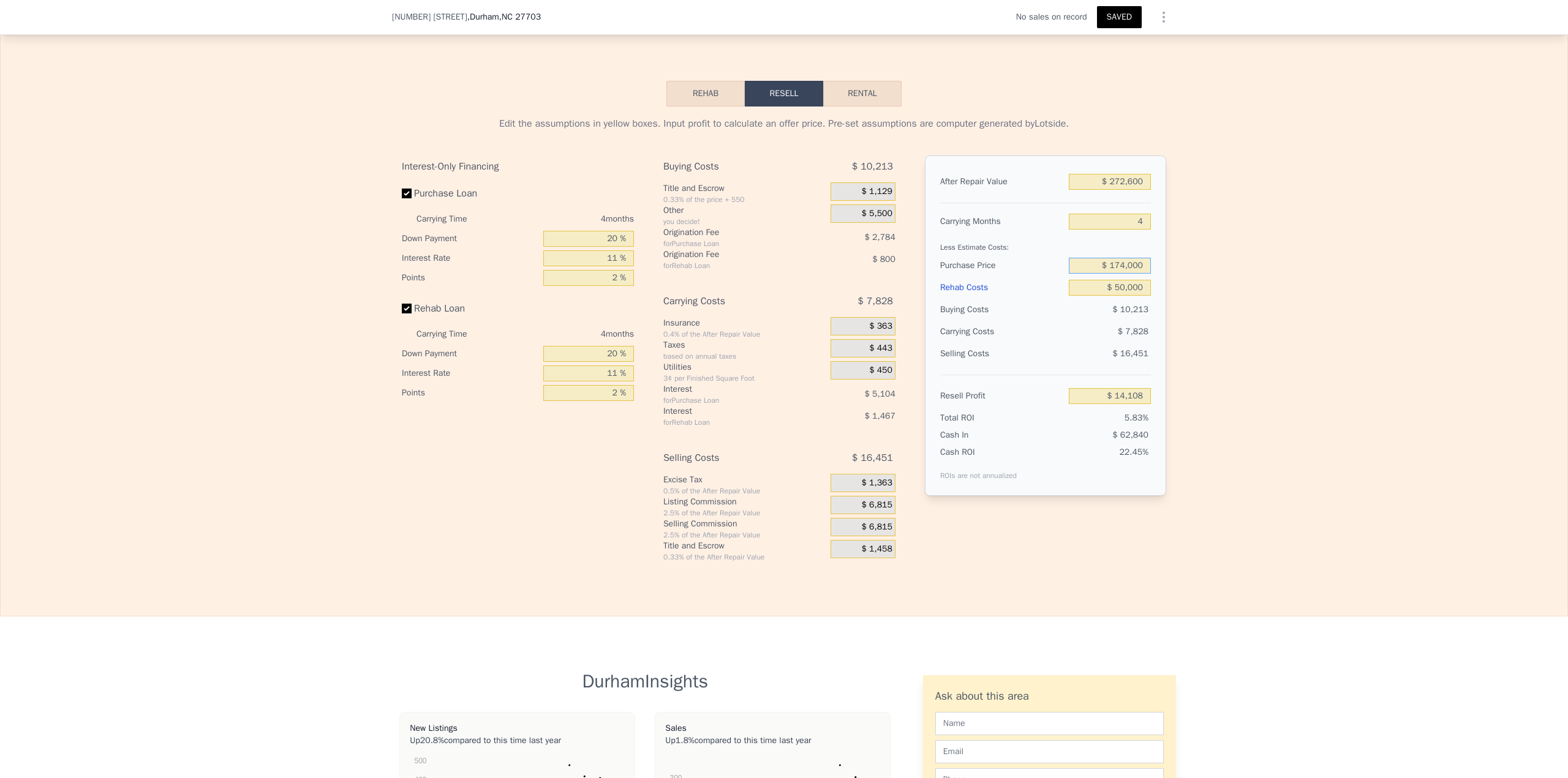 click on "$ 174,000" at bounding box center (1110, 266) 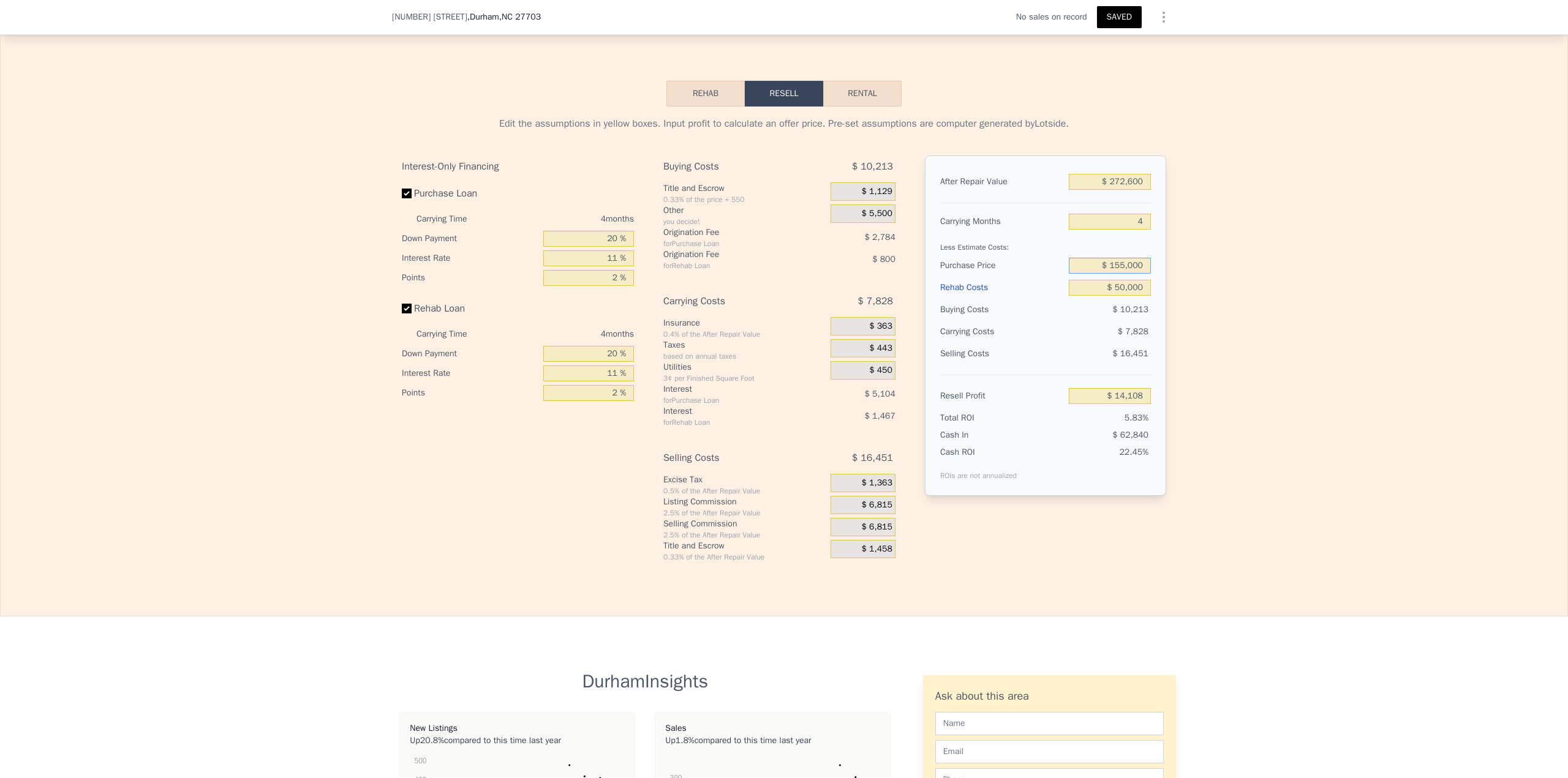 type on "$ 155,000" 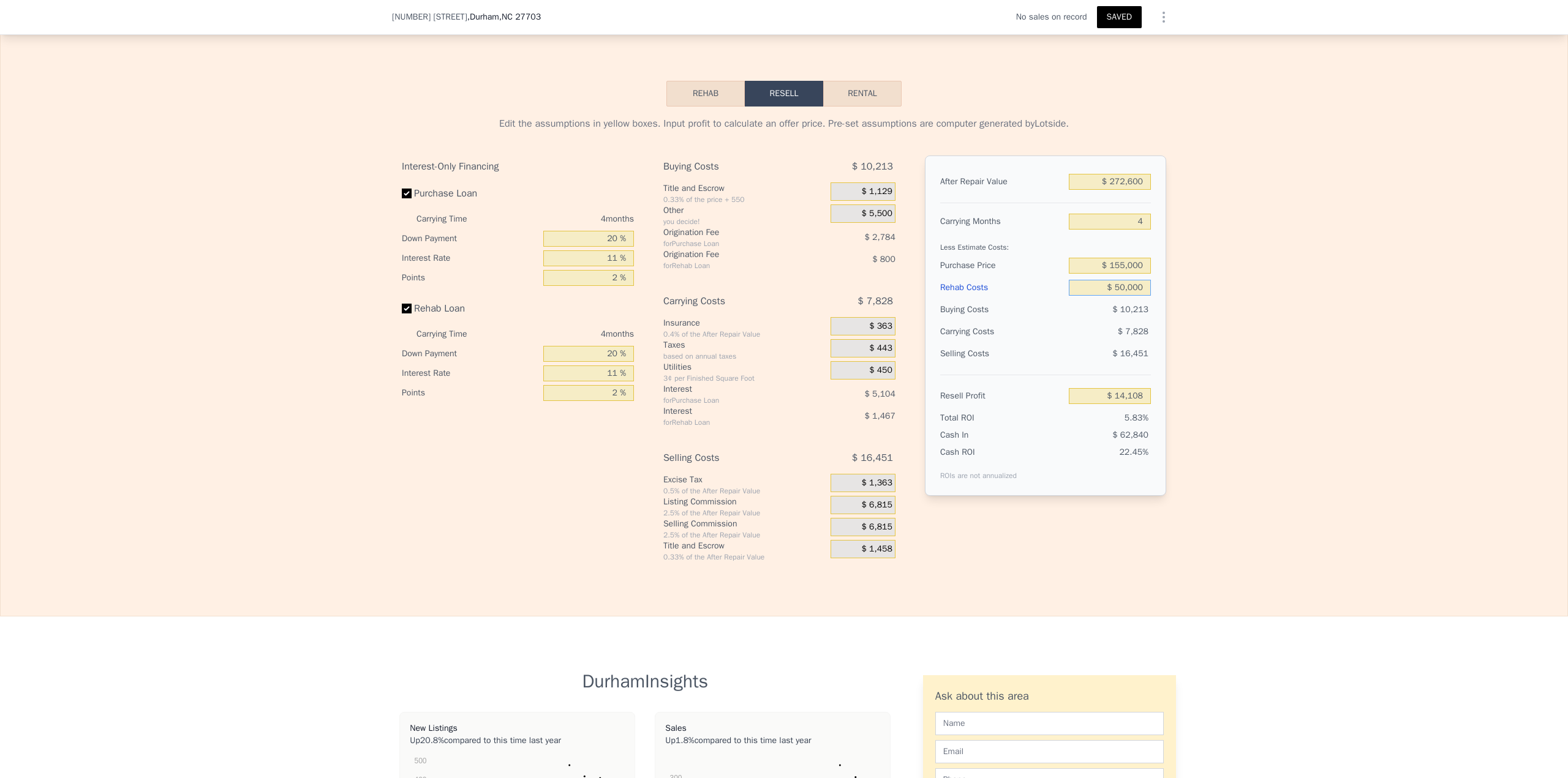 type on "$ 34,031" 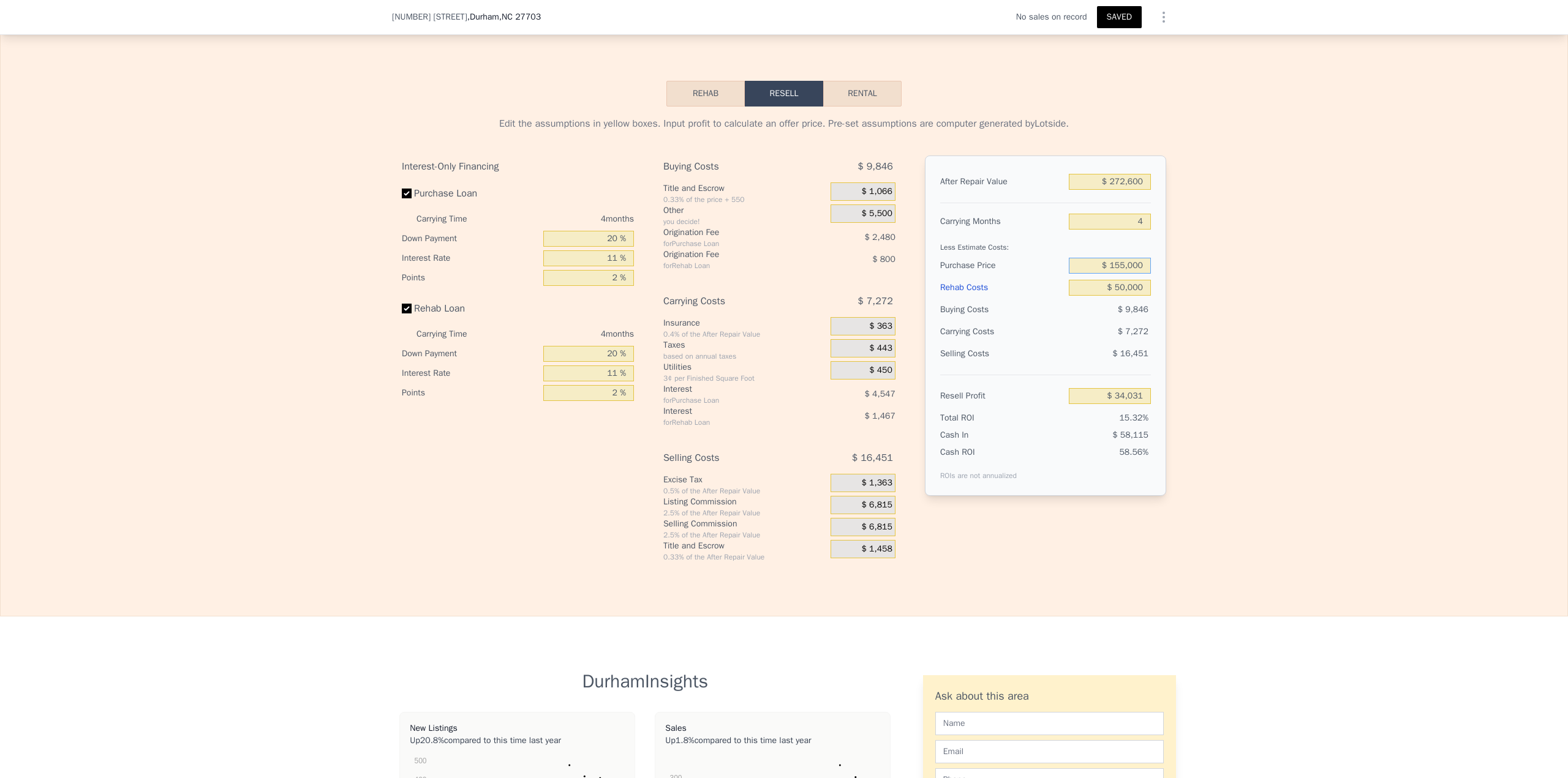 click on "$ 155,000" at bounding box center [1110, 266] 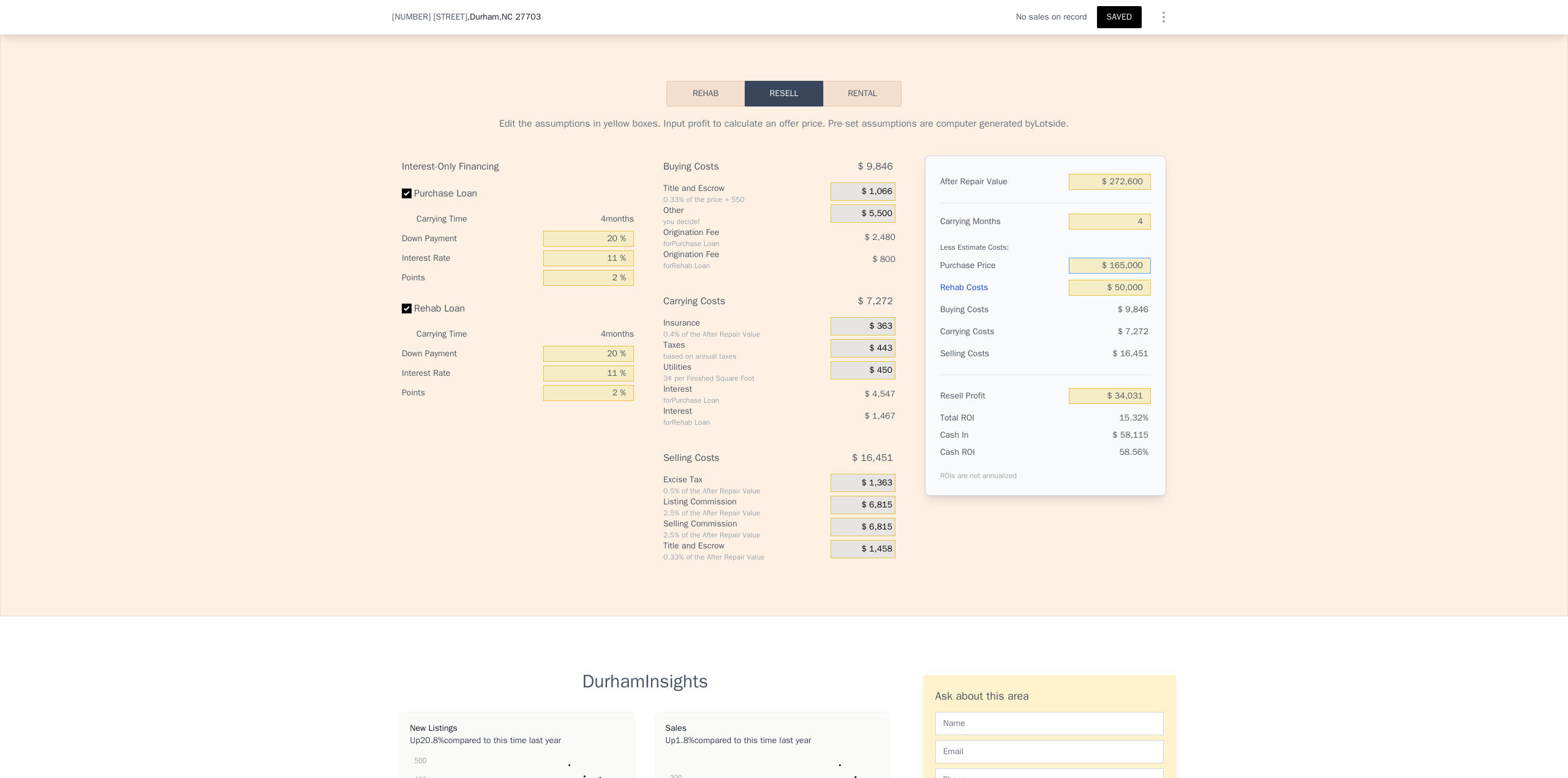 type on "$ 165,000" 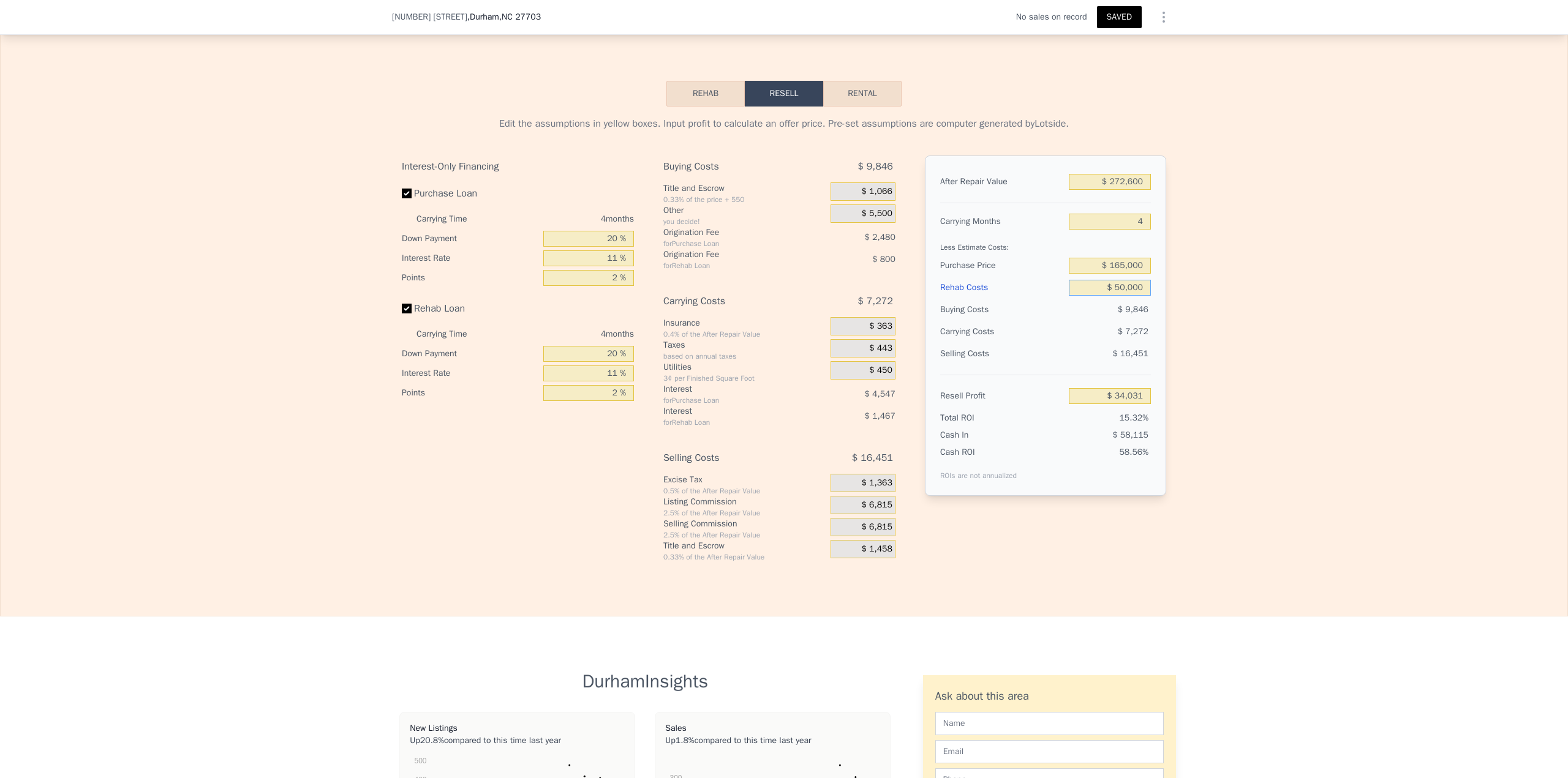 type on "$ 23,546" 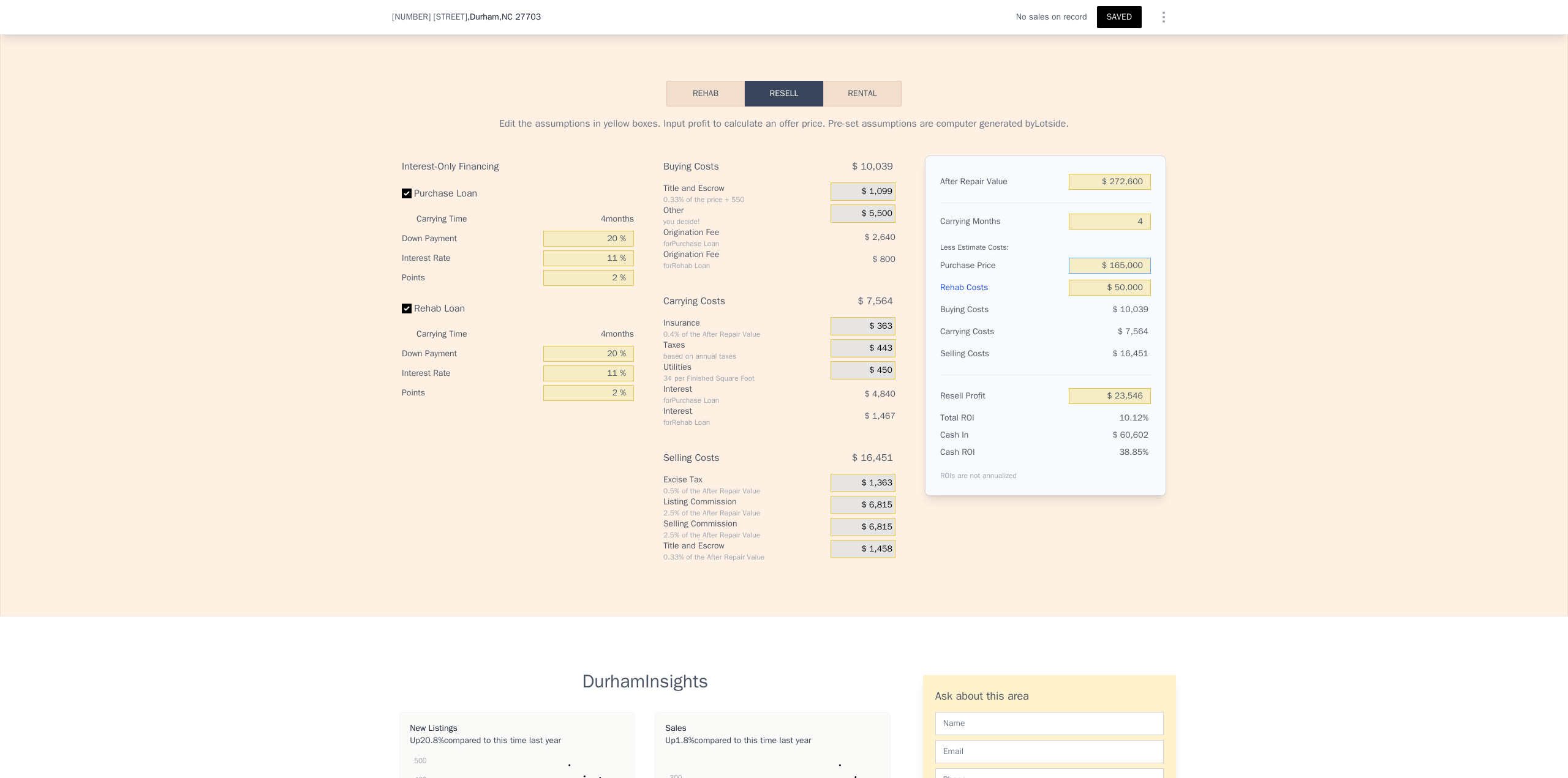 click on "$ 165,000" at bounding box center (1110, 266) 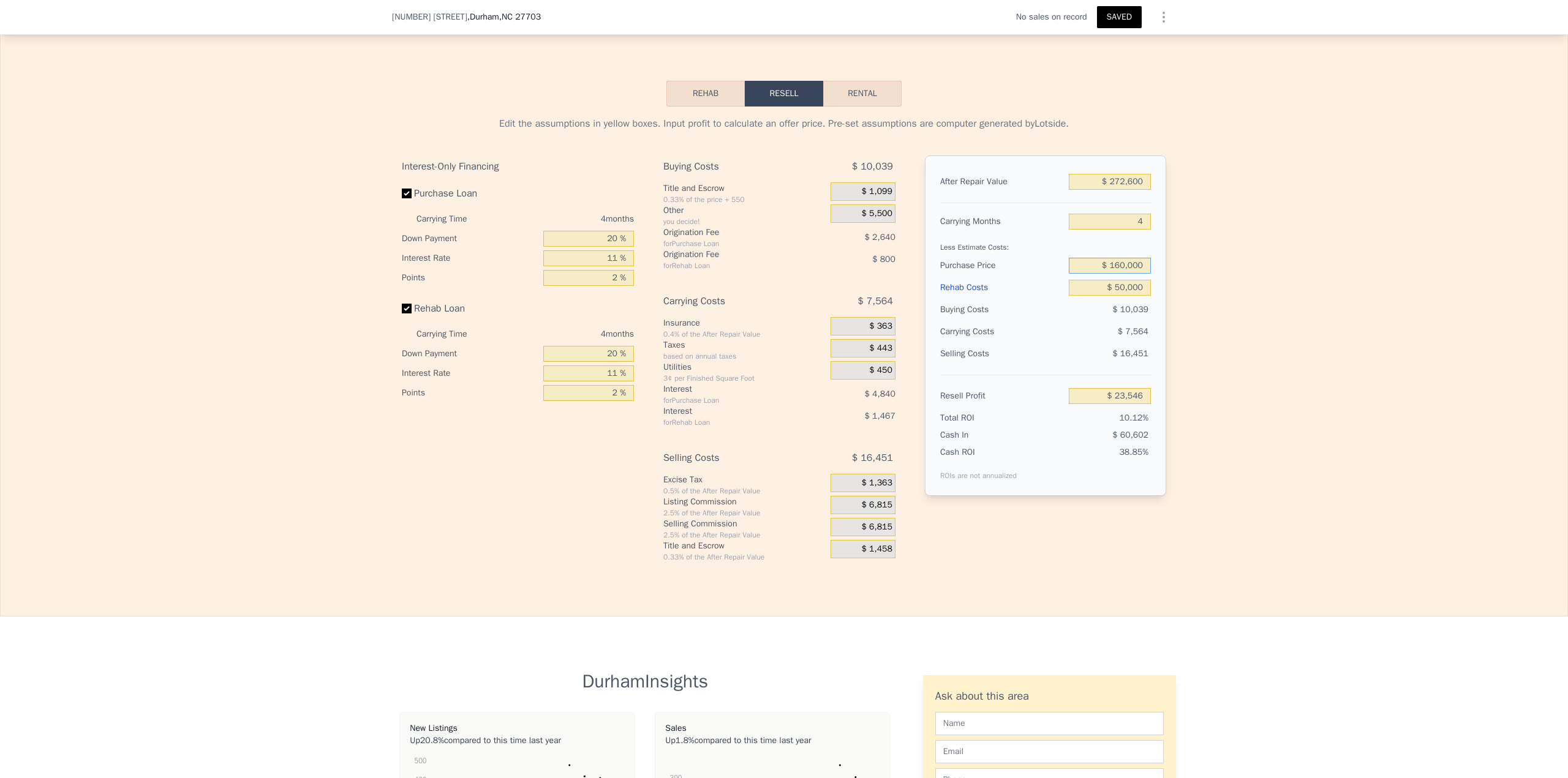 type on "$ 160,000" 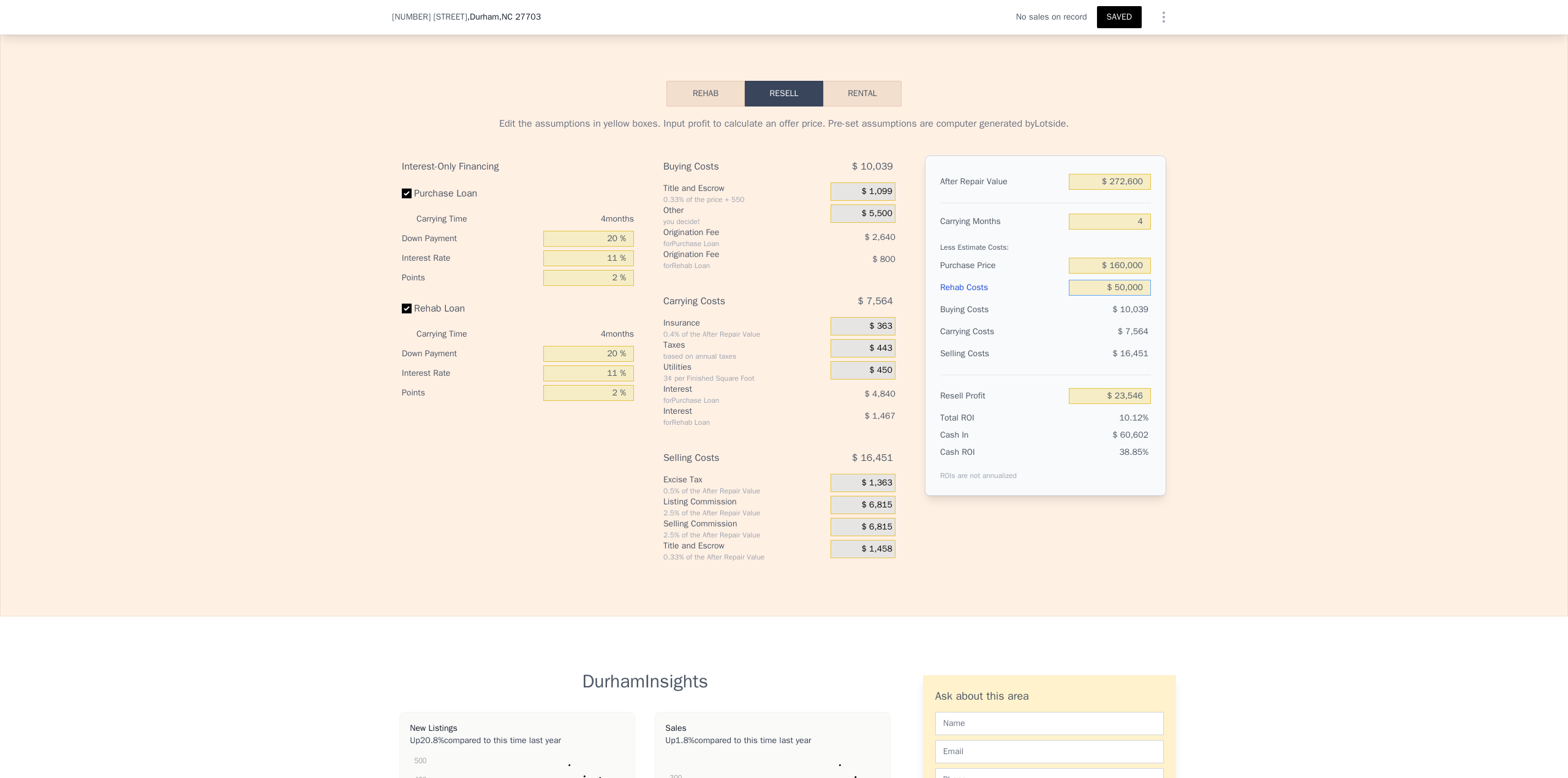 type on "$ 28,790" 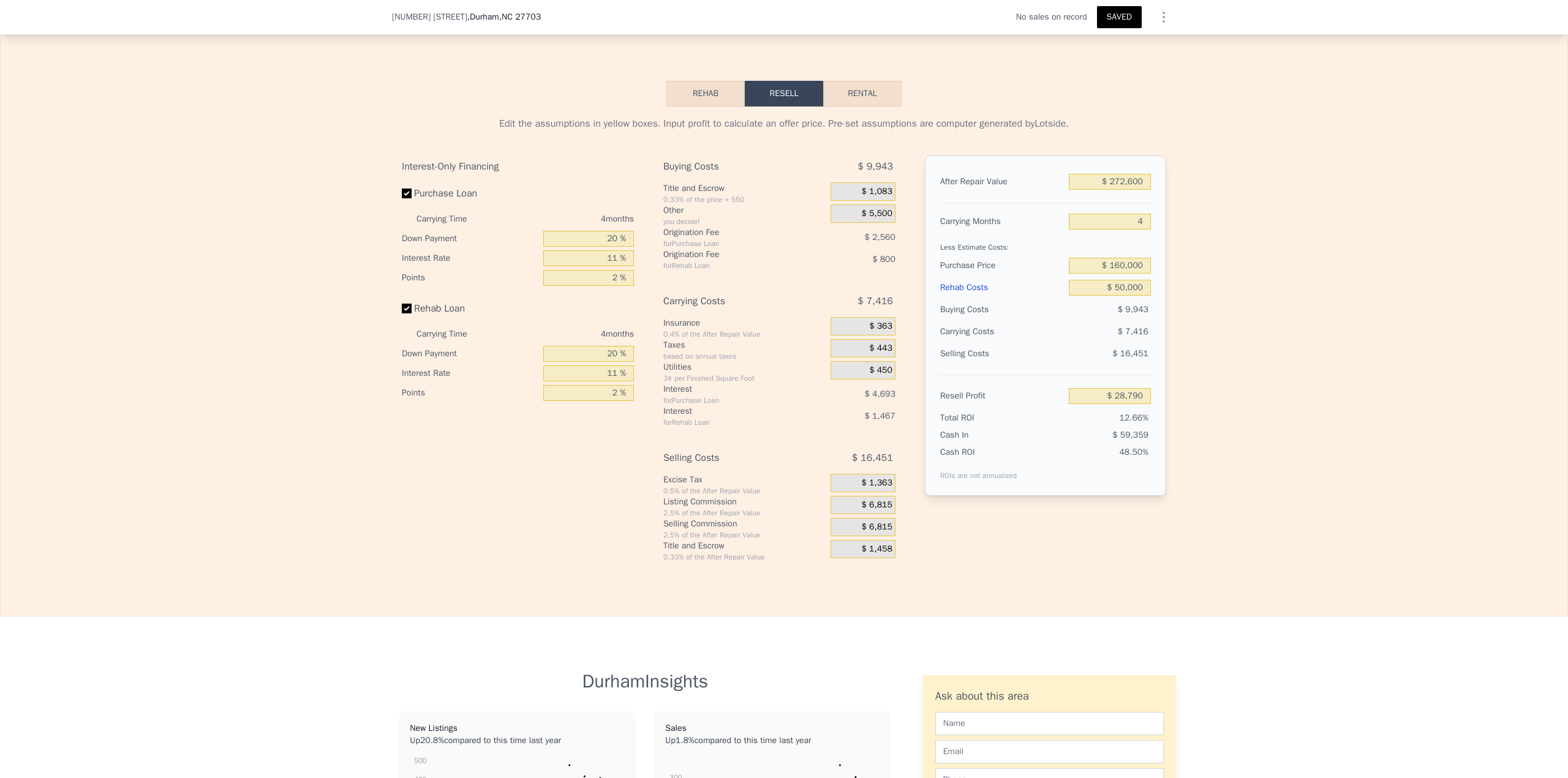 click on "SAVED" at bounding box center [1119, 17] 